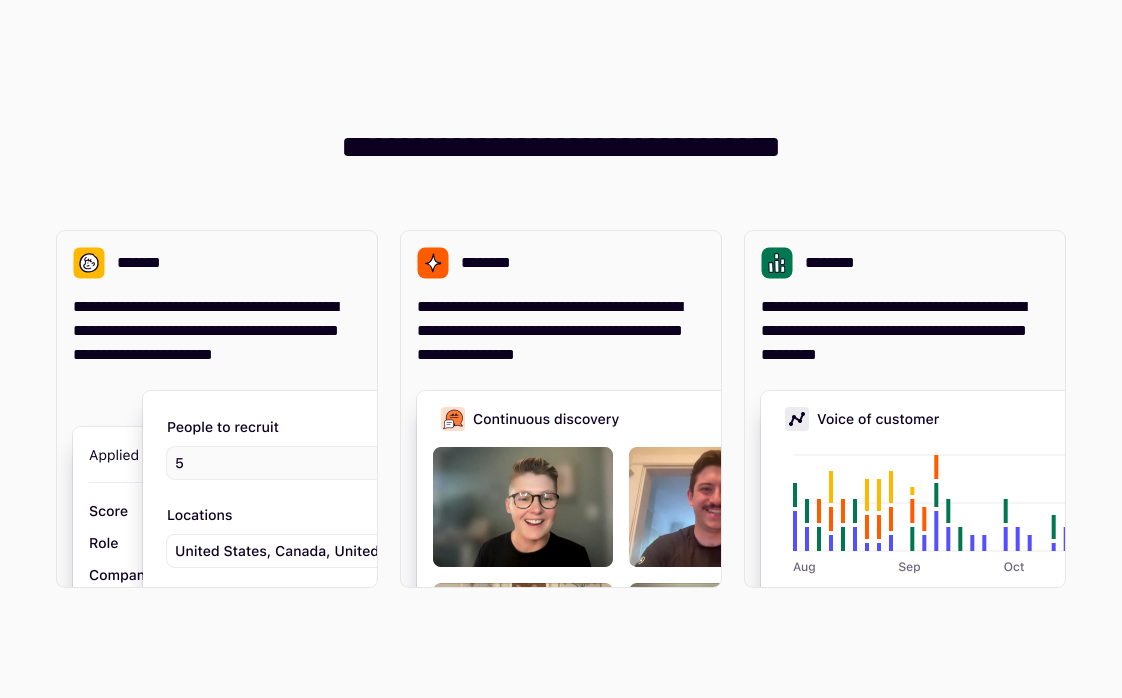 scroll, scrollTop: 0, scrollLeft: 0, axis: both 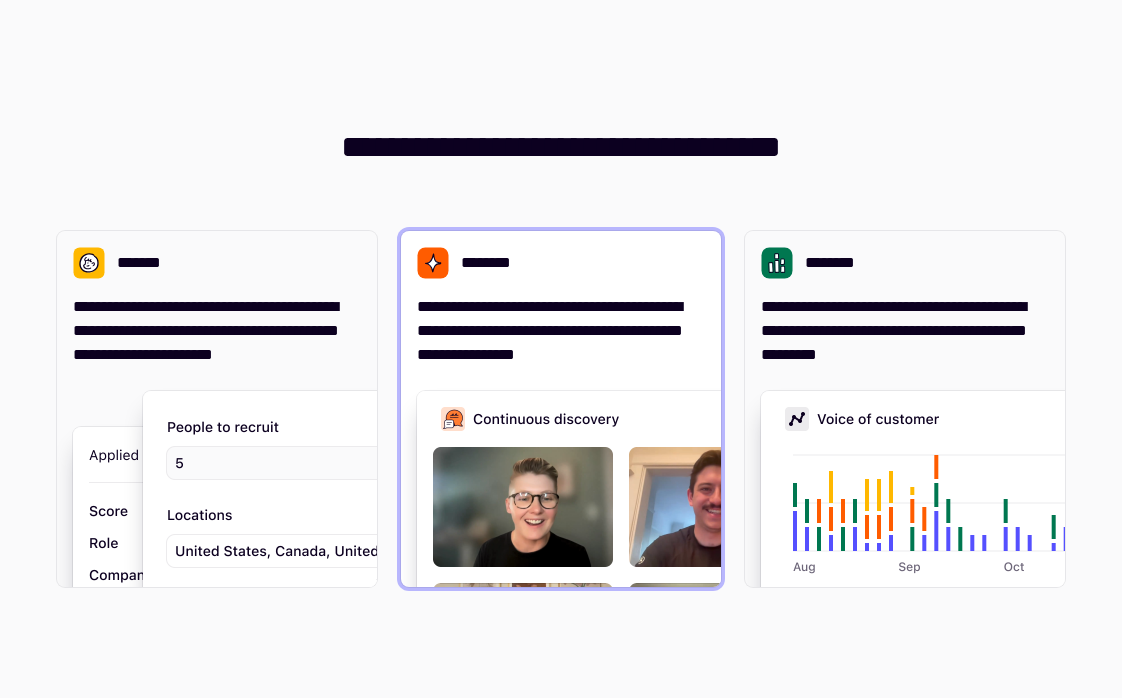 click on "**********" at bounding box center [561, 331] 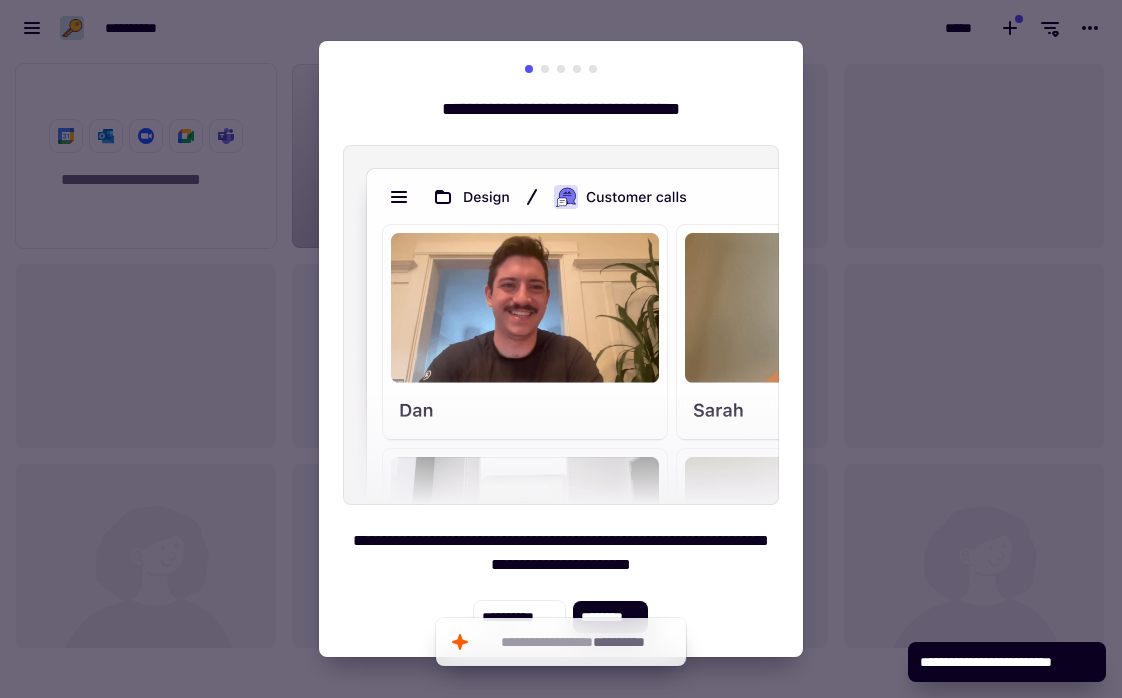 scroll, scrollTop: 1, scrollLeft: 1, axis: both 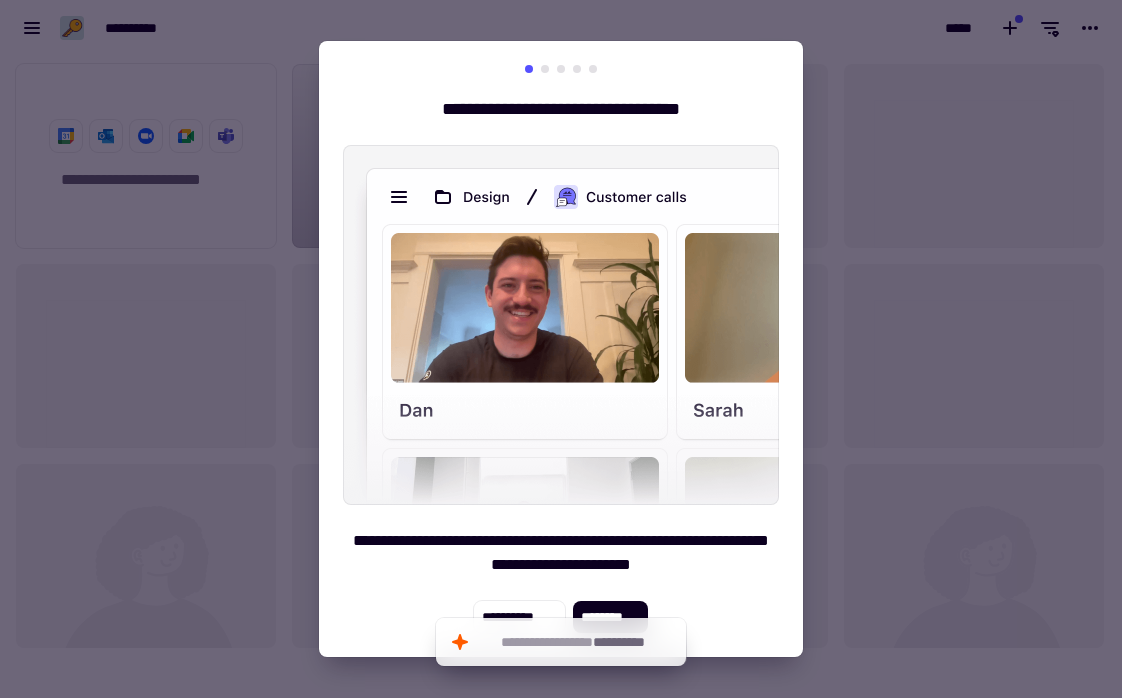 click at bounding box center (545, 69) 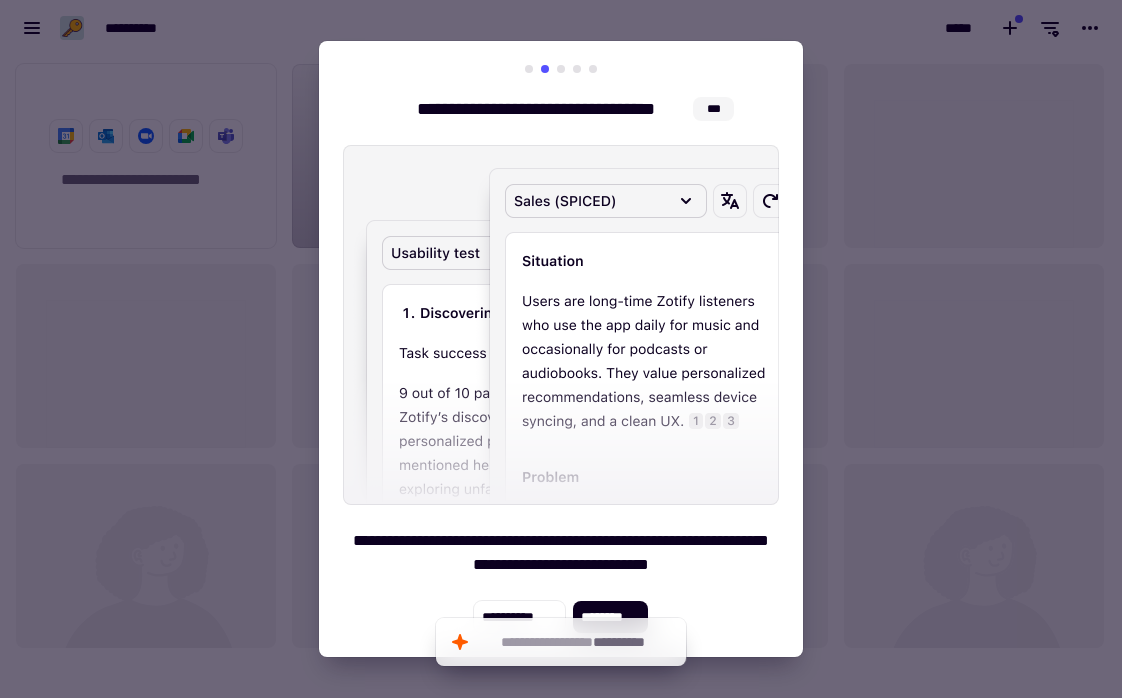 click at bounding box center [561, 69] 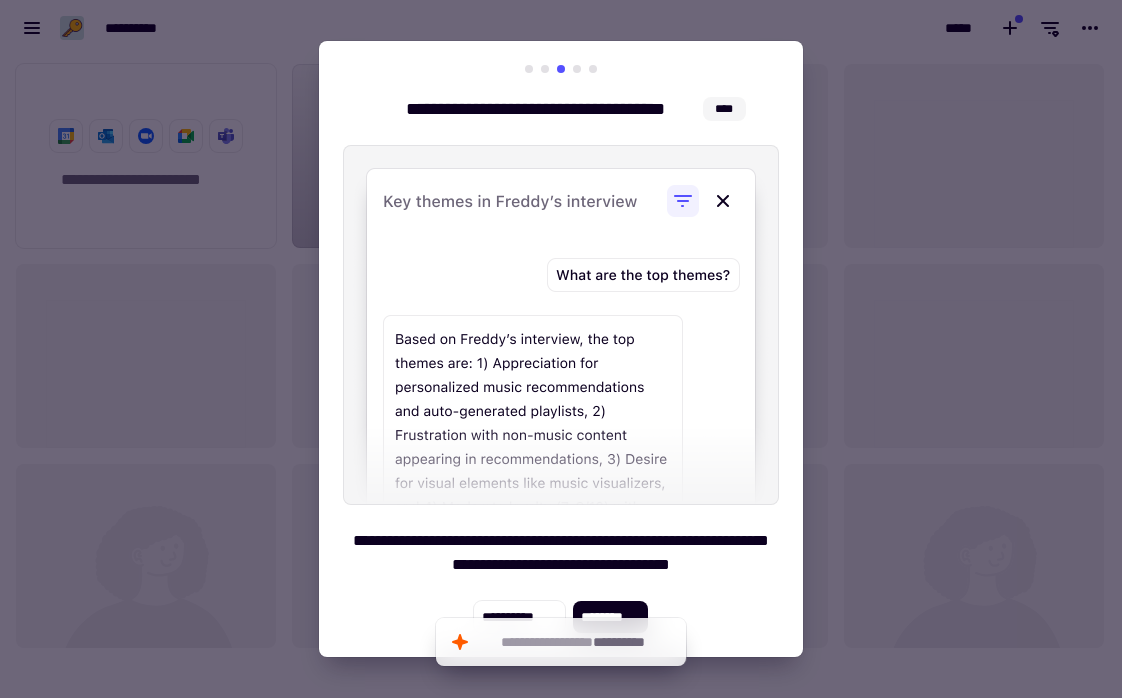 click at bounding box center [577, 69] 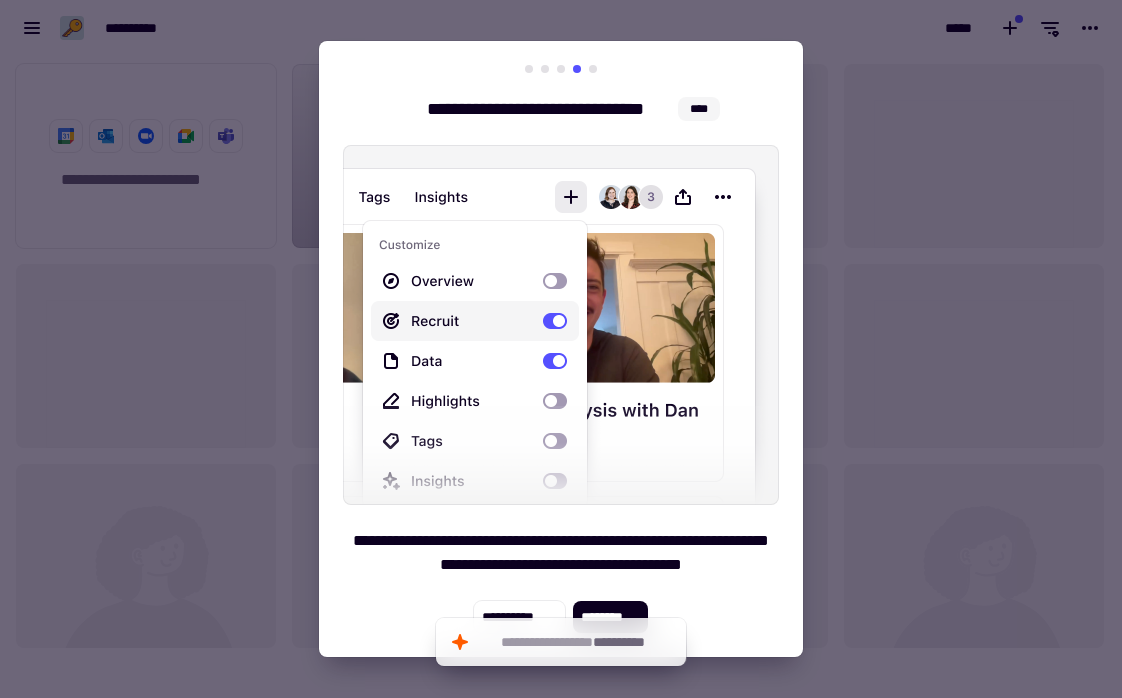 click at bounding box center (593, 69) 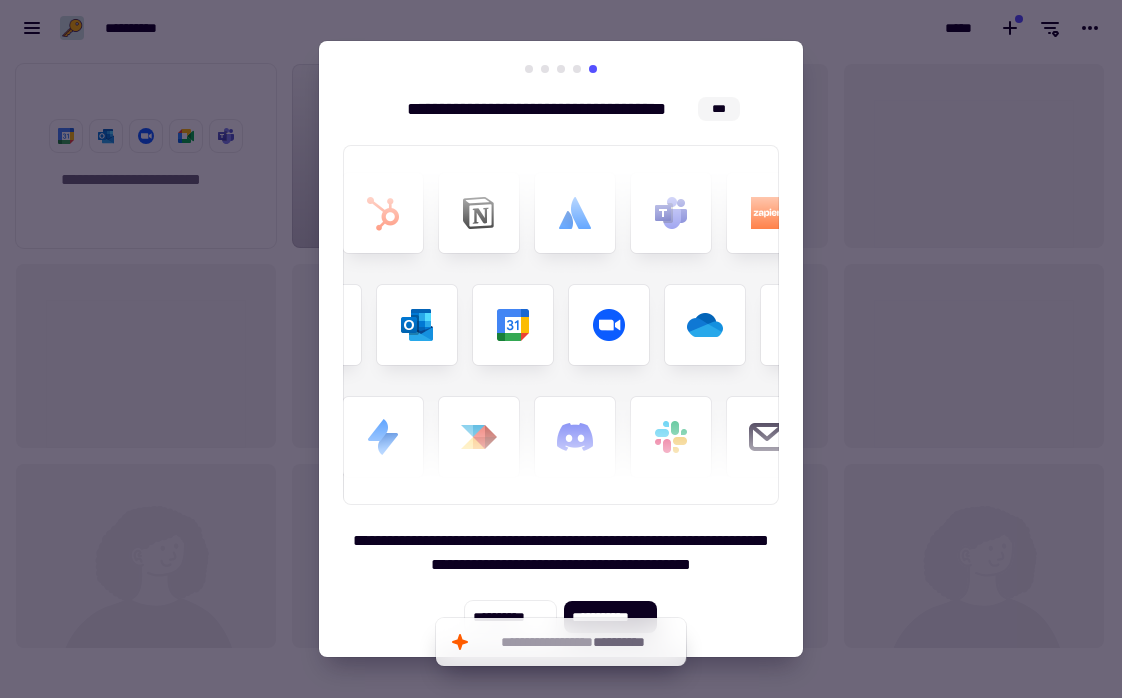 click at bounding box center [561, 349] 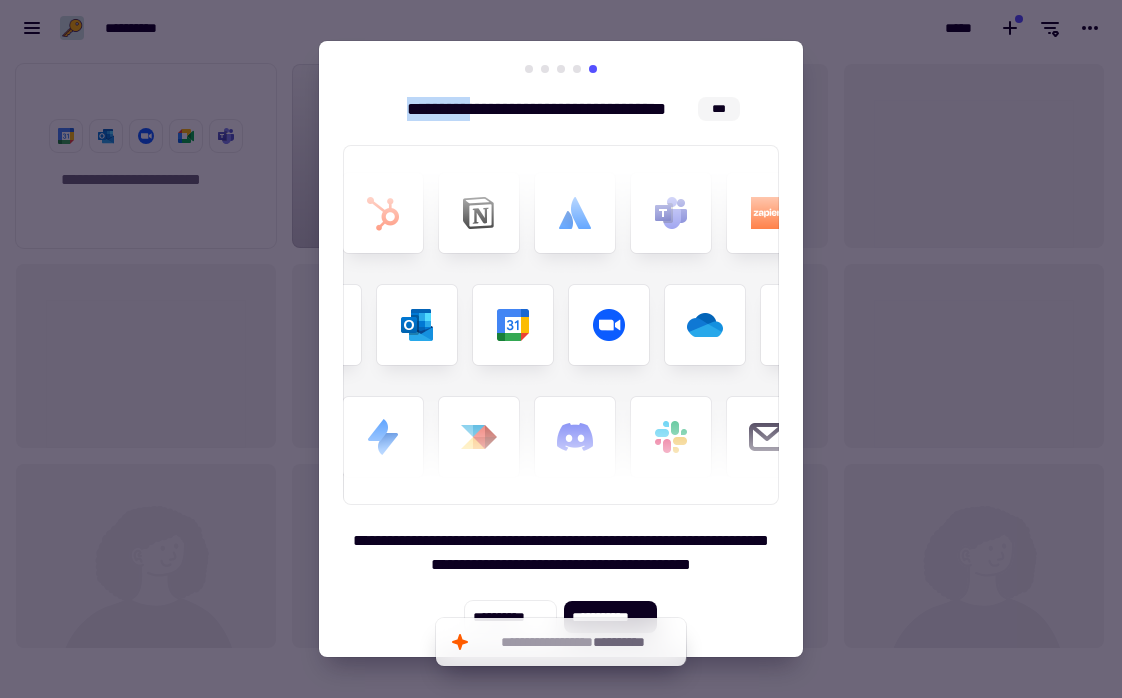 click on "**********" at bounding box center [561, 349] 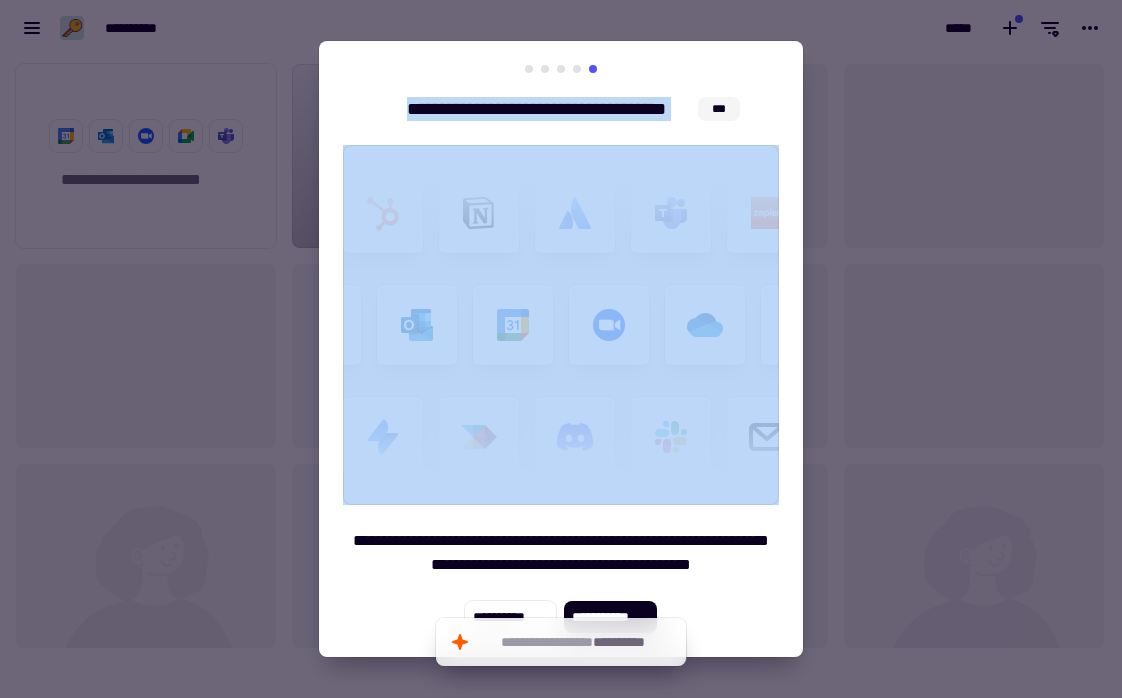 click on "**********" at bounding box center [561, 349] 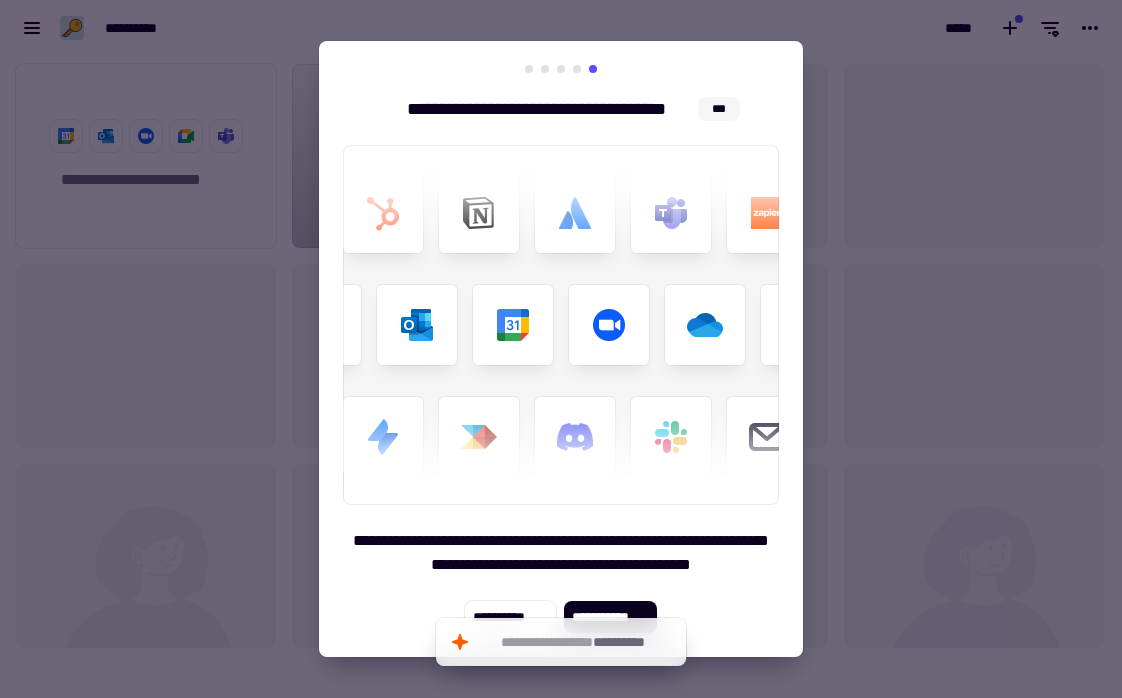 click at bounding box center (561, 349) 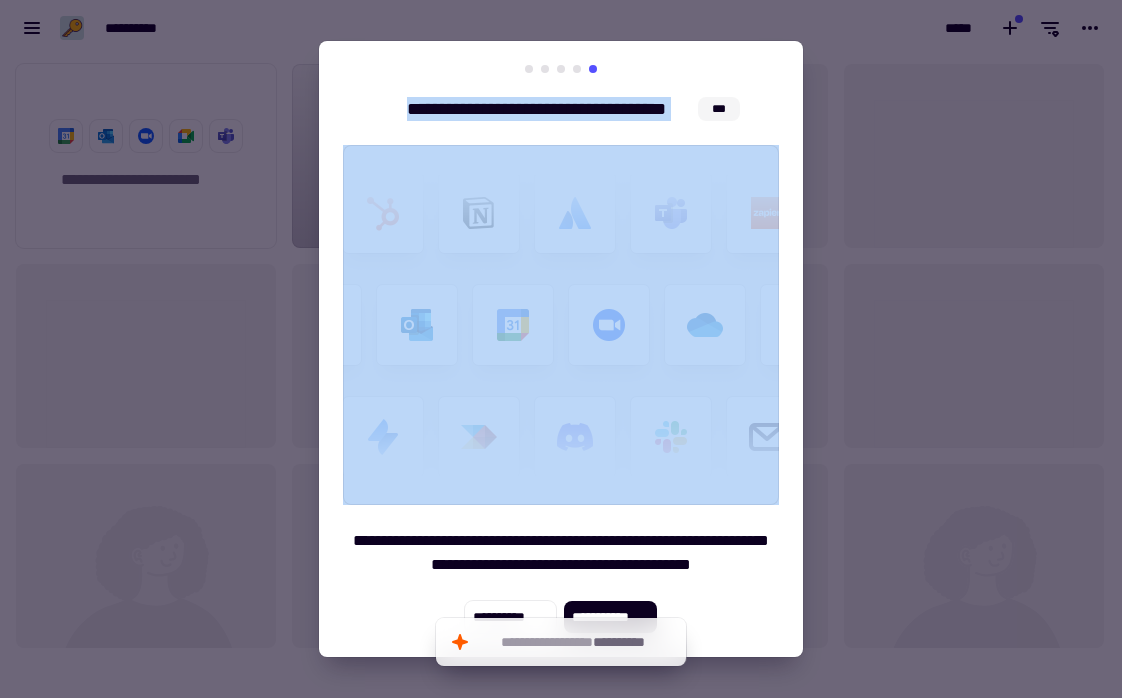 drag, startPoint x: 952, startPoint y: 406, endPoint x: 562, endPoint y: 224, distance: 430.3766 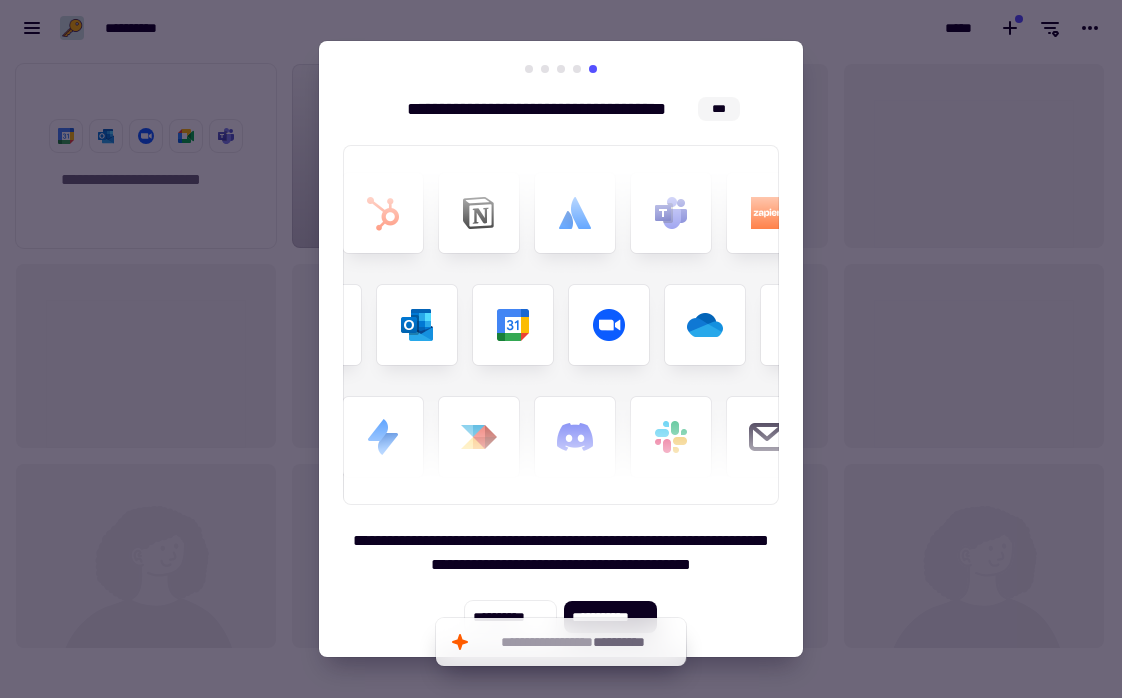 click at bounding box center (561, 325) 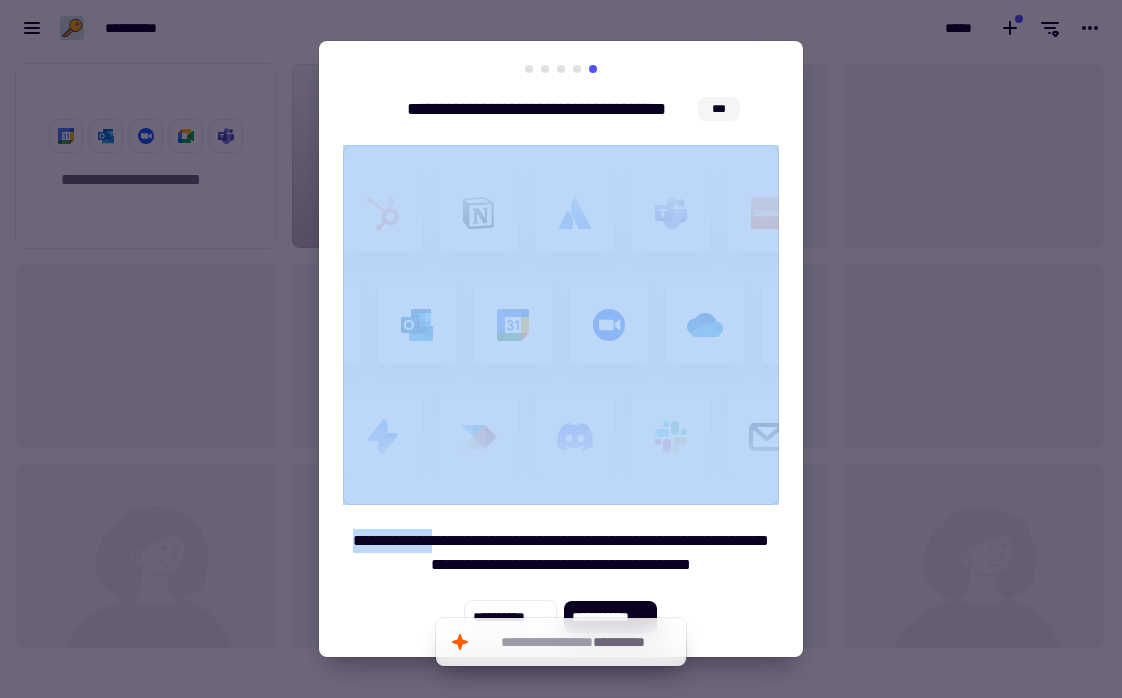 click on "**********" at bounding box center (561, 349) 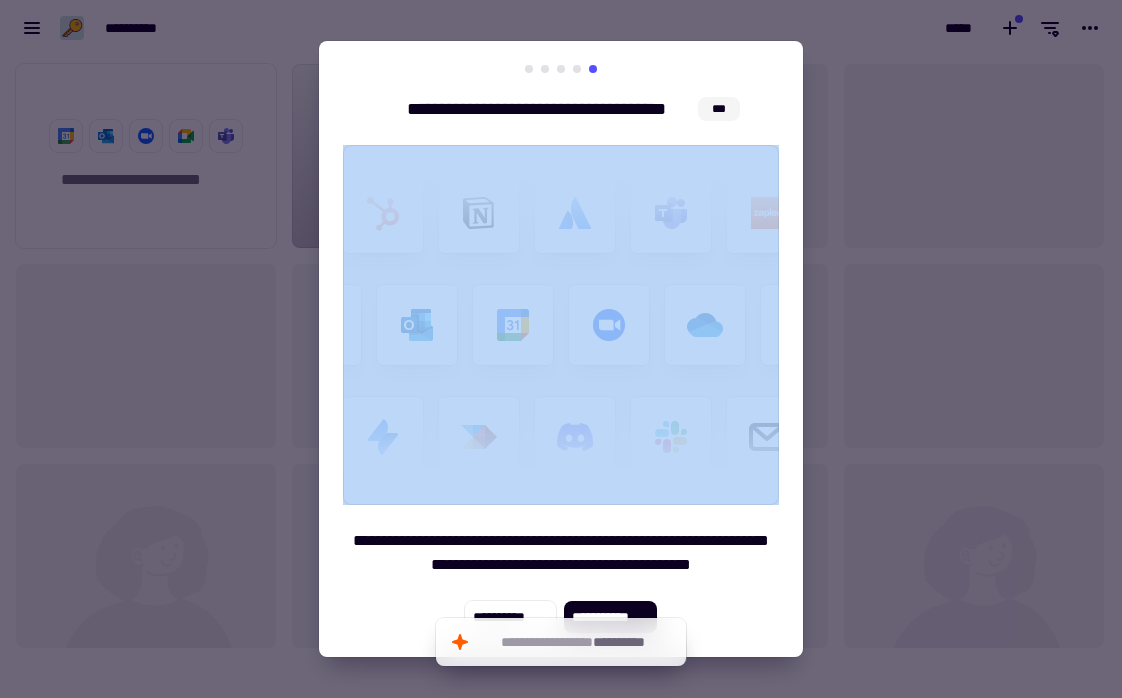 drag, startPoint x: 666, startPoint y: 140, endPoint x: 699, endPoint y: 115, distance: 41.400482 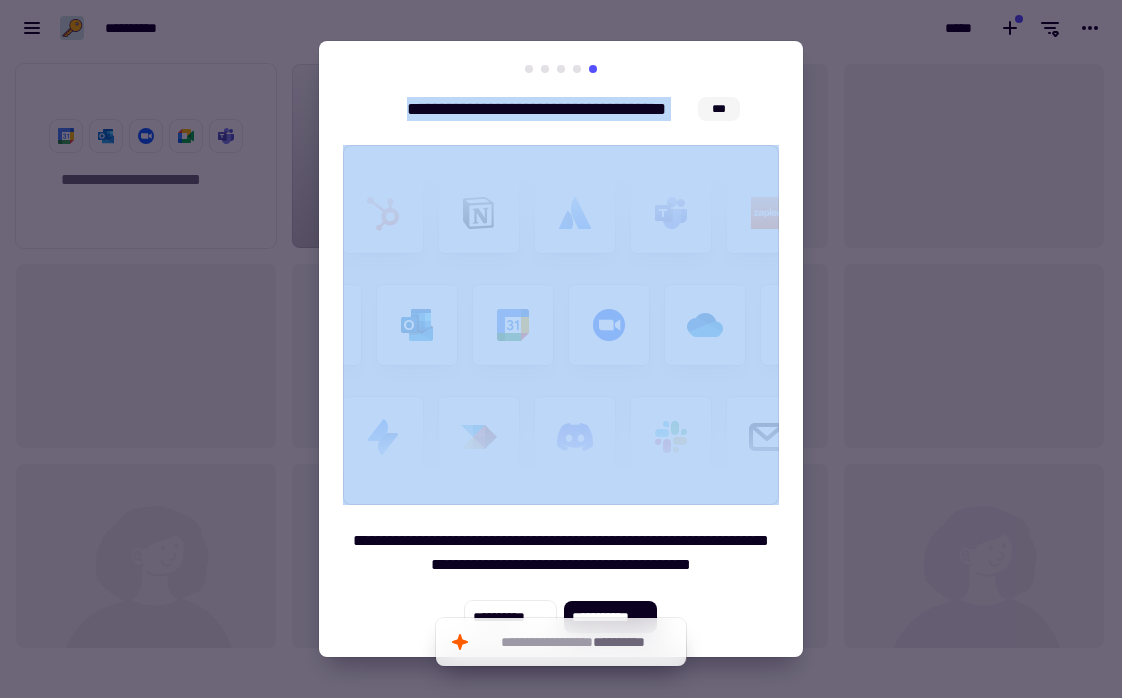 drag, startPoint x: 699, startPoint y: 115, endPoint x: 893, endPoint y: 119, distance: 194.04123 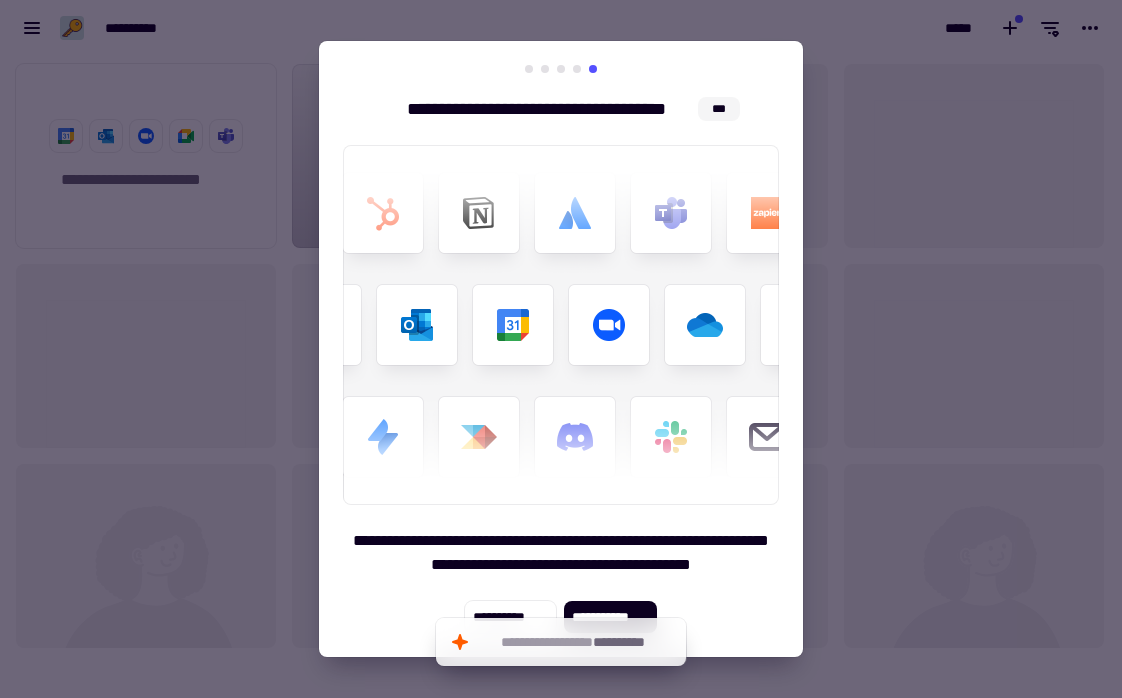 click at bounding box center [561, 349] 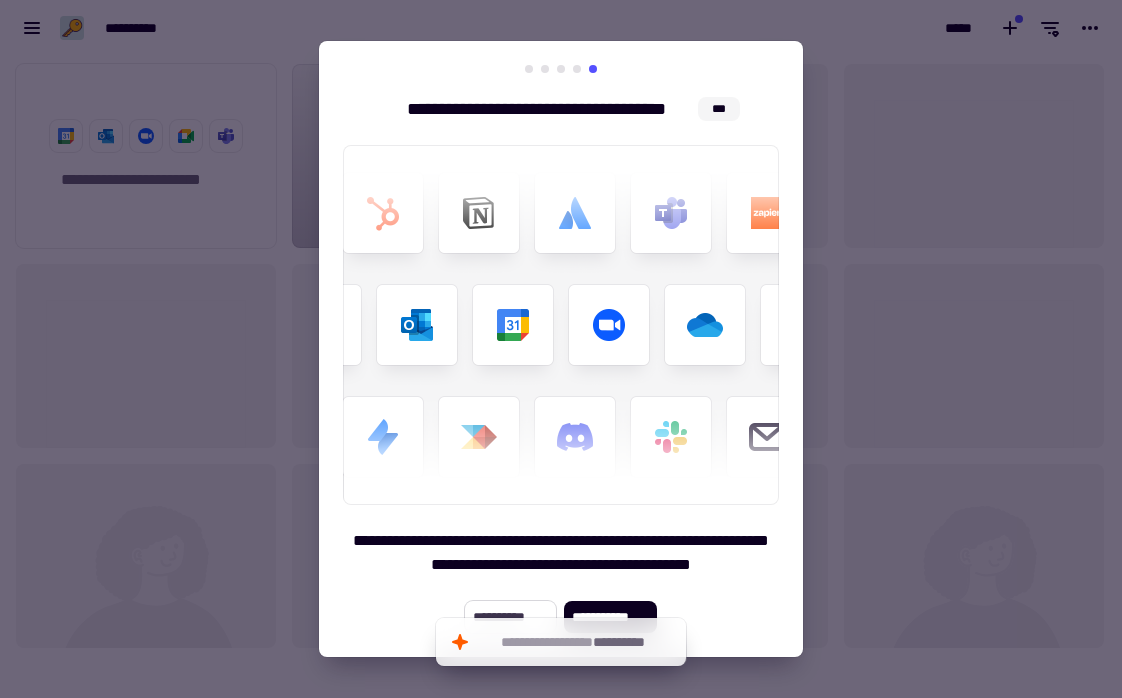 click on "**********" 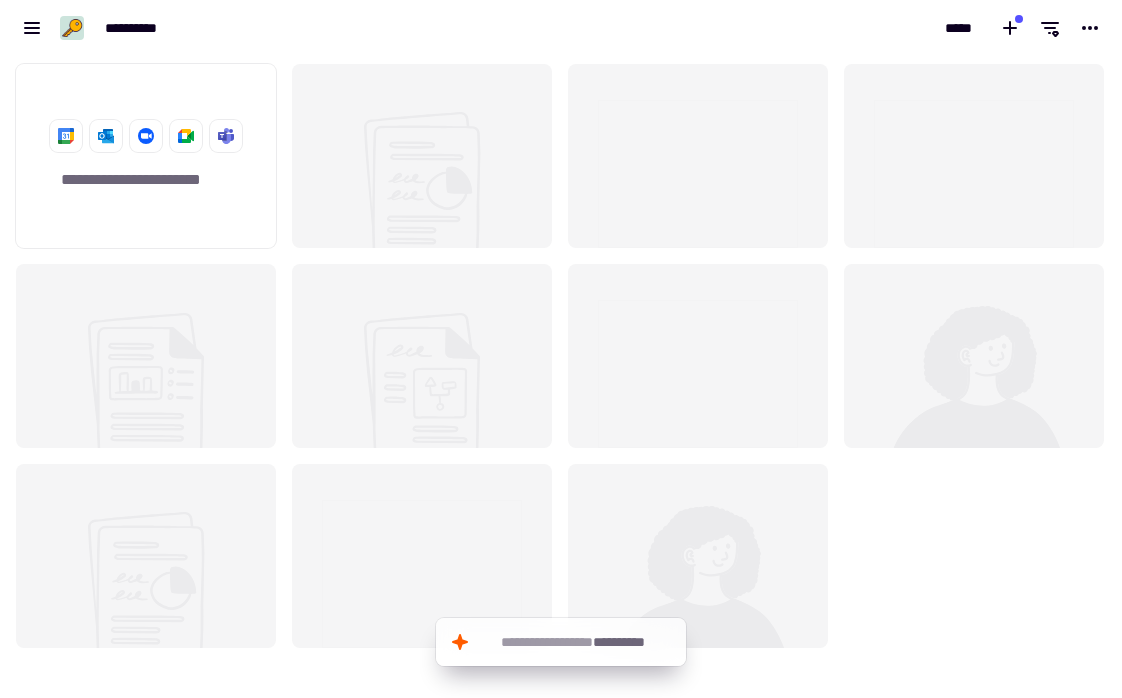 click 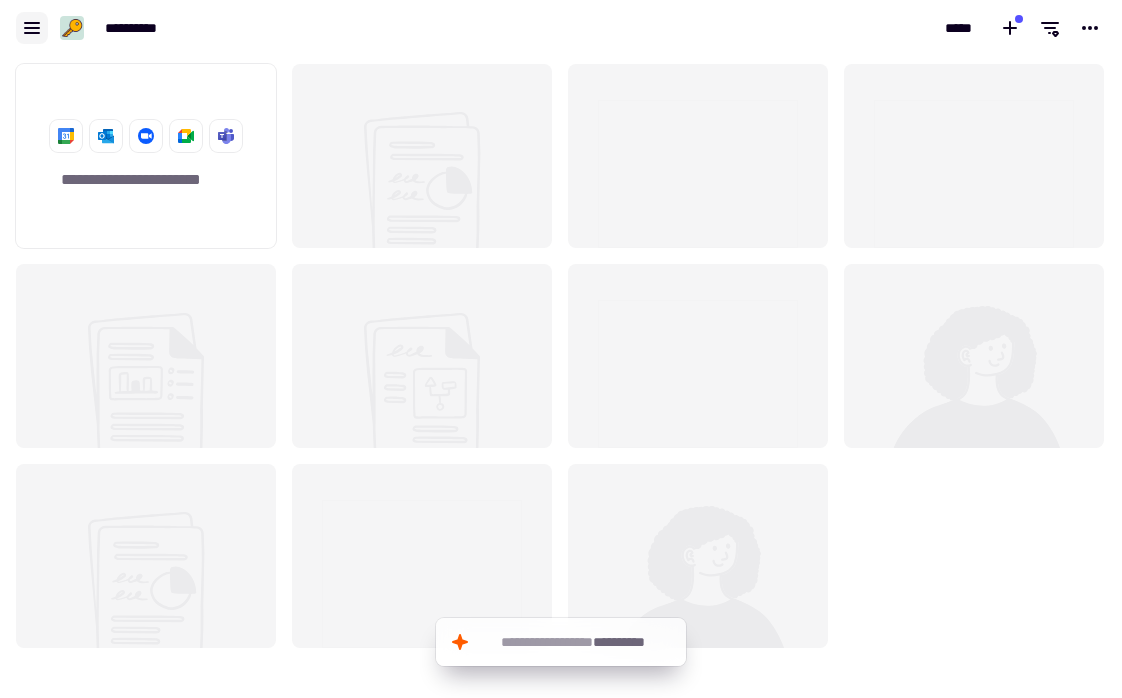 click 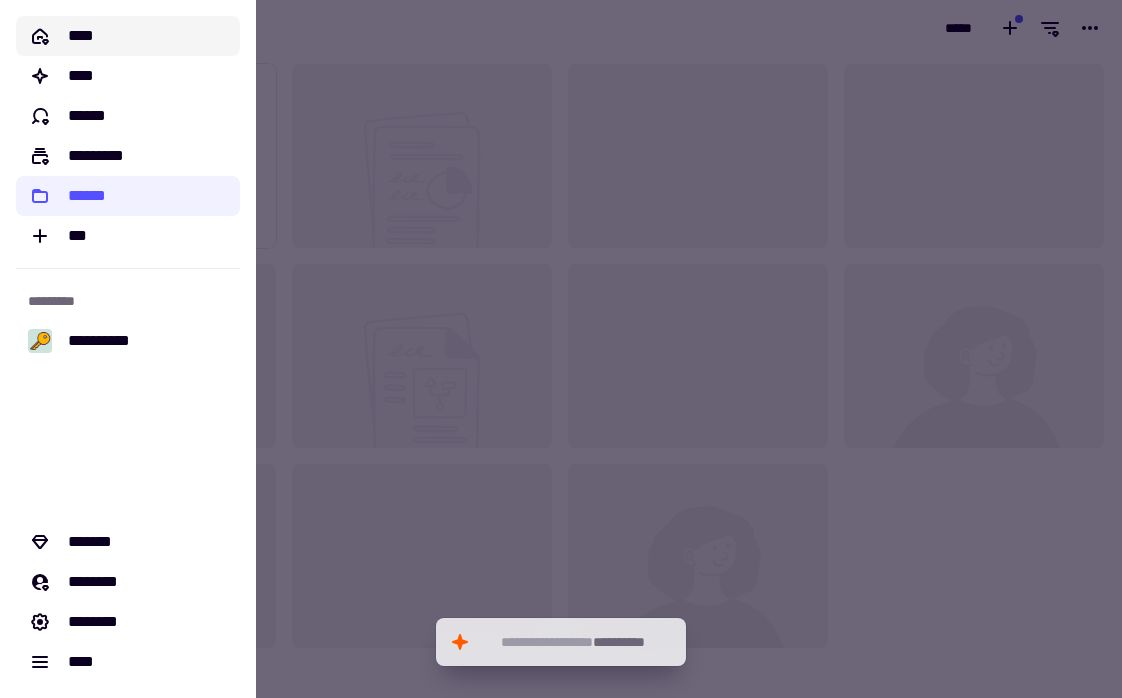 click on "****" 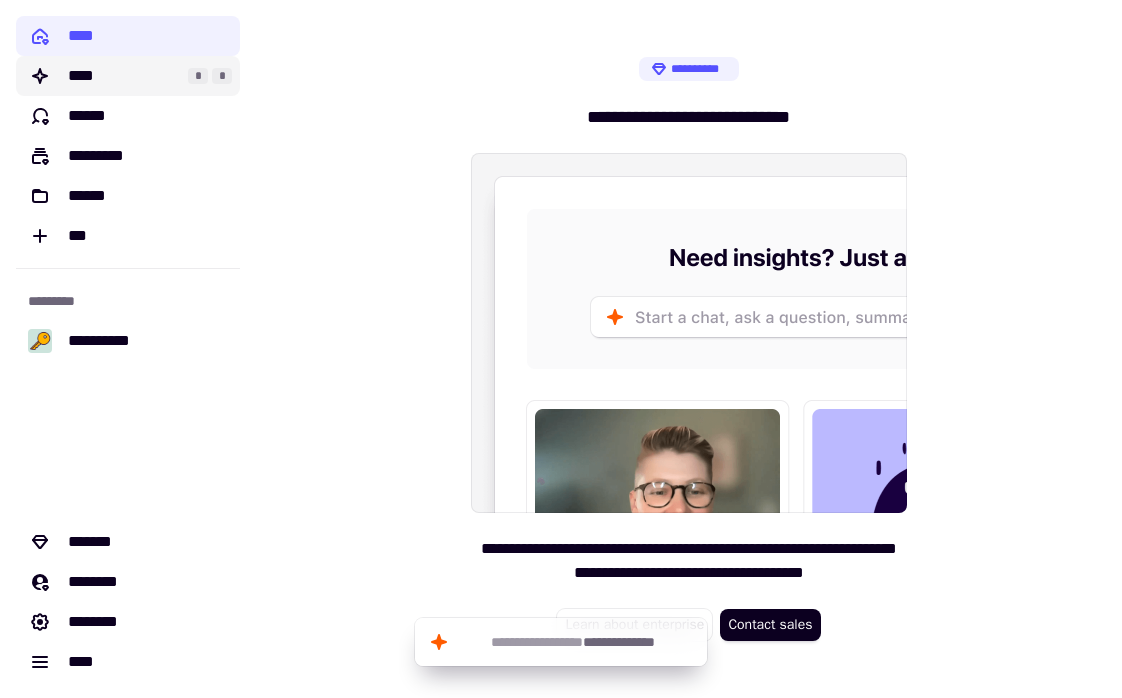 click on "****" 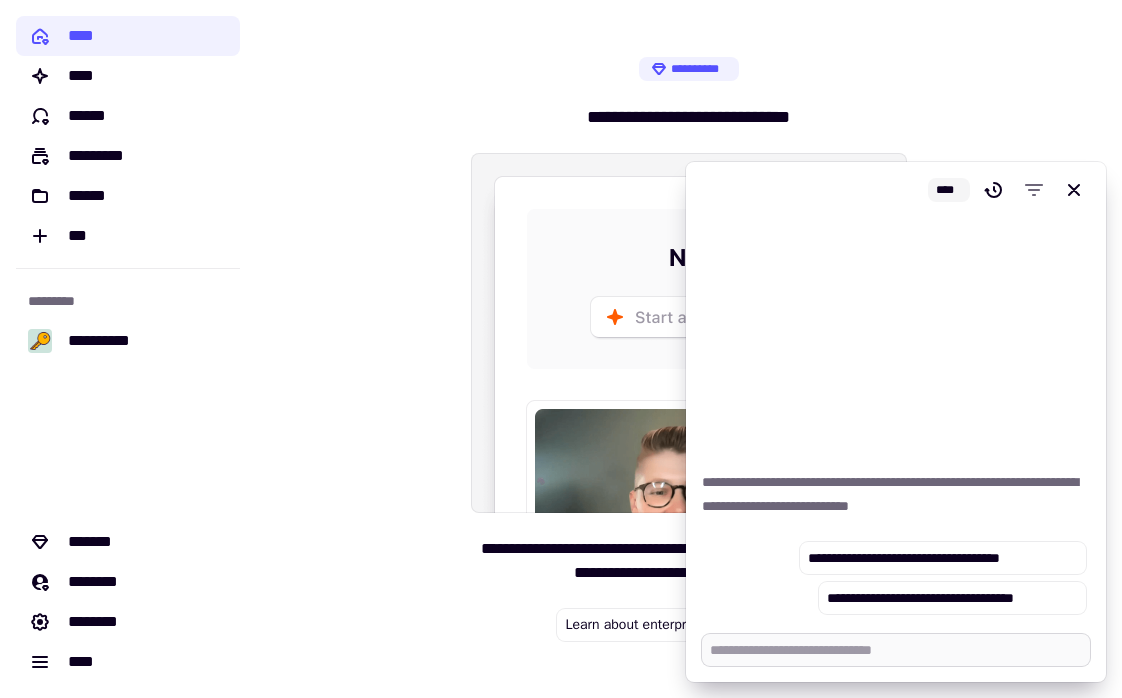 click at bounding box center [896, 650] 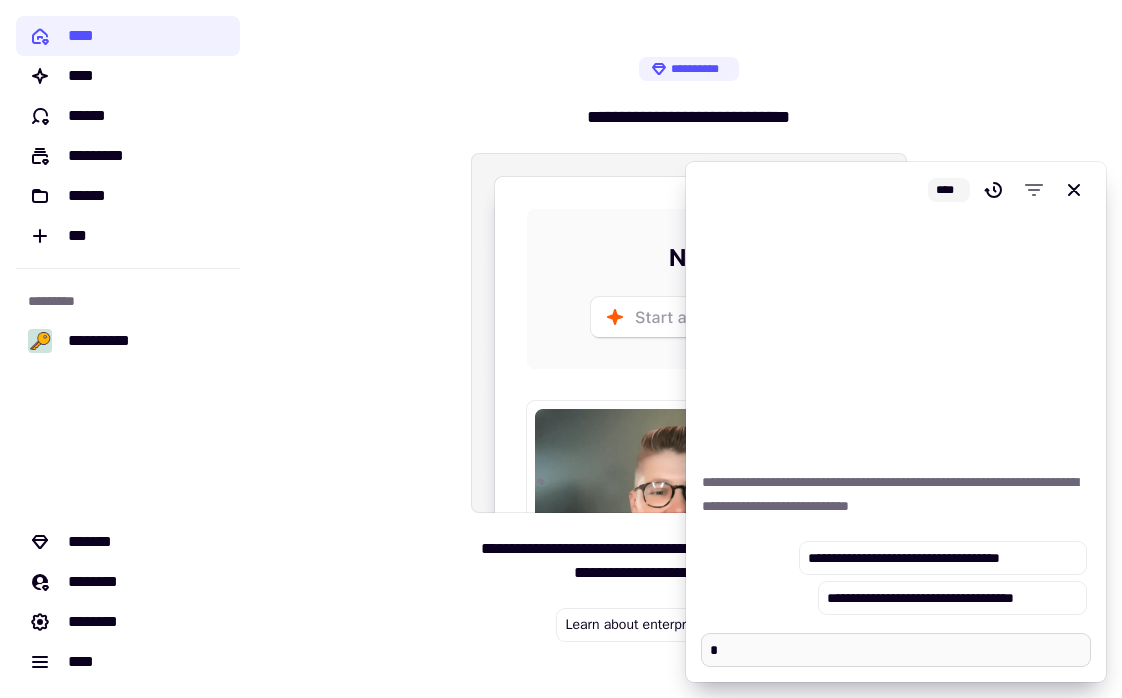 type on "*" 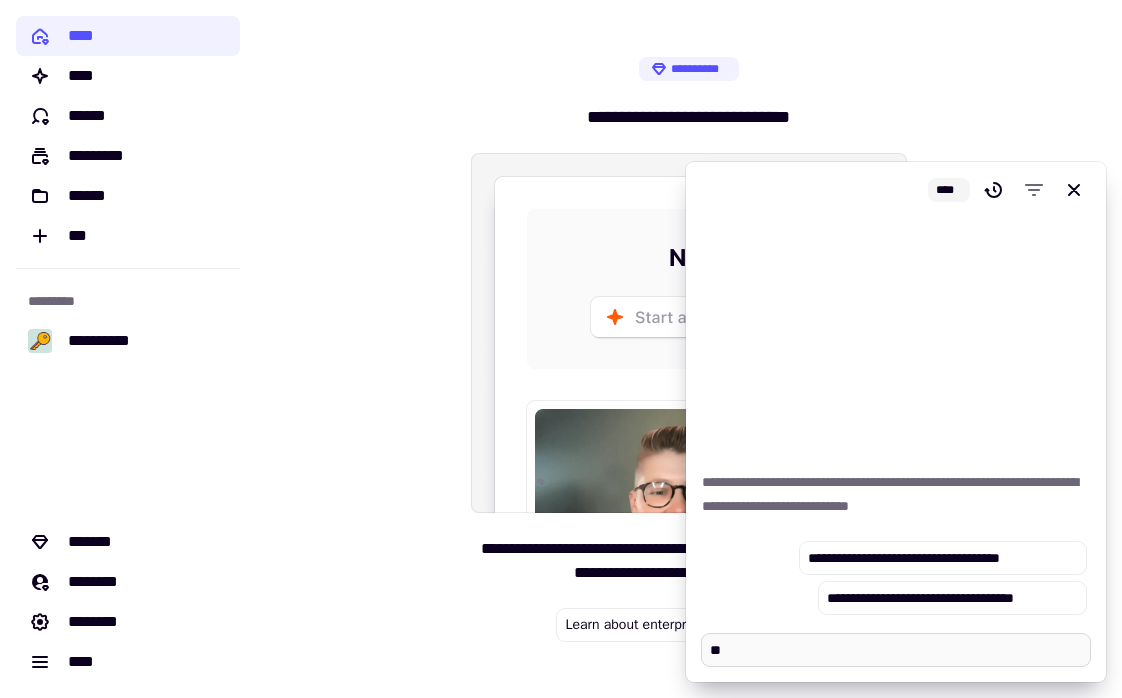 type on "*" 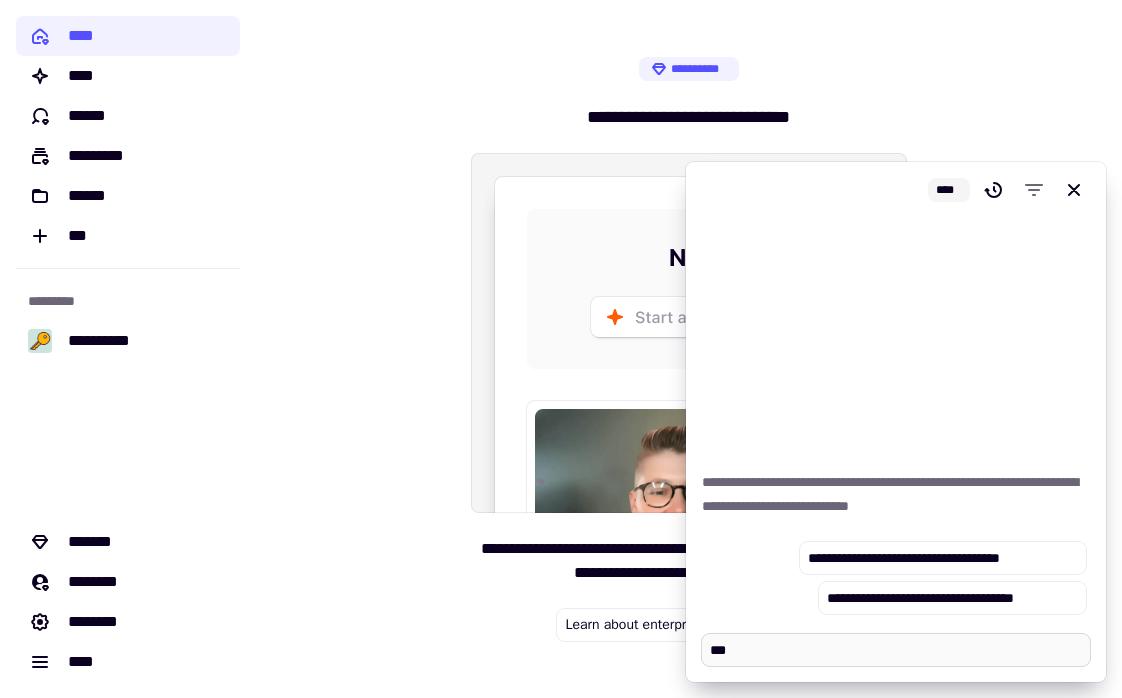 type on "*" 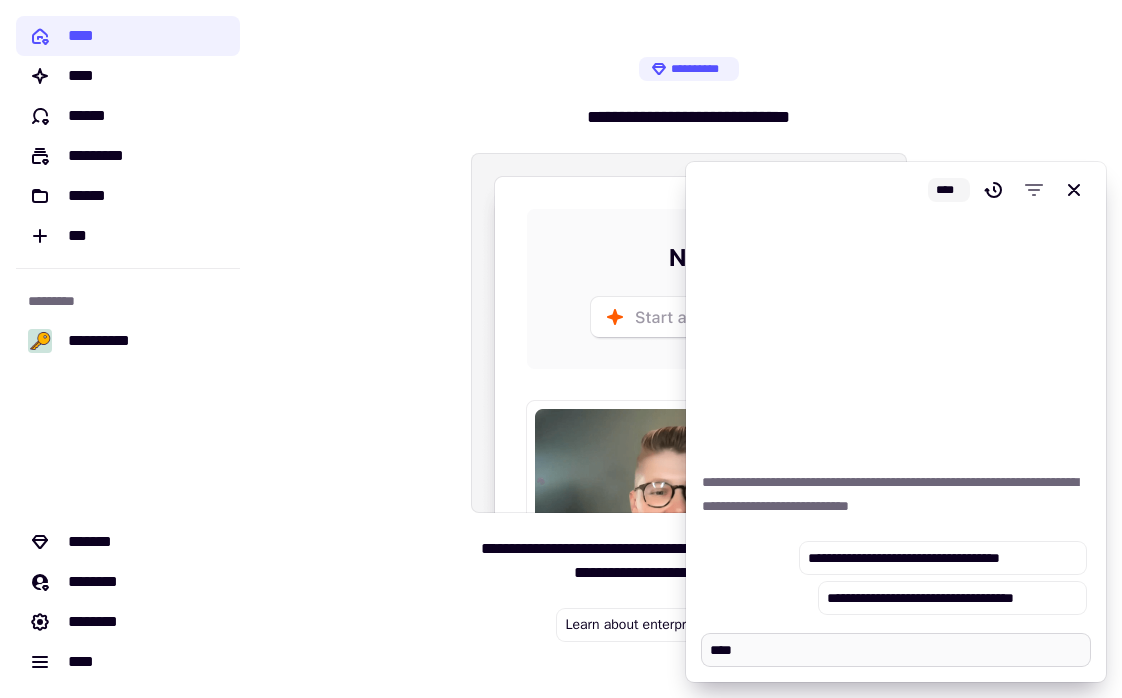 type on "*" 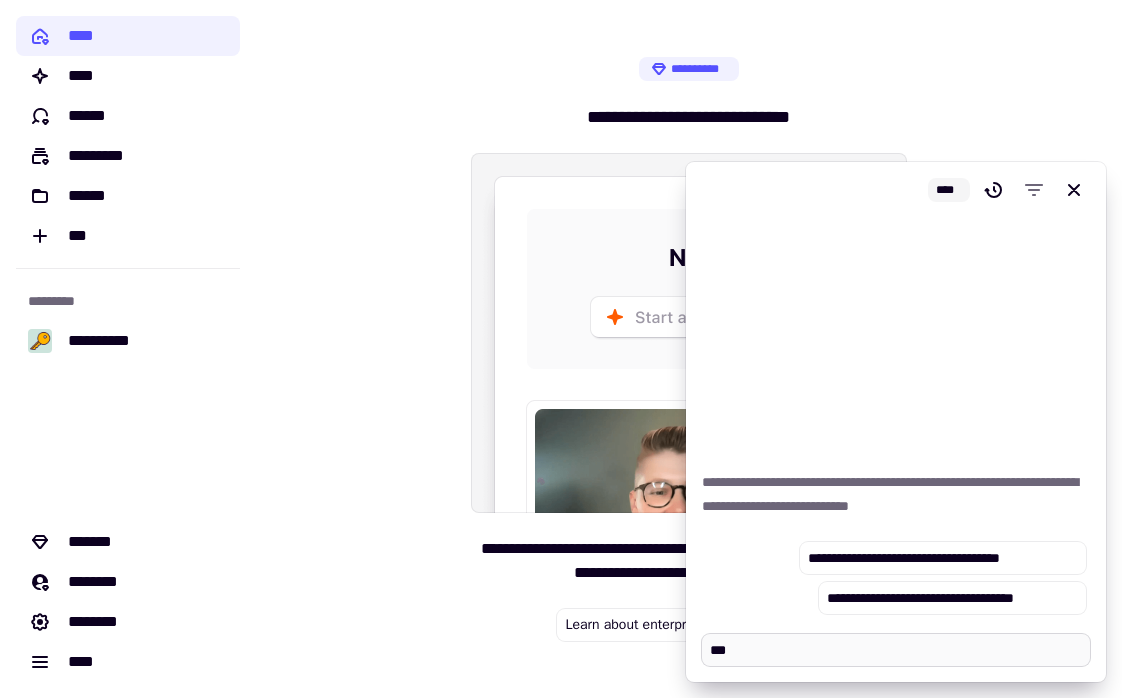 type on "*" 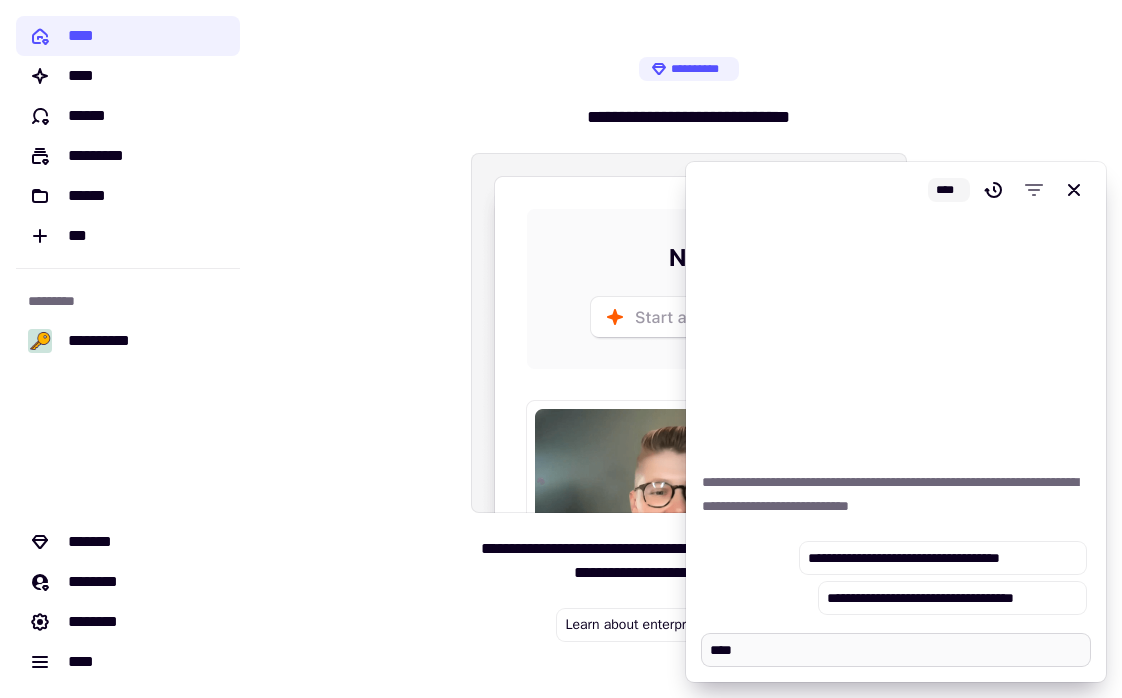 type on "*" 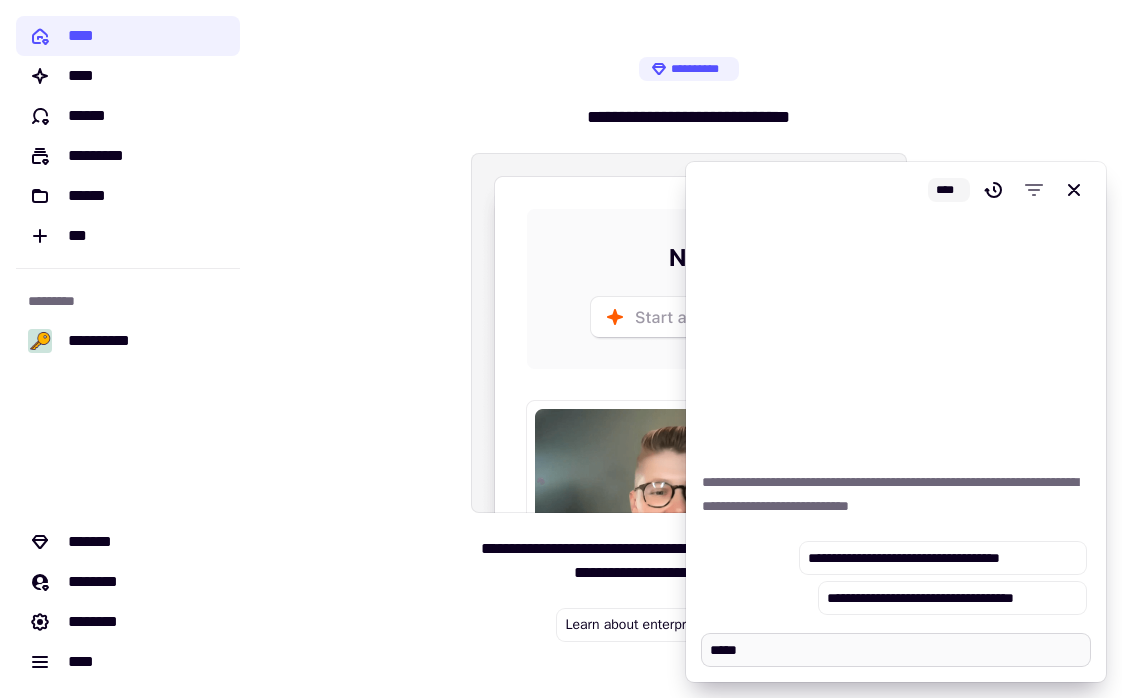 type on "*" 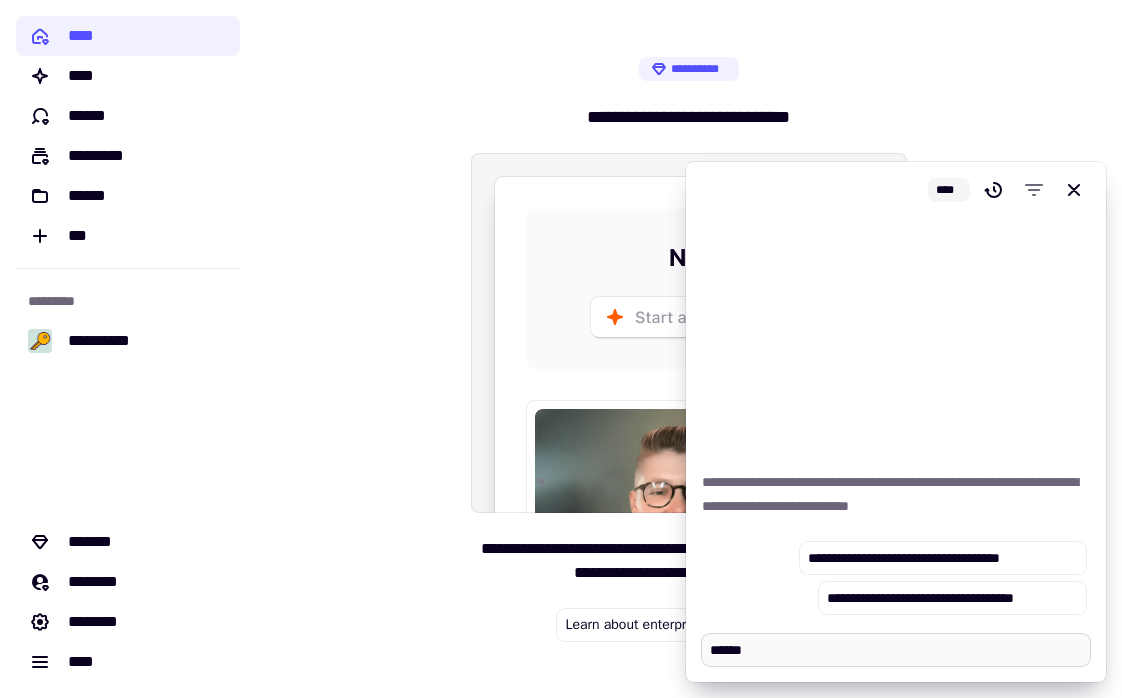 type on "*" 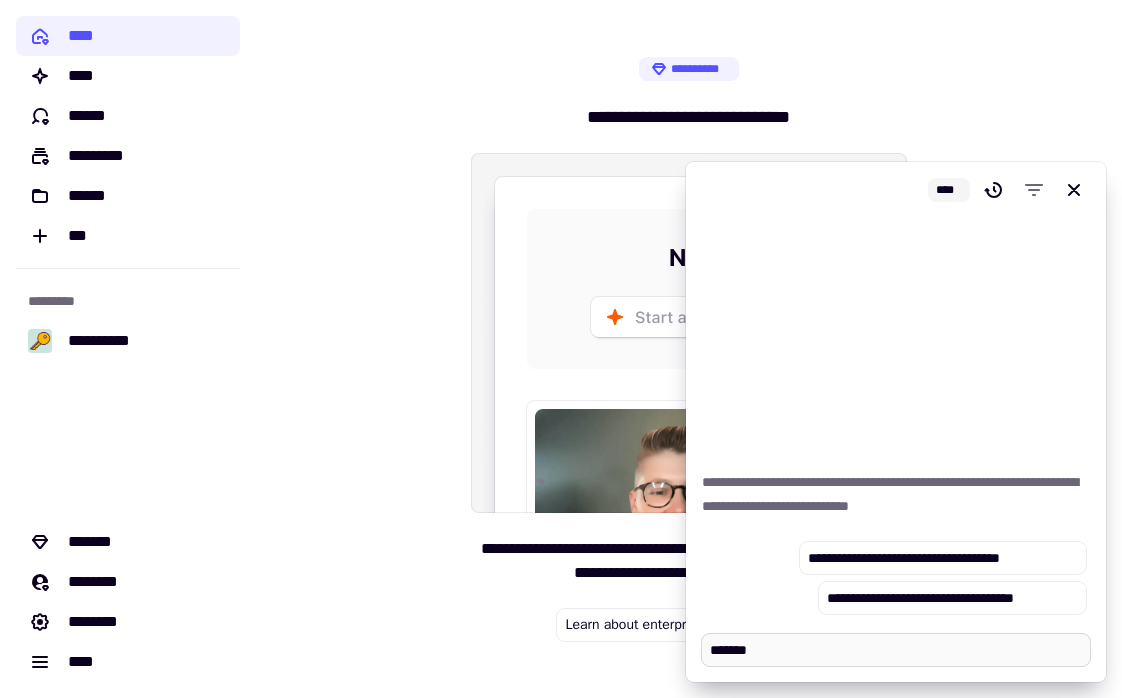 type on "*" 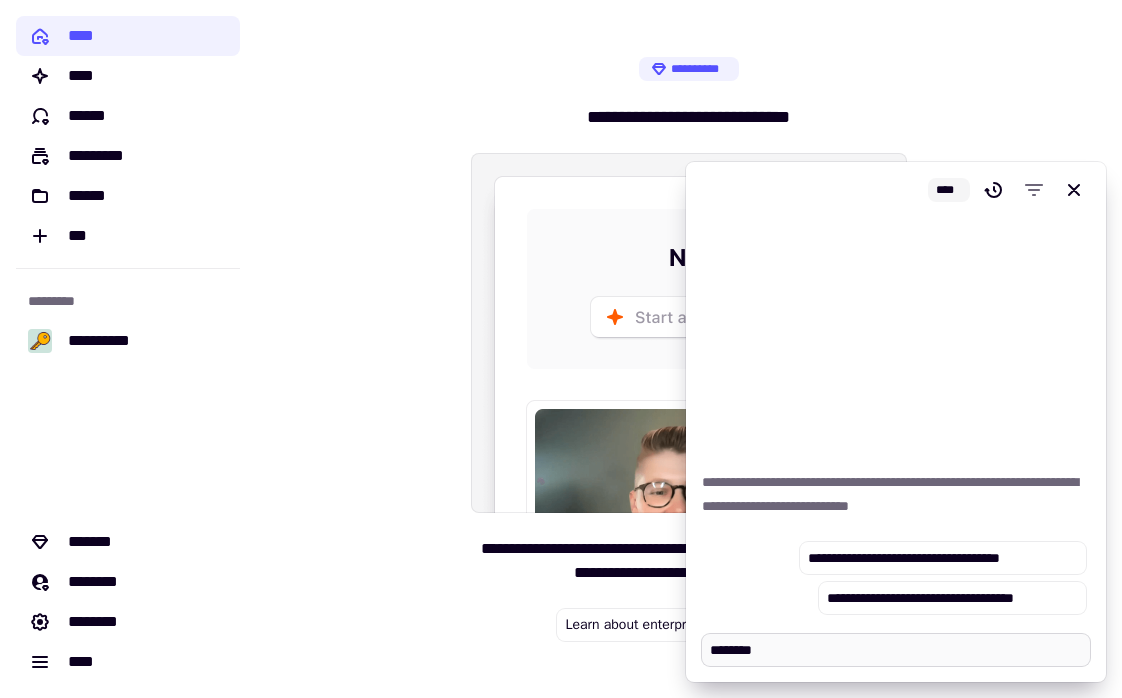 type on "*" 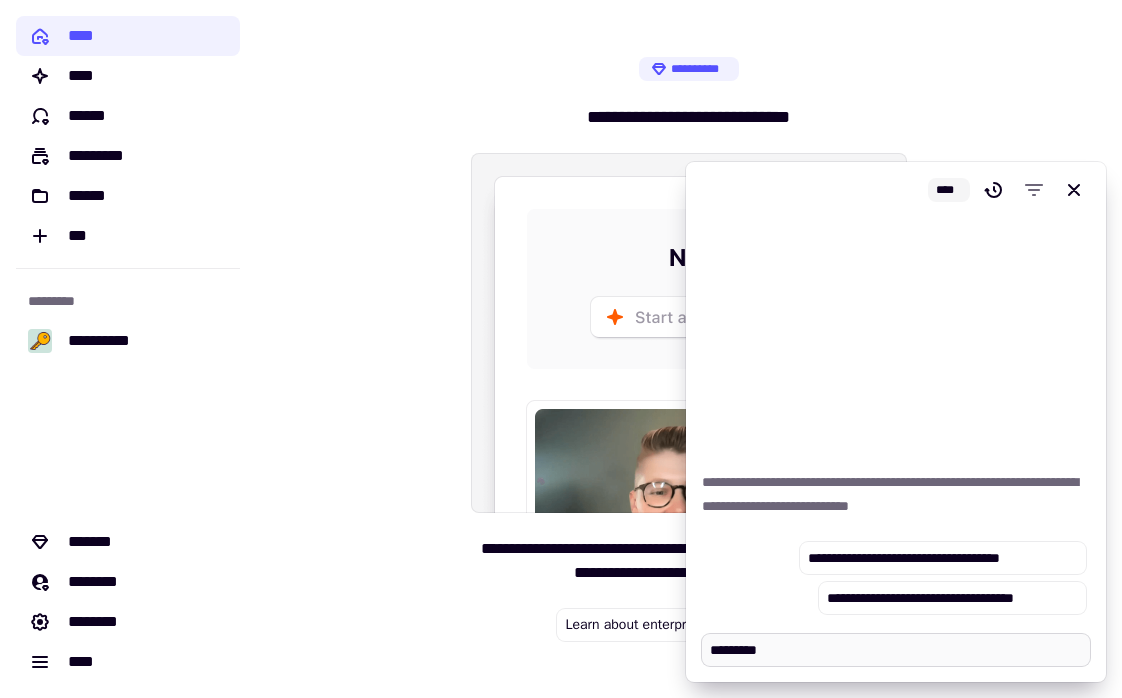 type on "*" 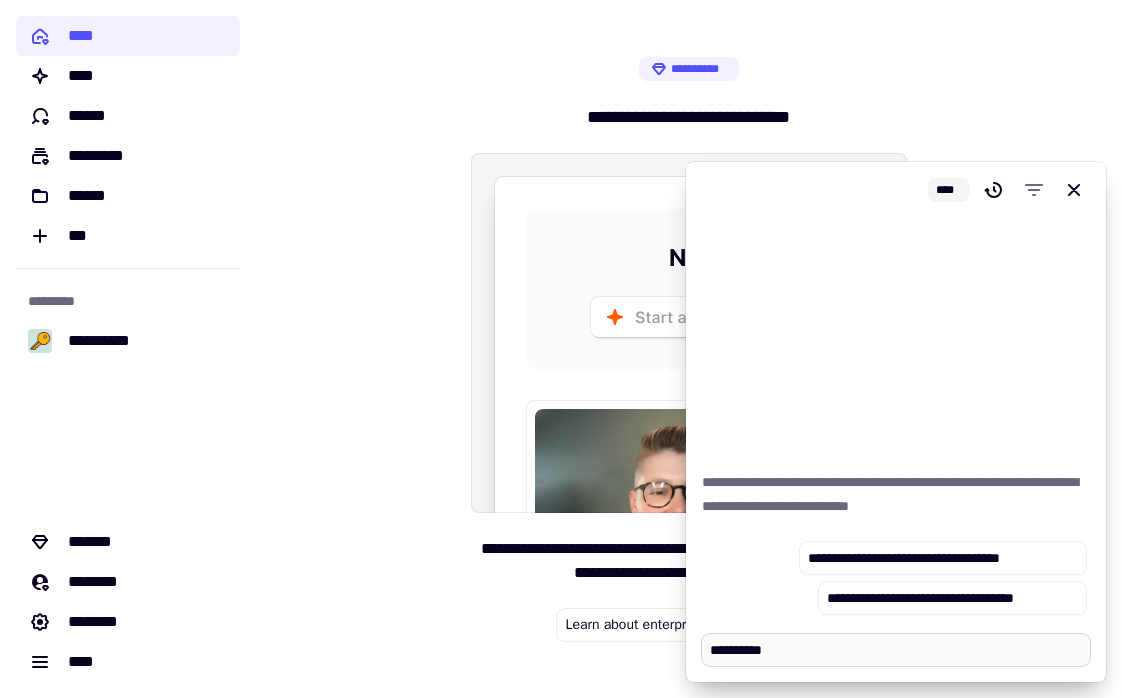 type on "*" 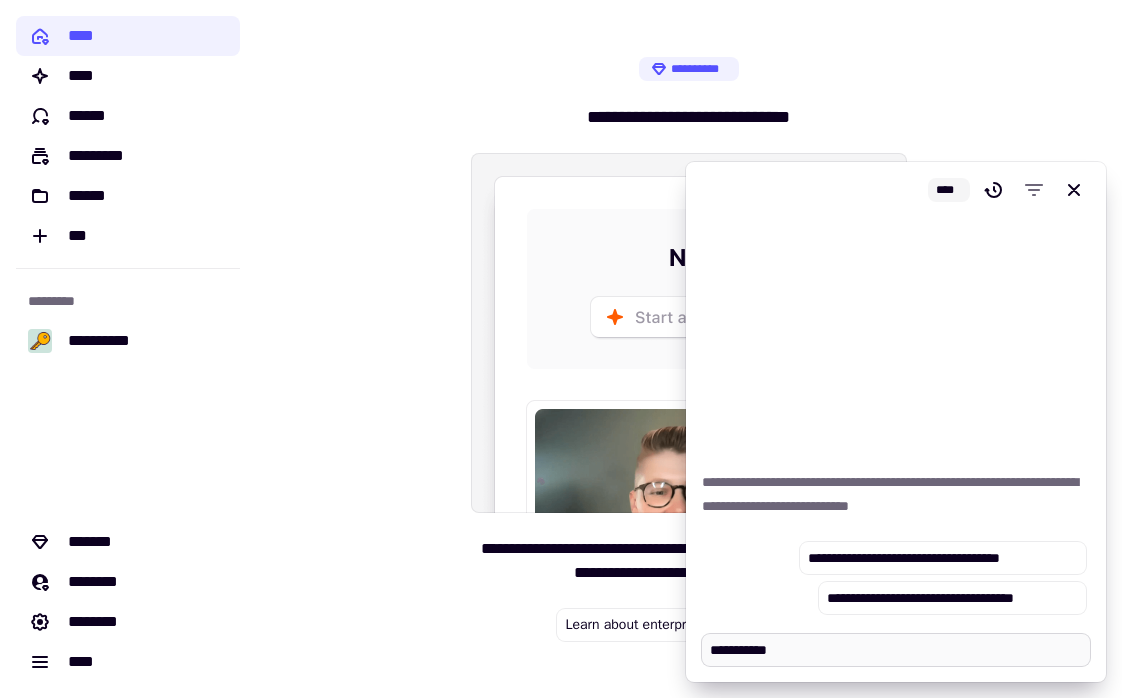 type on "*" 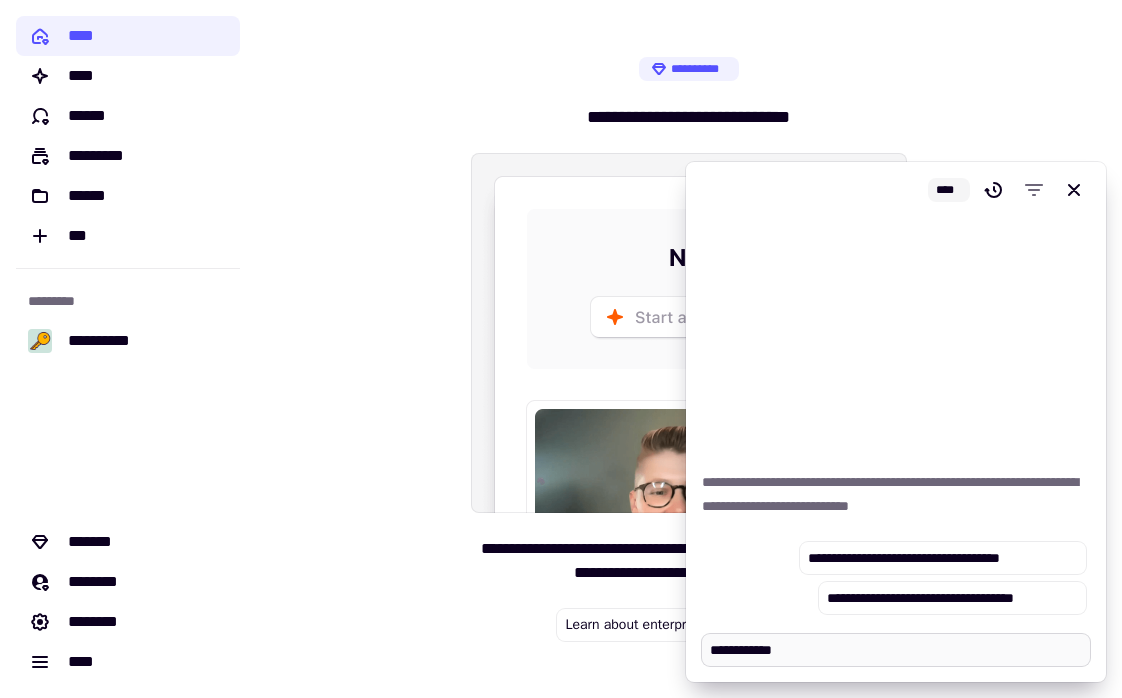 type on "*" 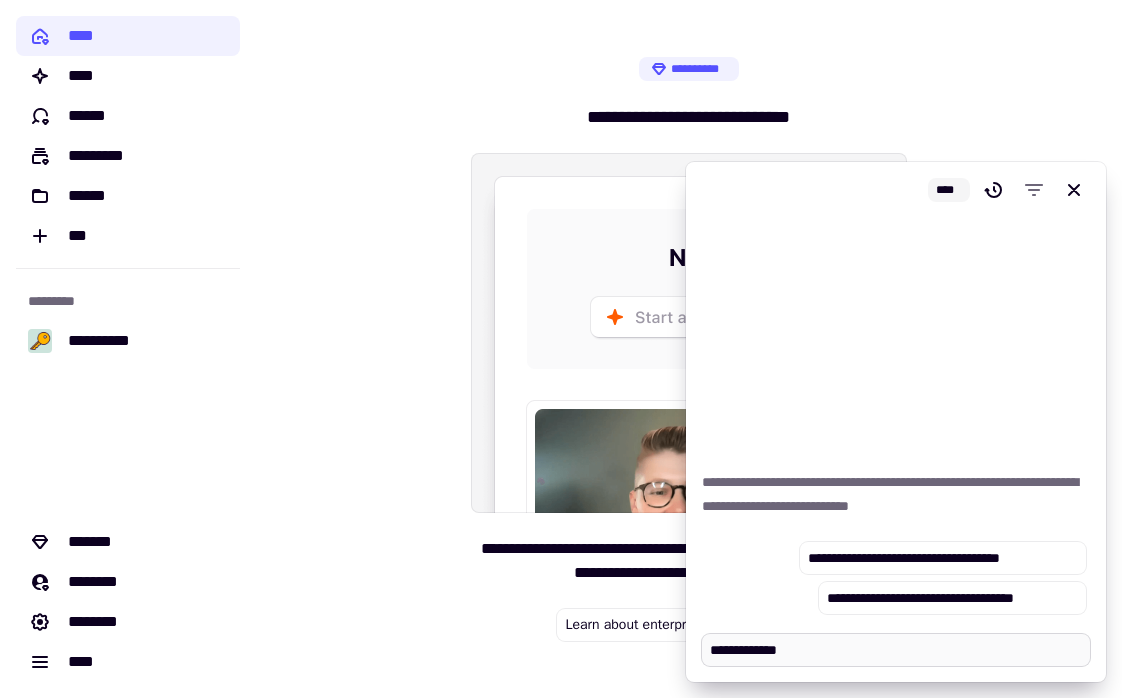 type on "*" 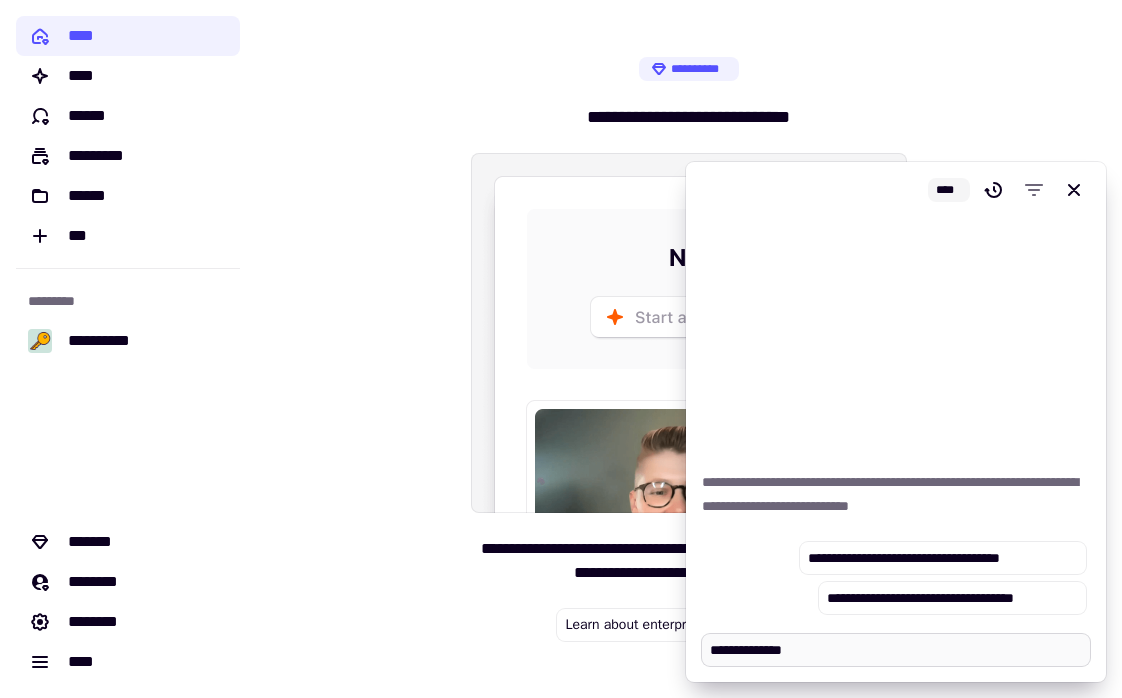 type on "**********" 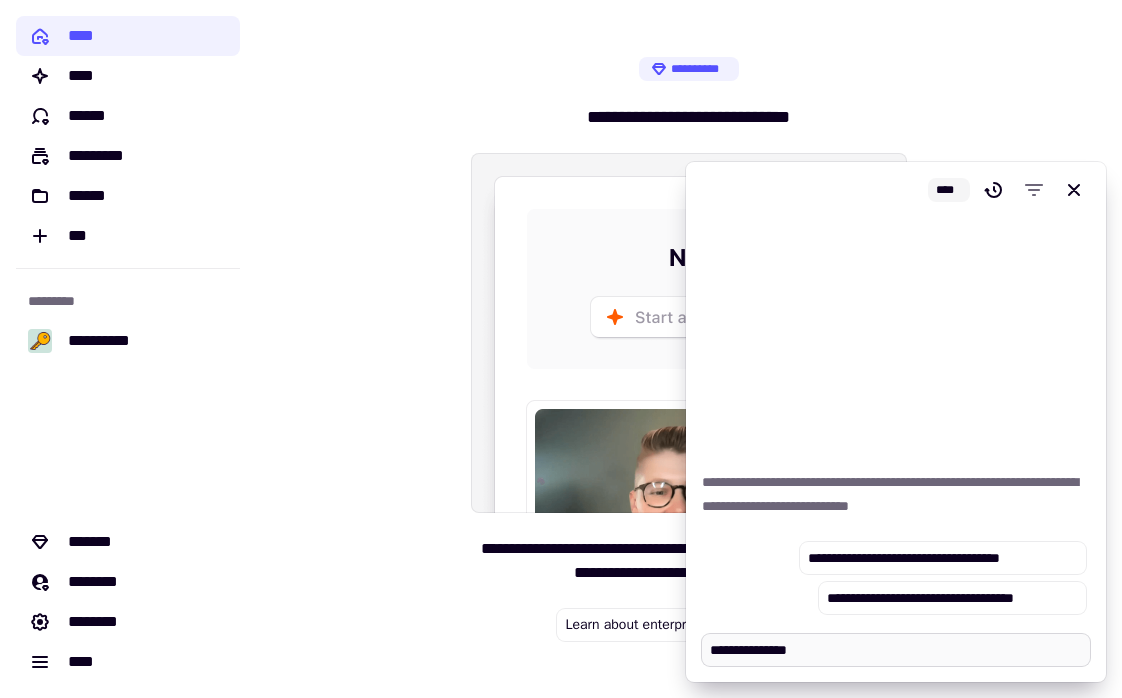 type on "*" 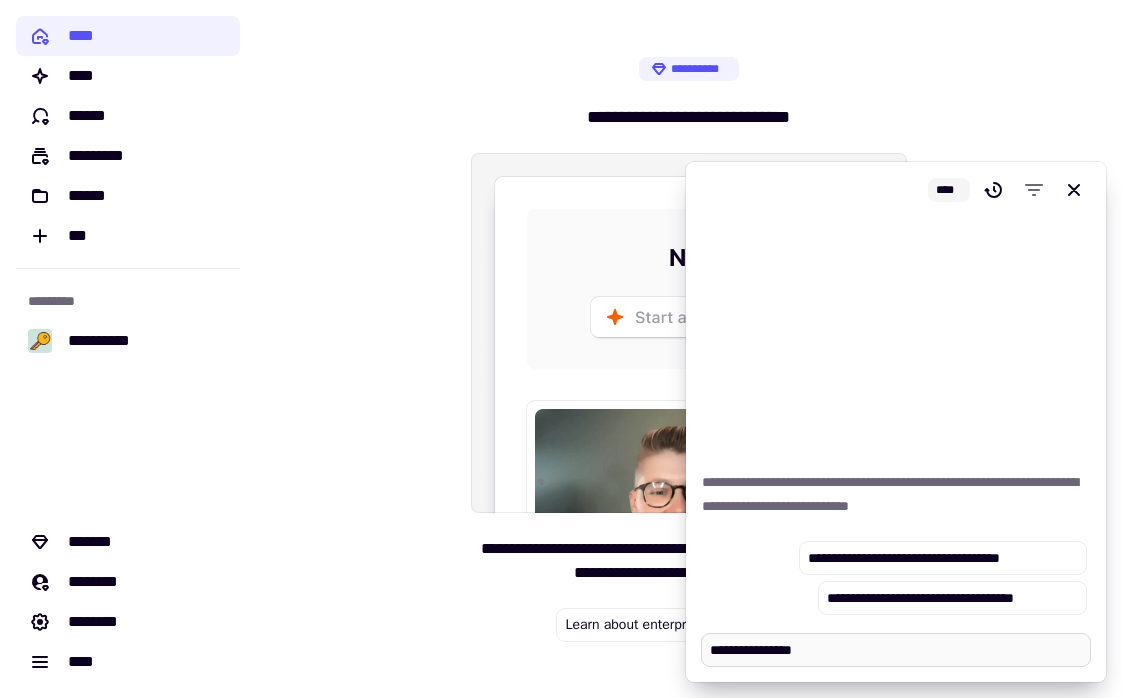 type on "*" 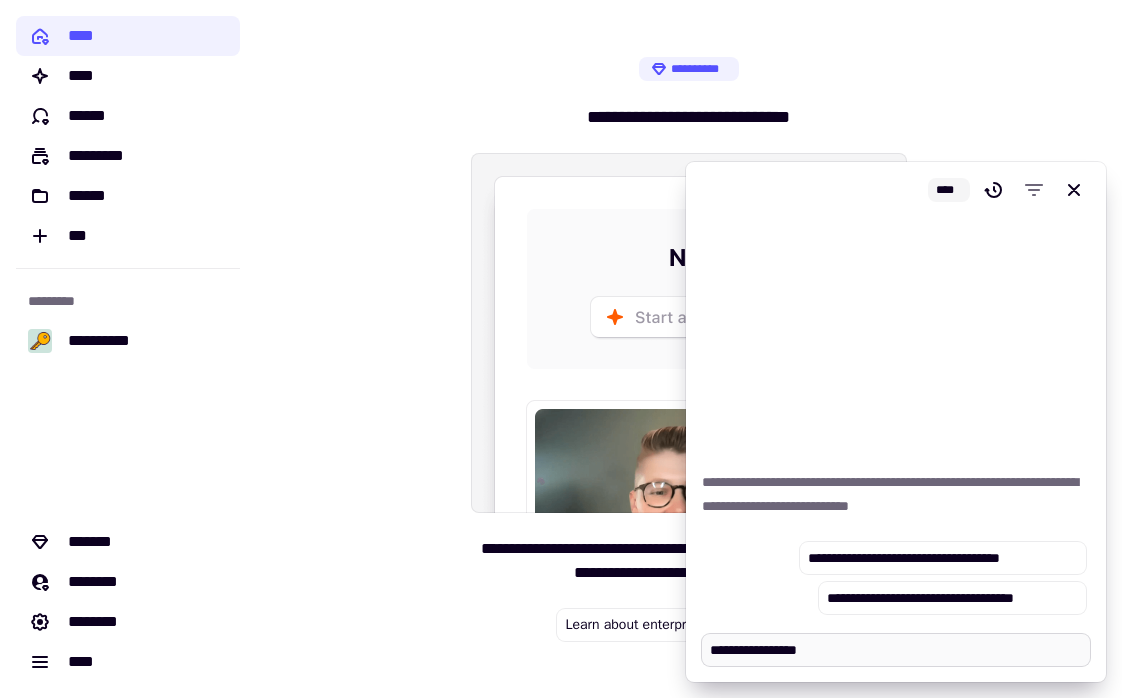 type on "*" 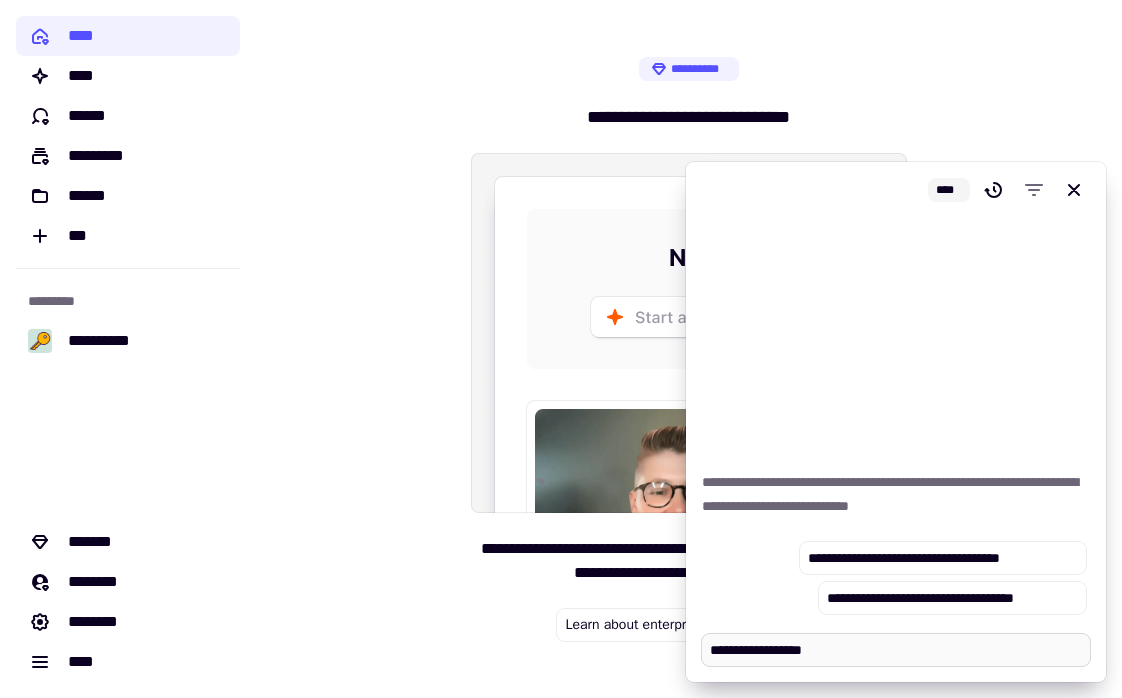 type on "*" 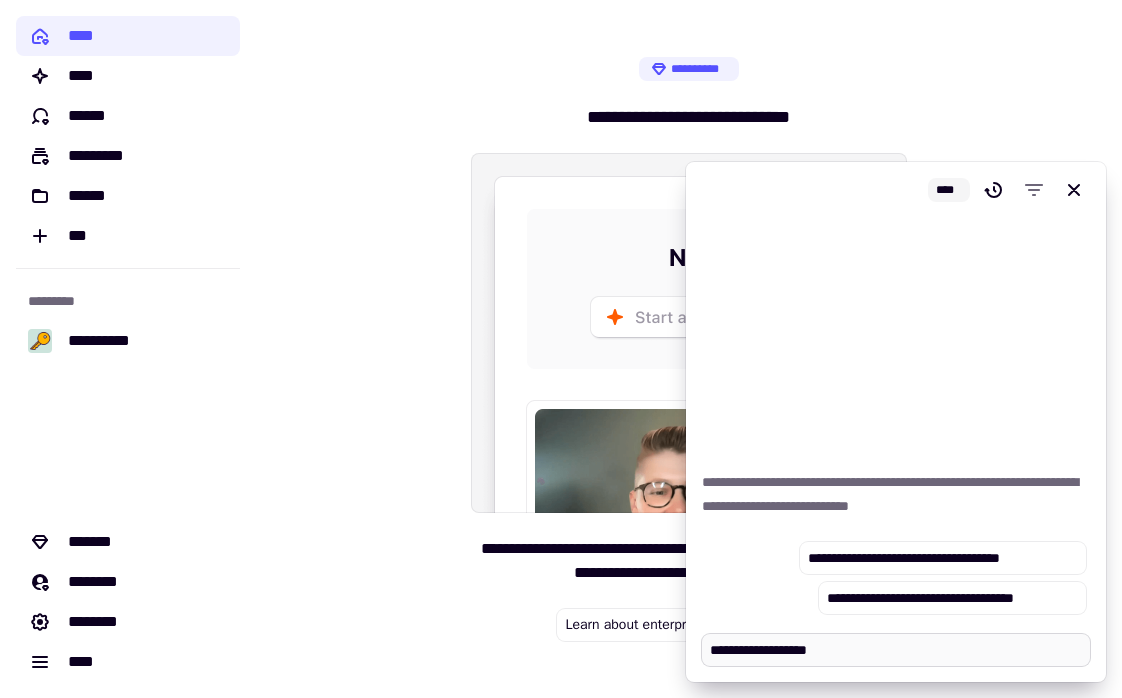 type on "*" 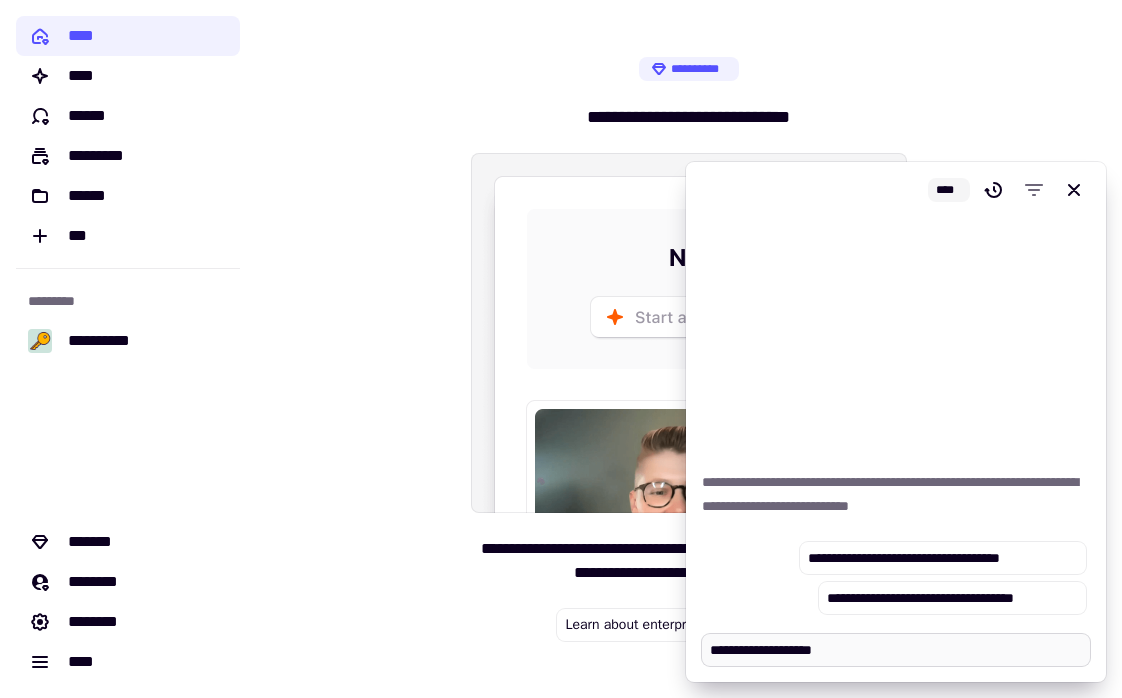 type on "*" 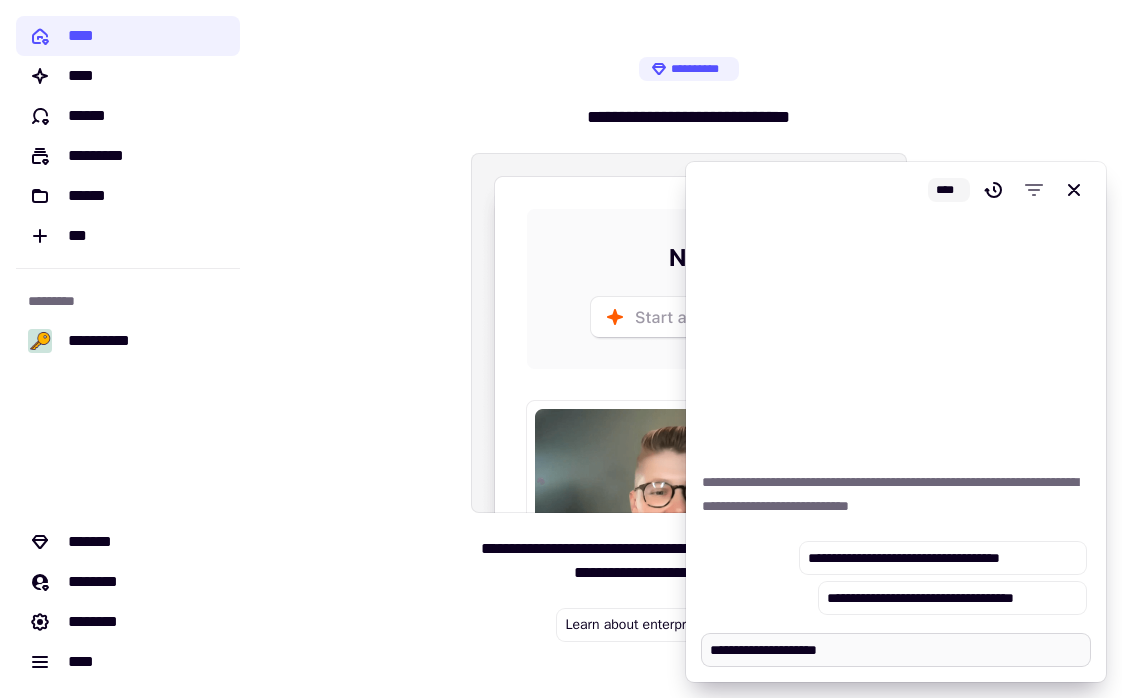 type on "*" 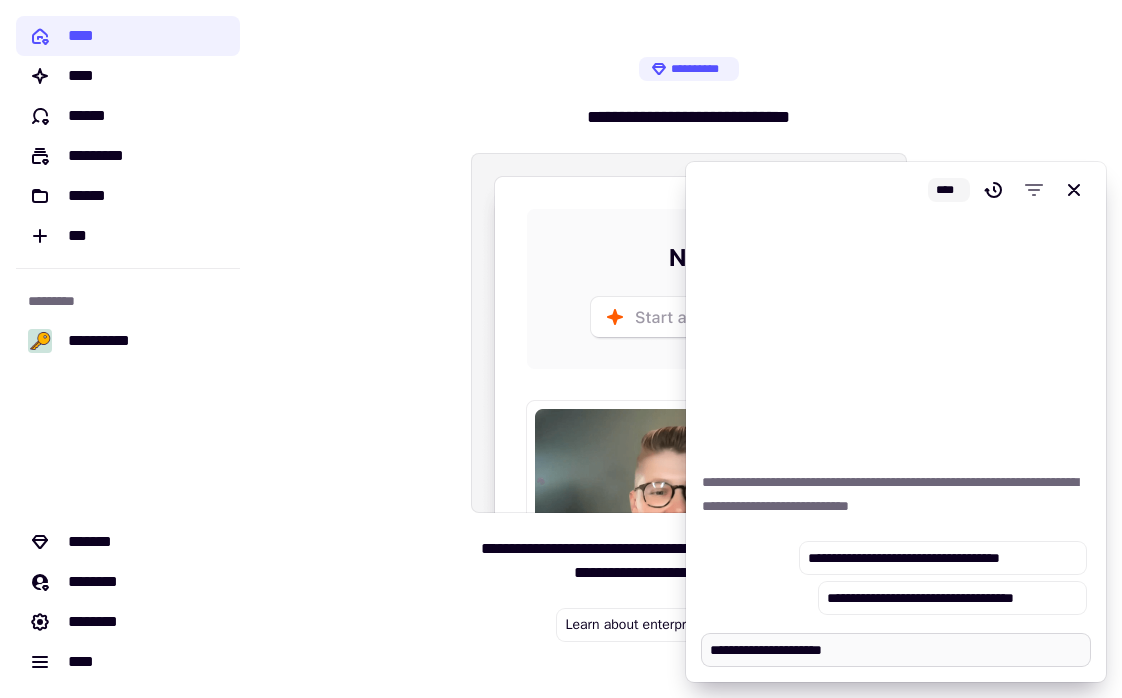 type on "*" 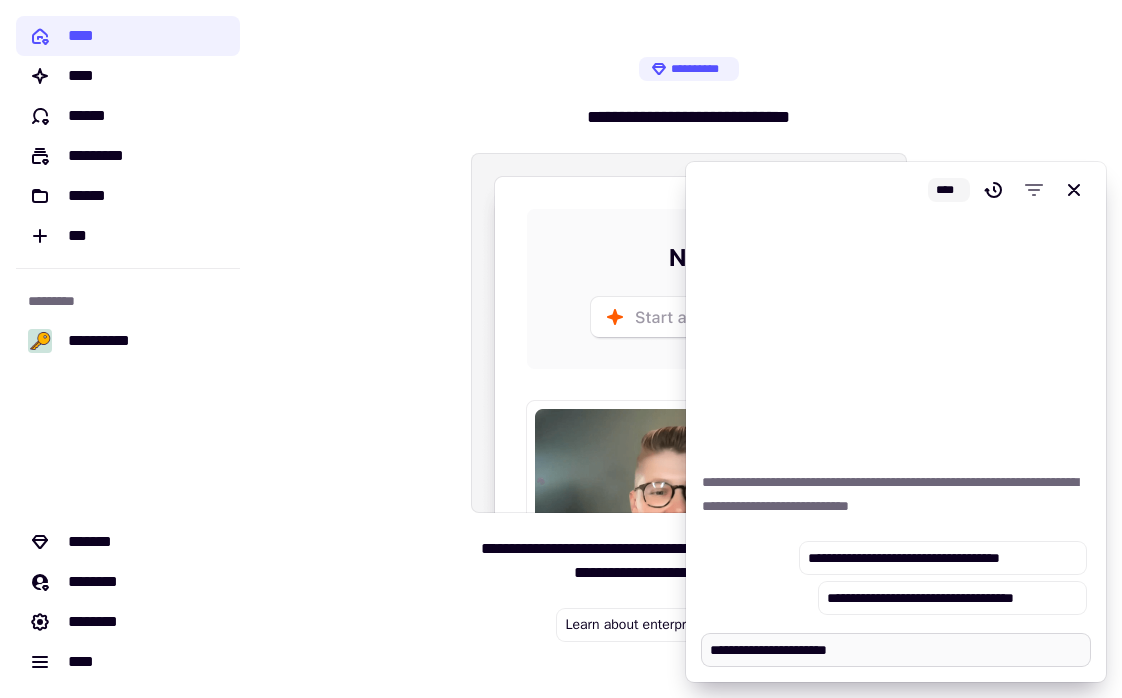 type on "*" 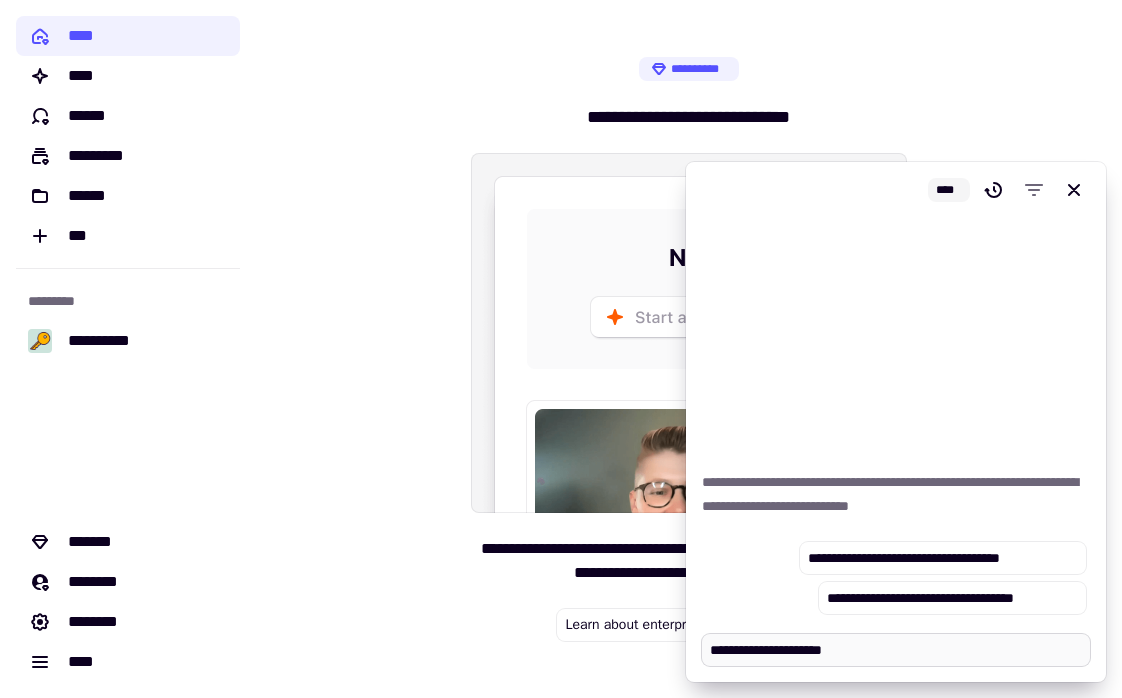 type on "*" 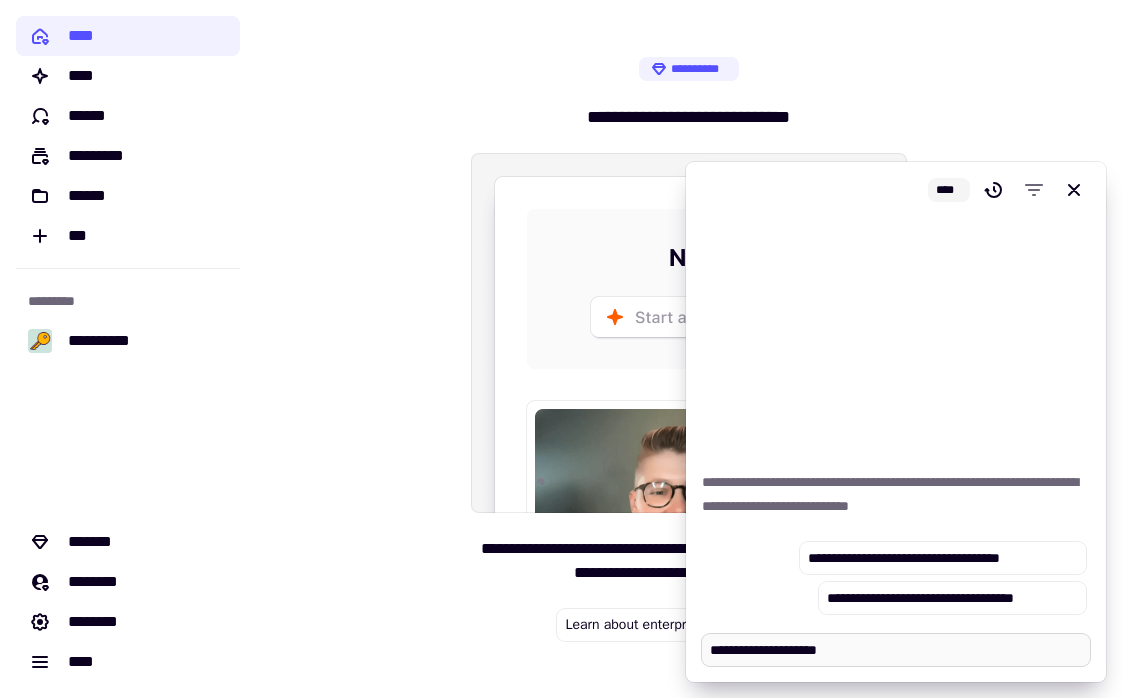 type on "*" 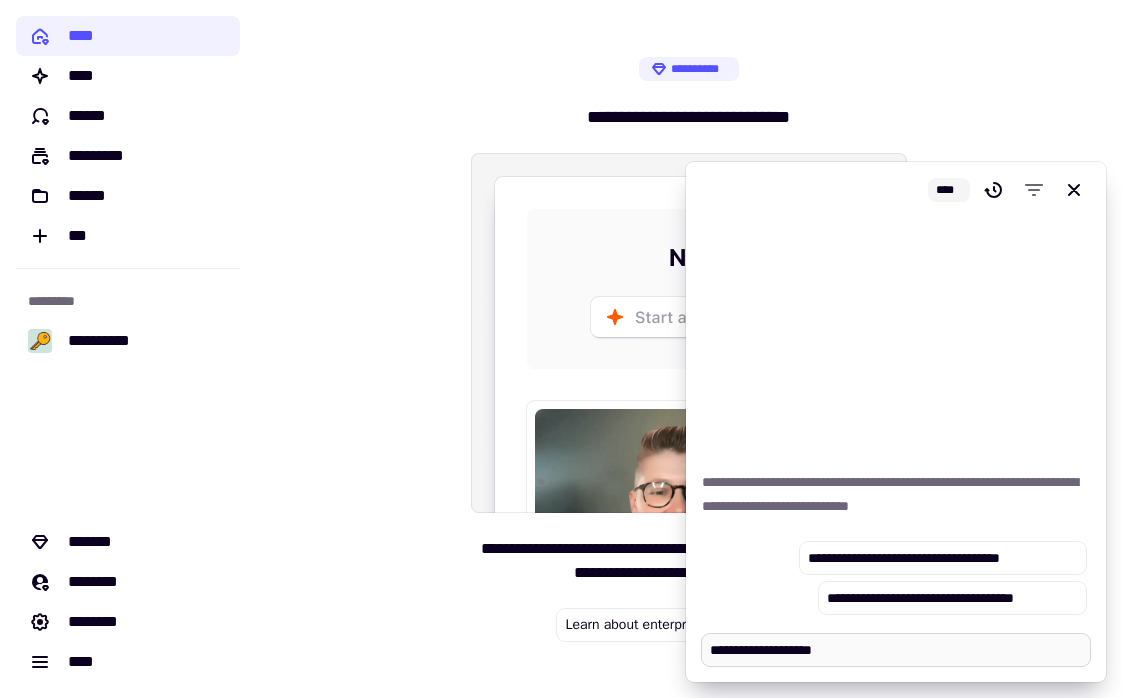 type on "*" 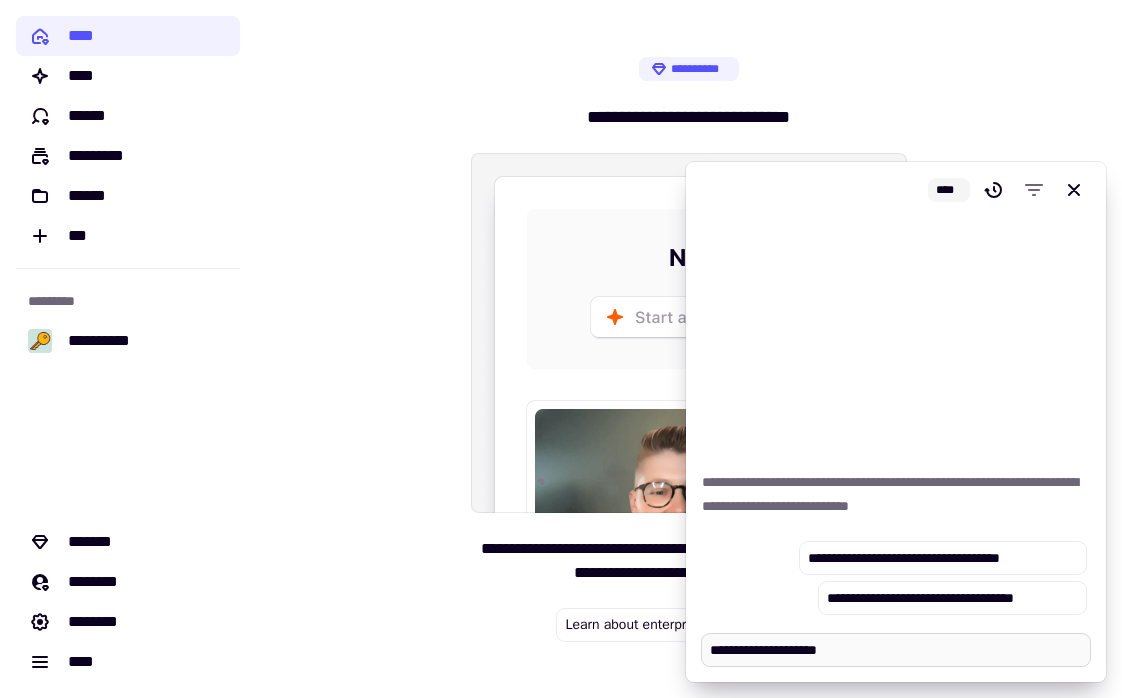 type on "*" 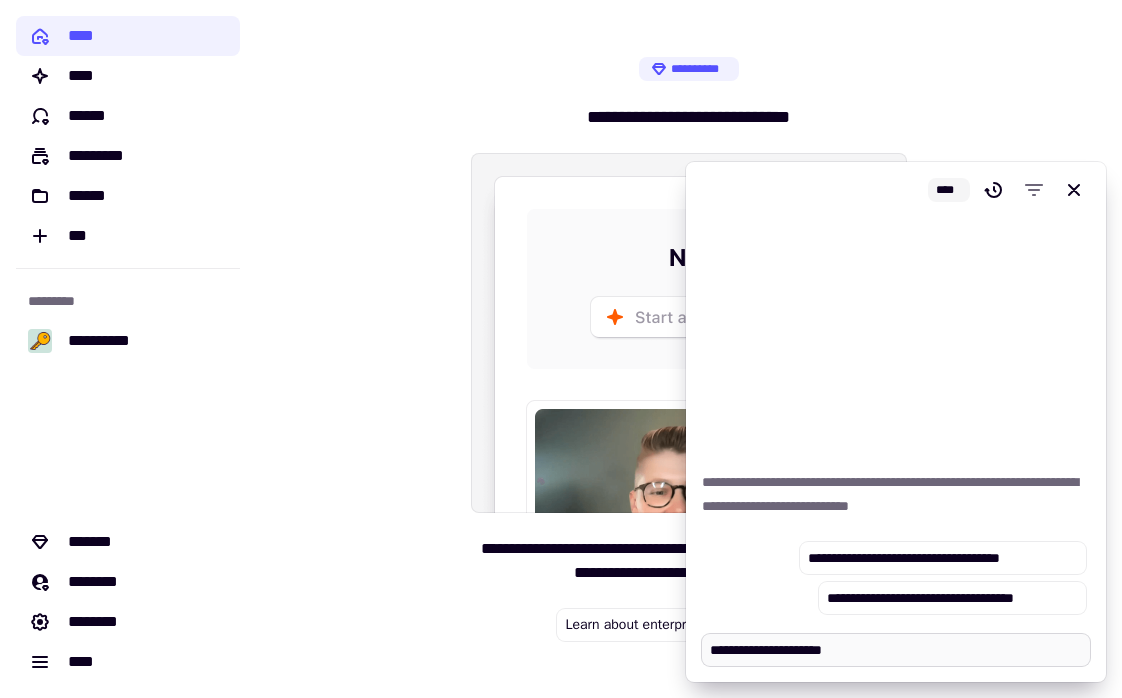 type on "*" 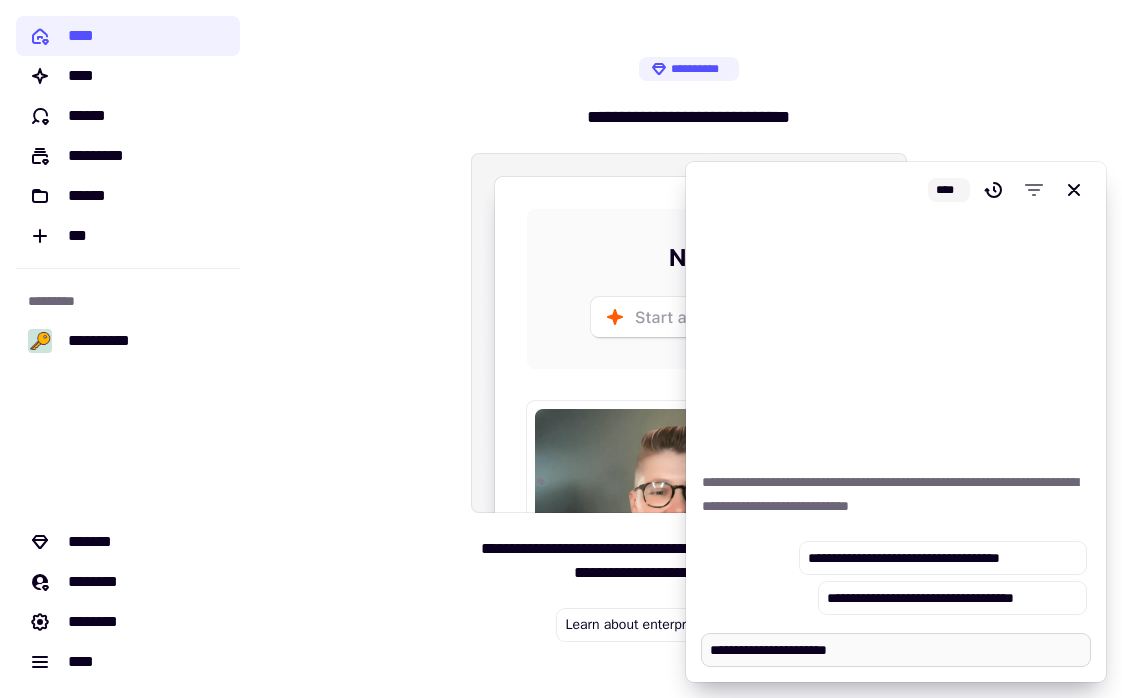 type on "*" 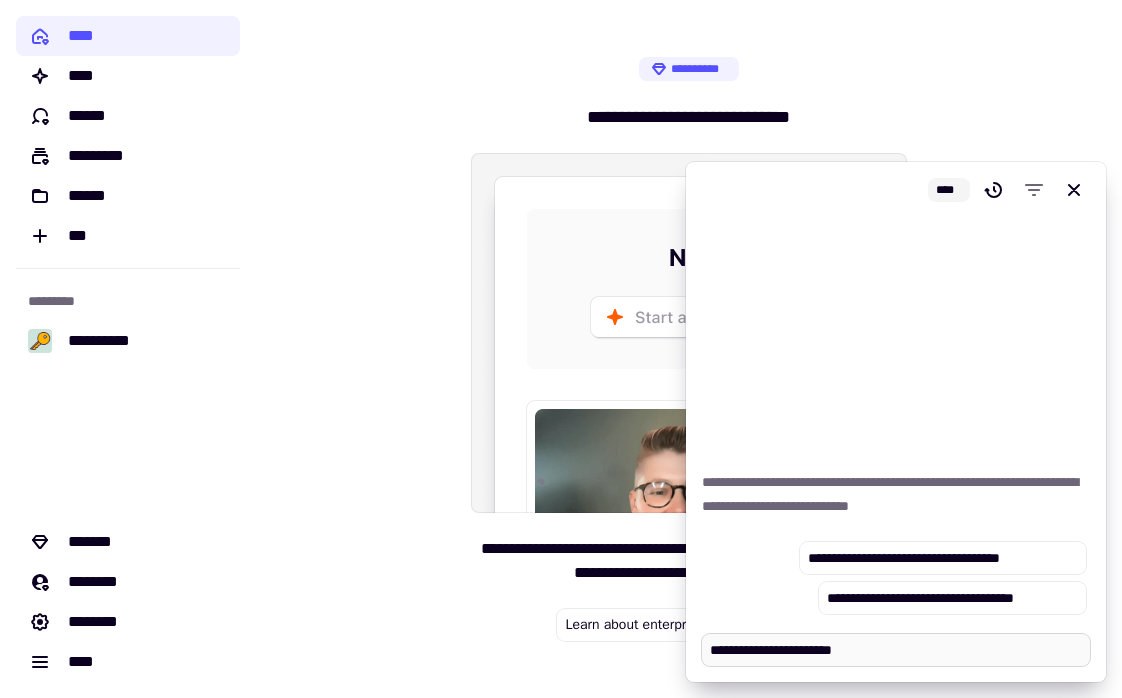 type on "*" 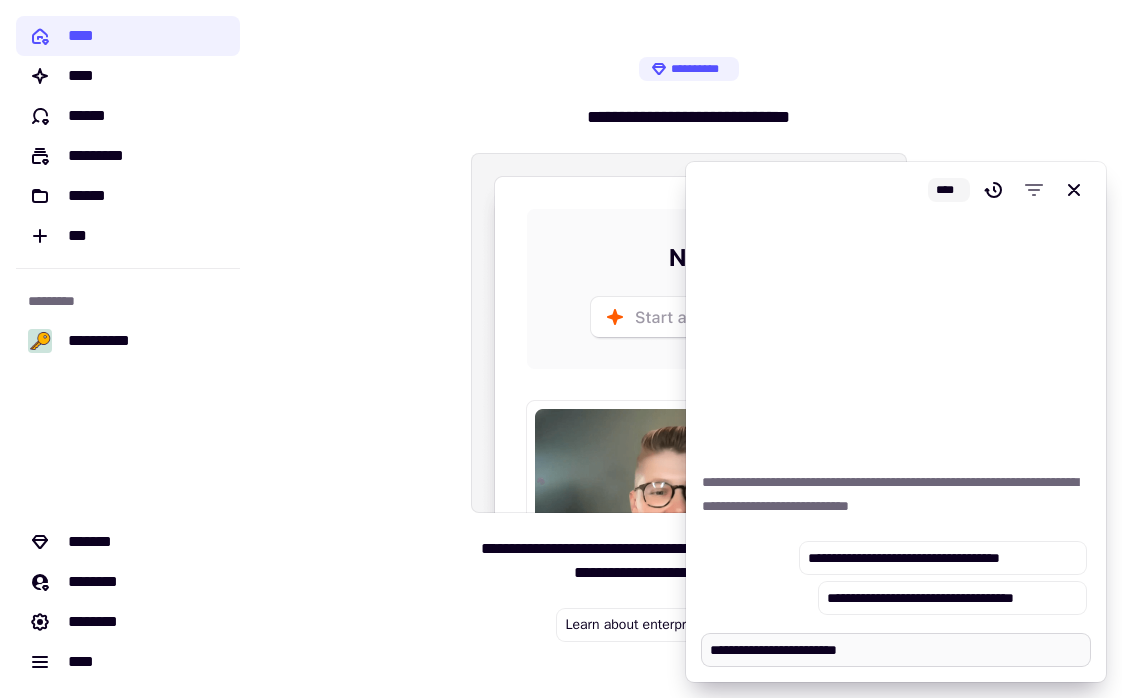 type on "*" 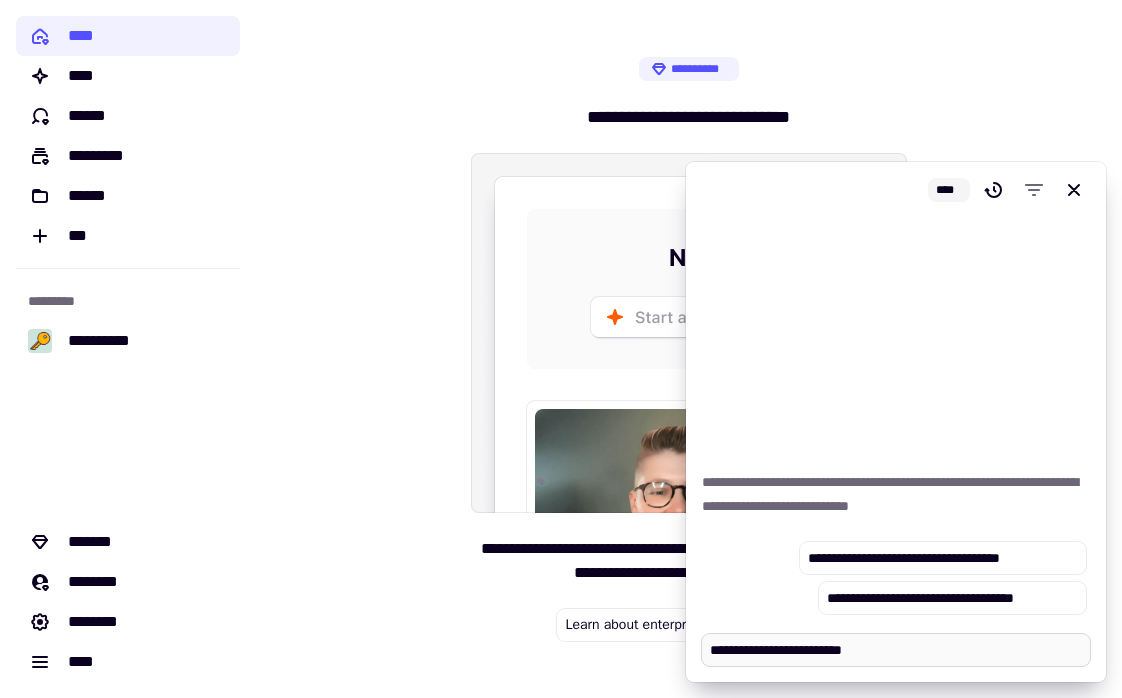 type on "*" 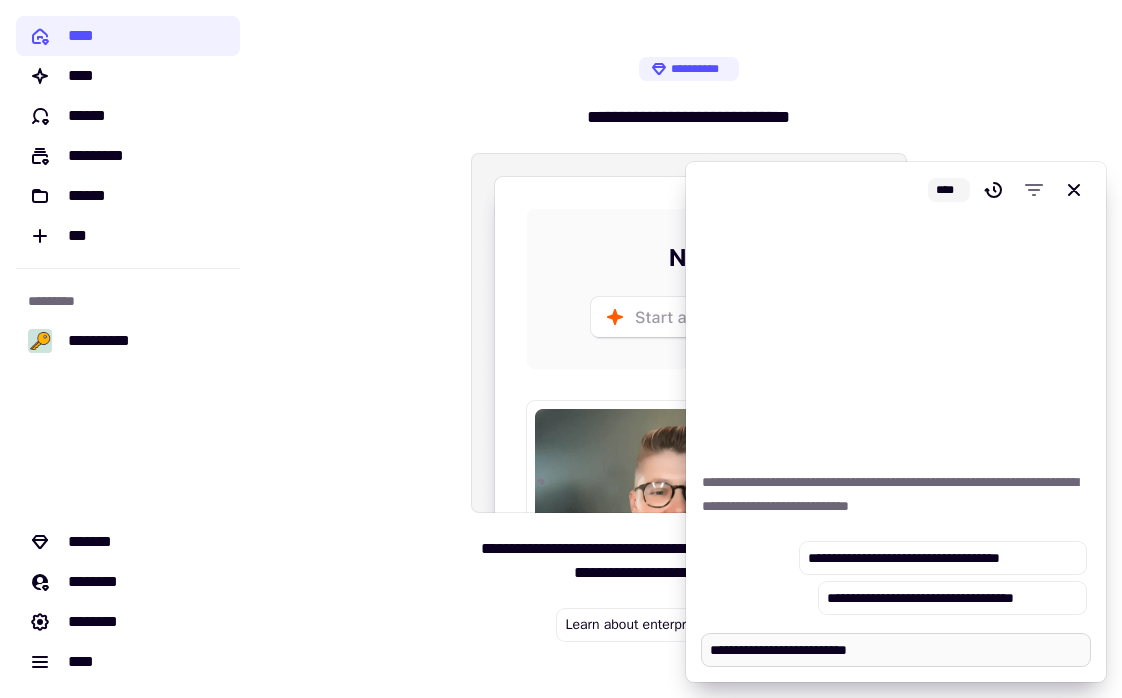 type on "**********" 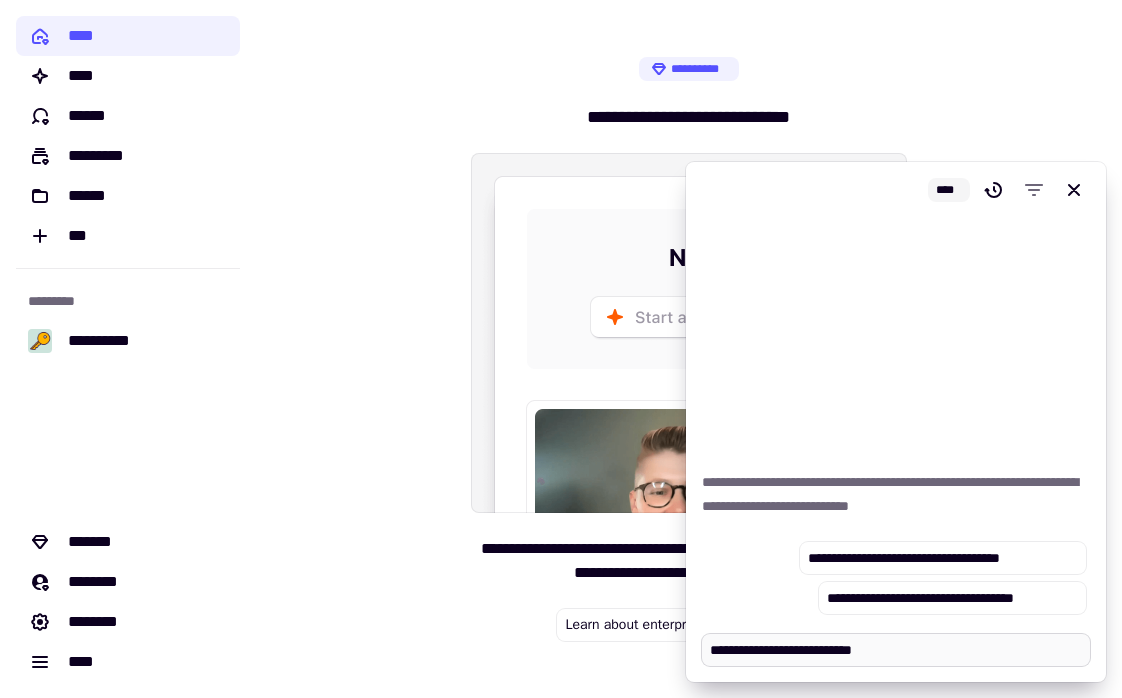 type on "*" 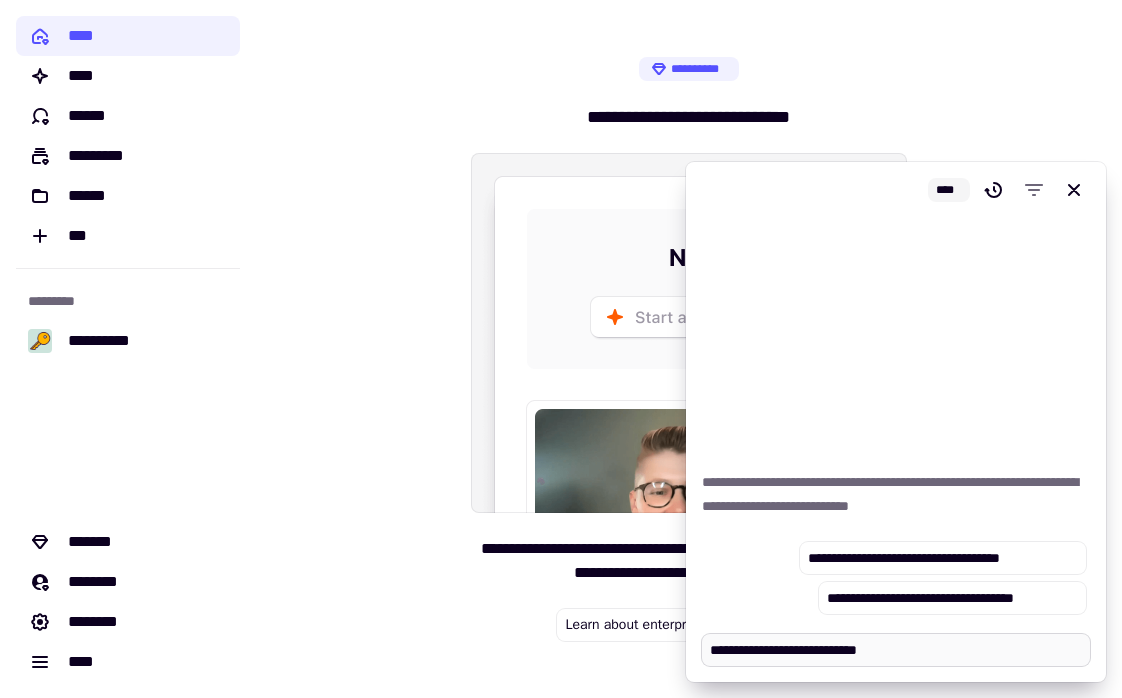 type on "*" 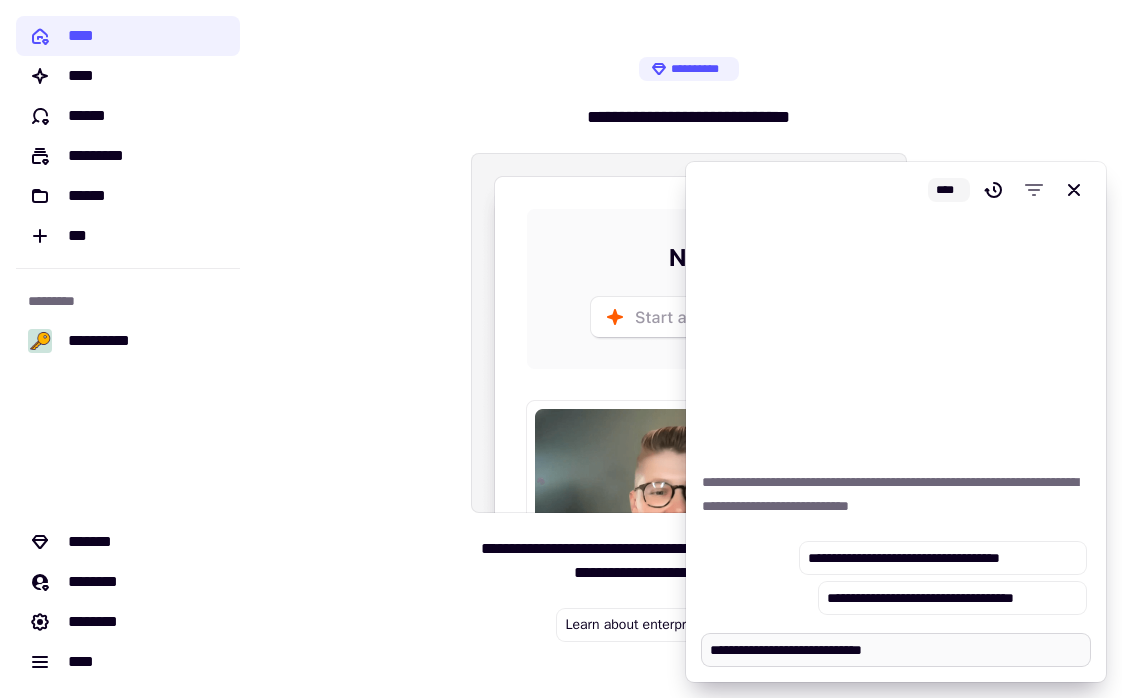 type on "*" 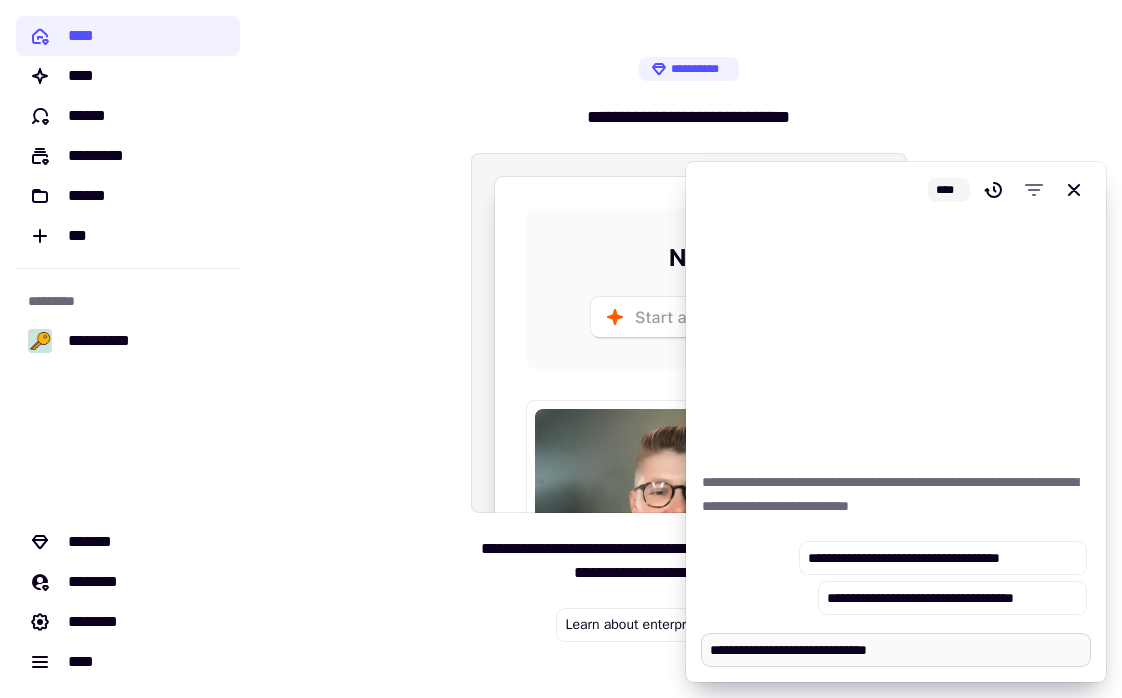 type on "*" 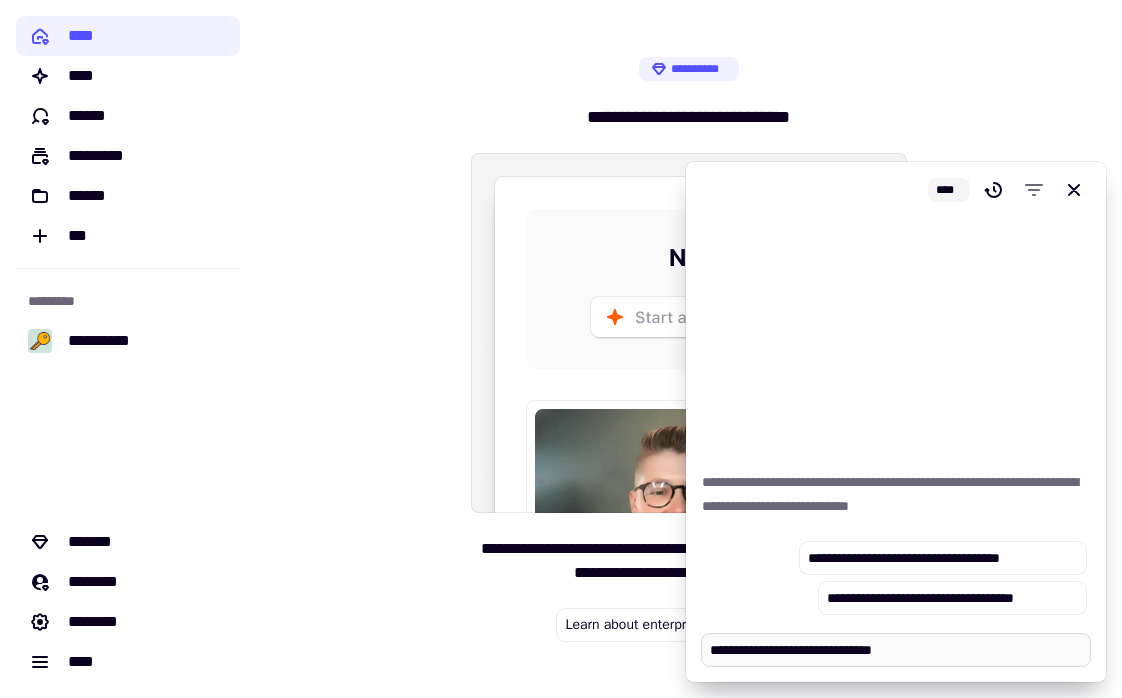 type on "*" 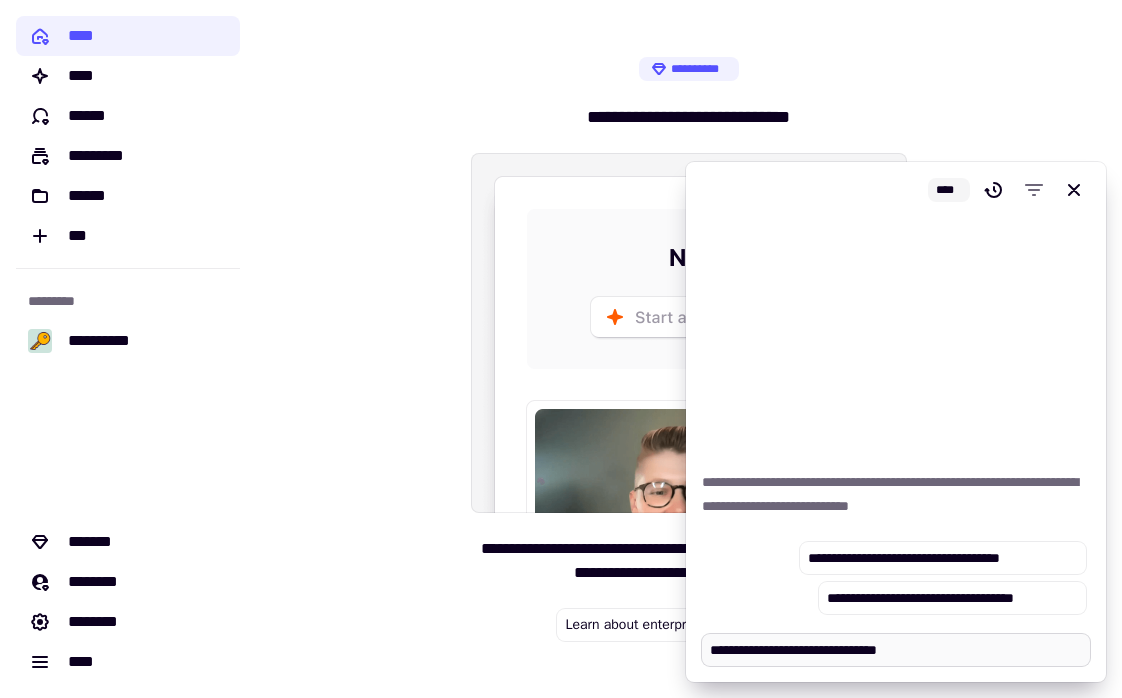 type on "*" 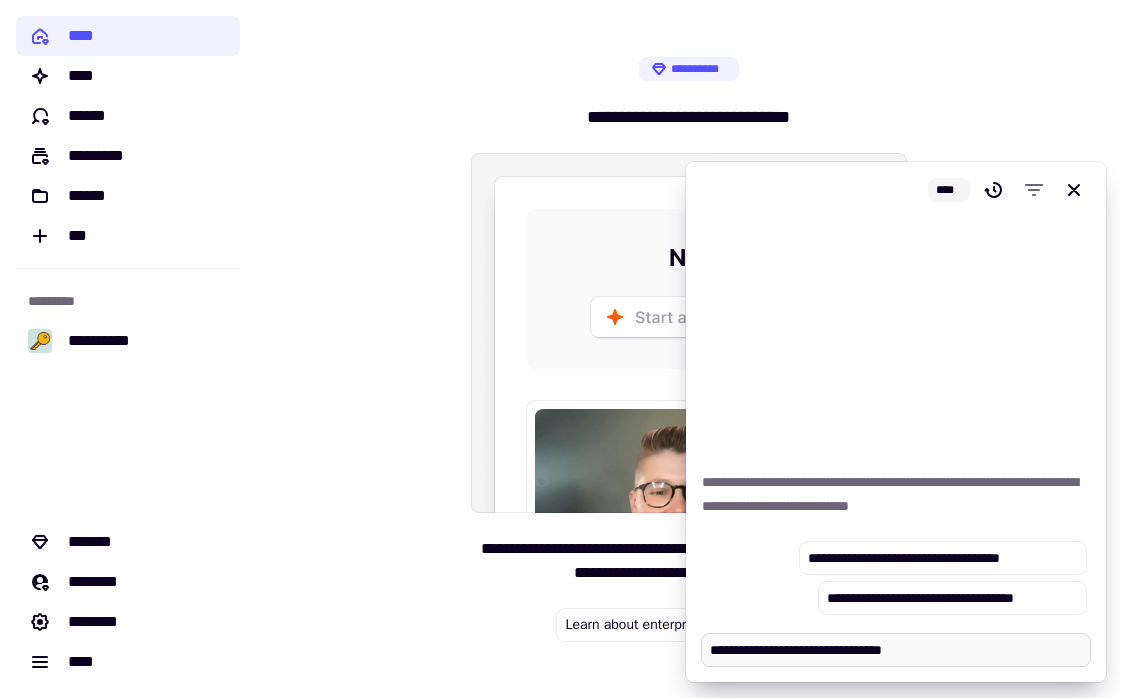 type on "*" 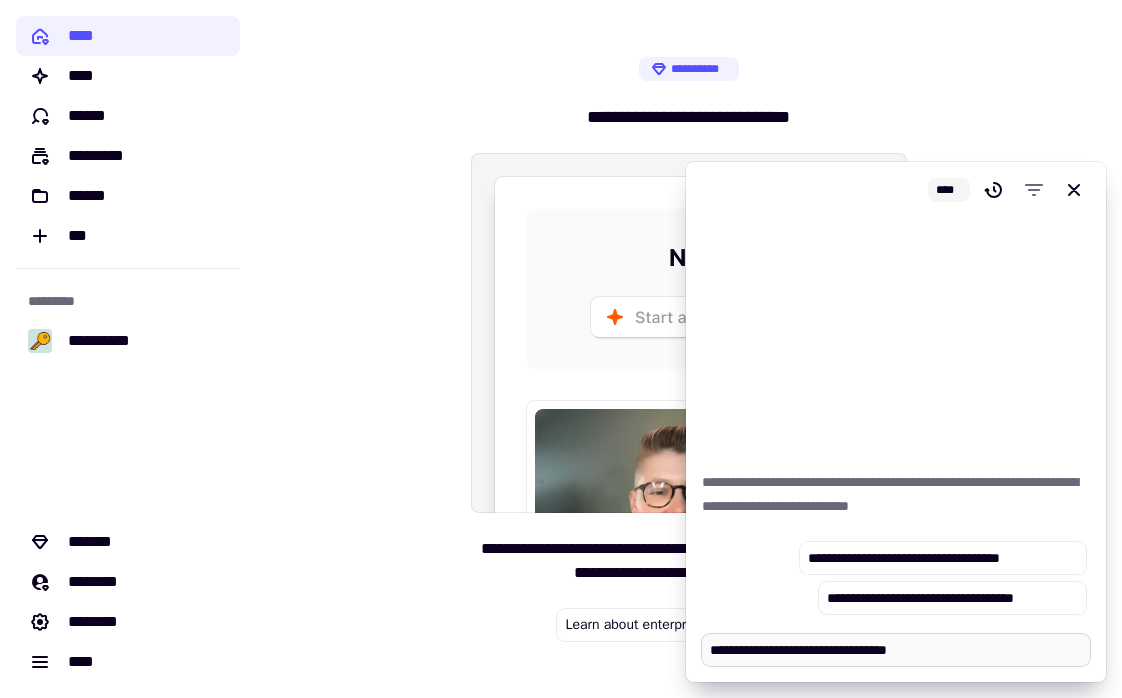 type on "*" 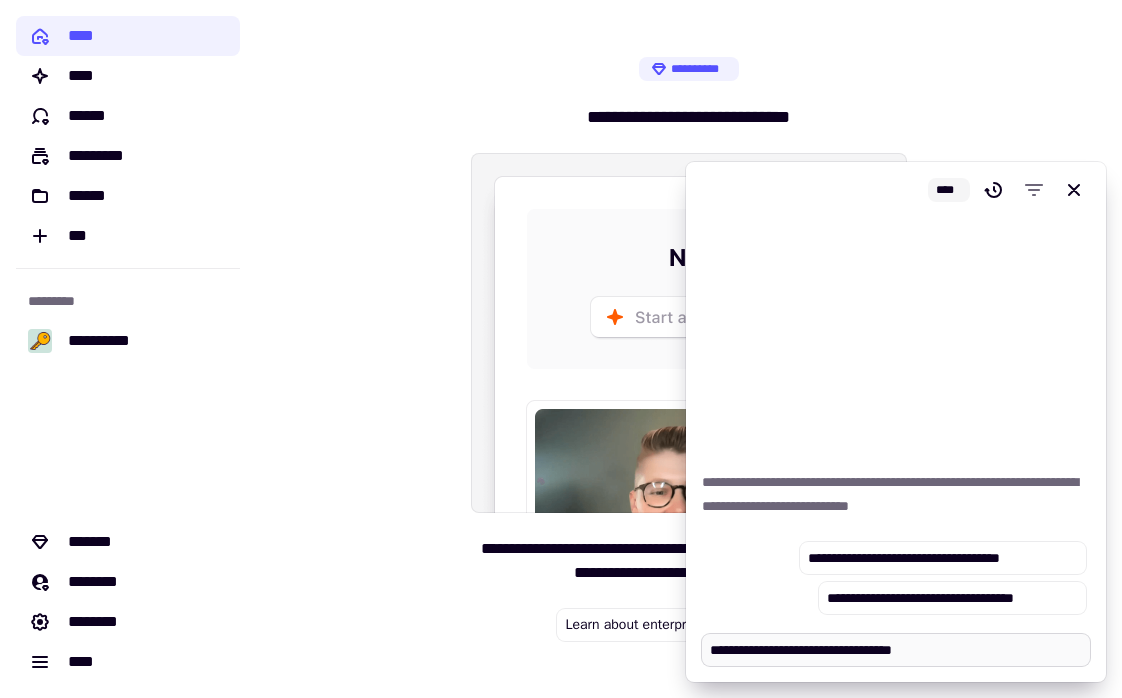 type on "*" 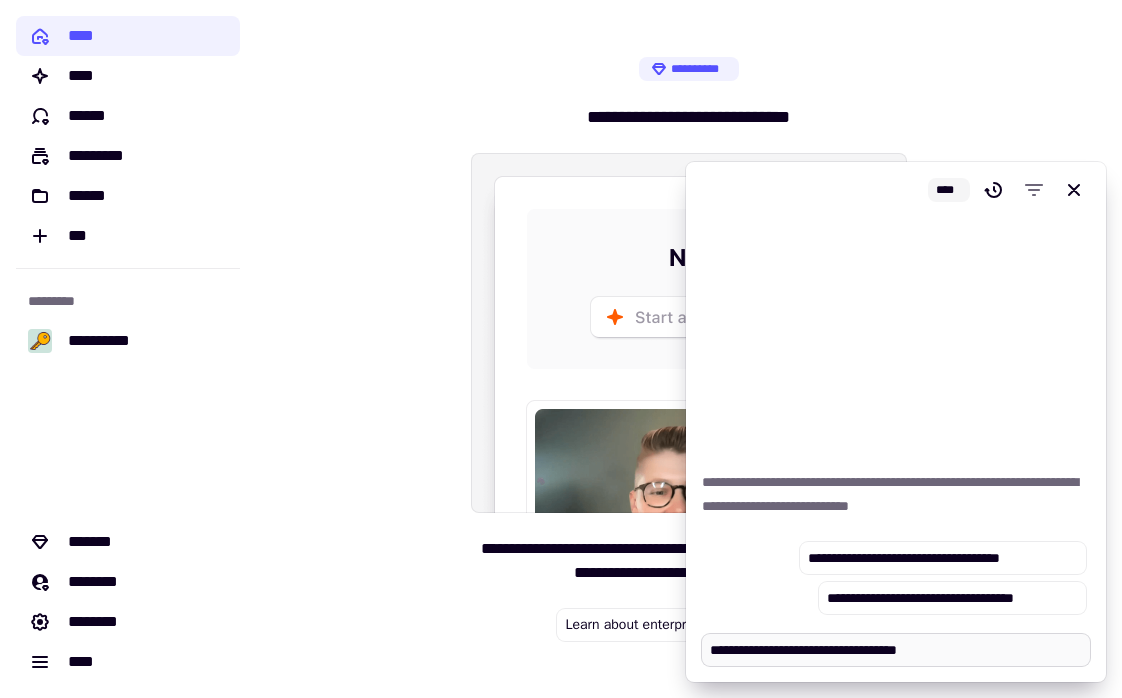 type on "*" 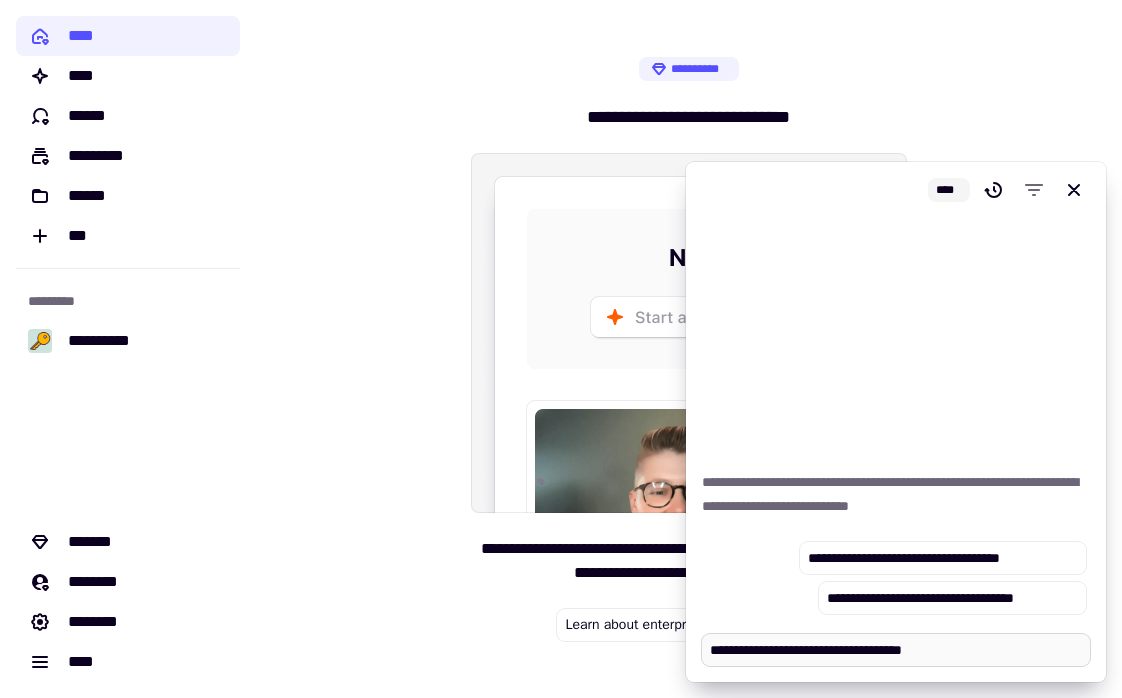 type on "*" 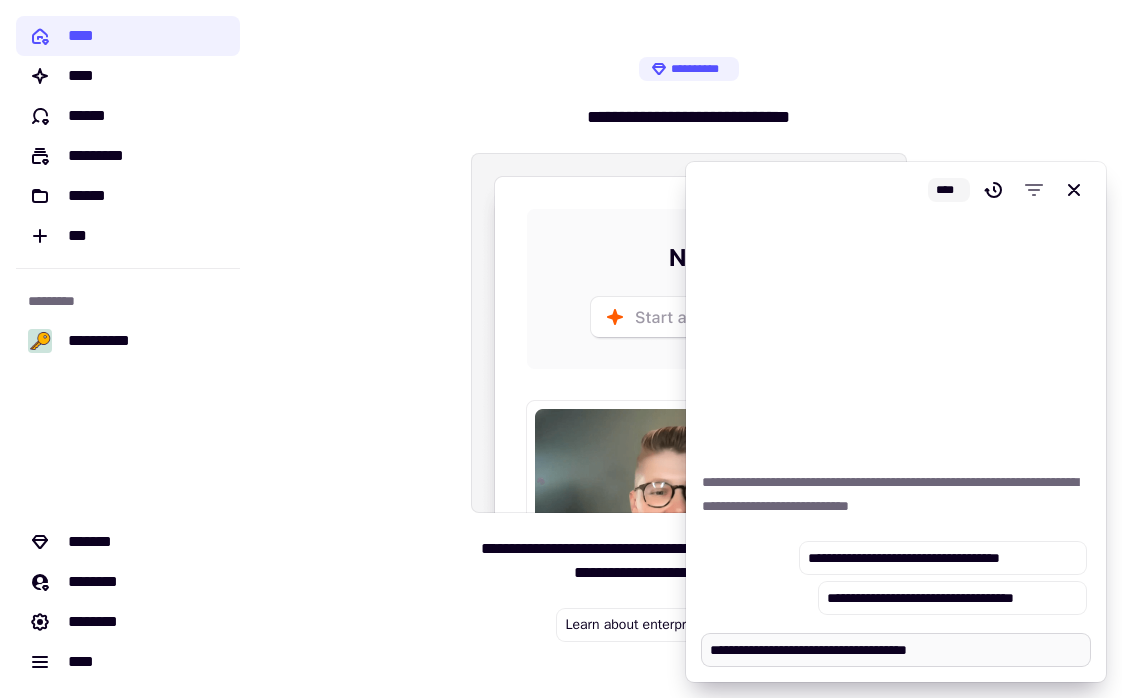 type on "*" 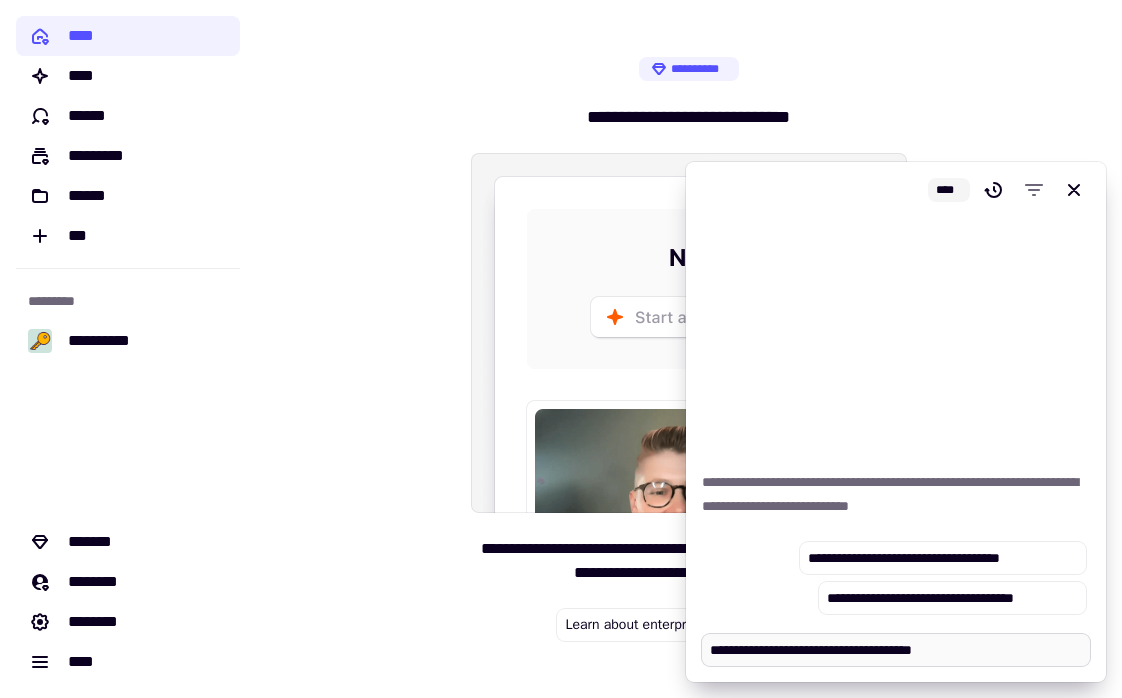 type on "**********" 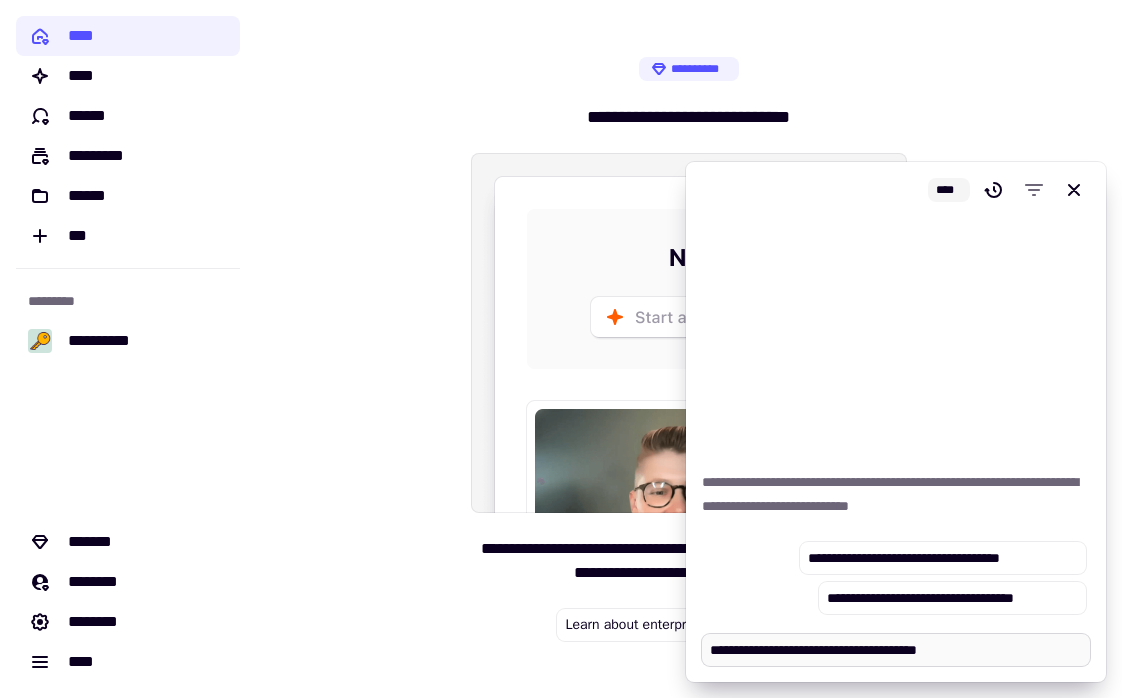 type on "*" 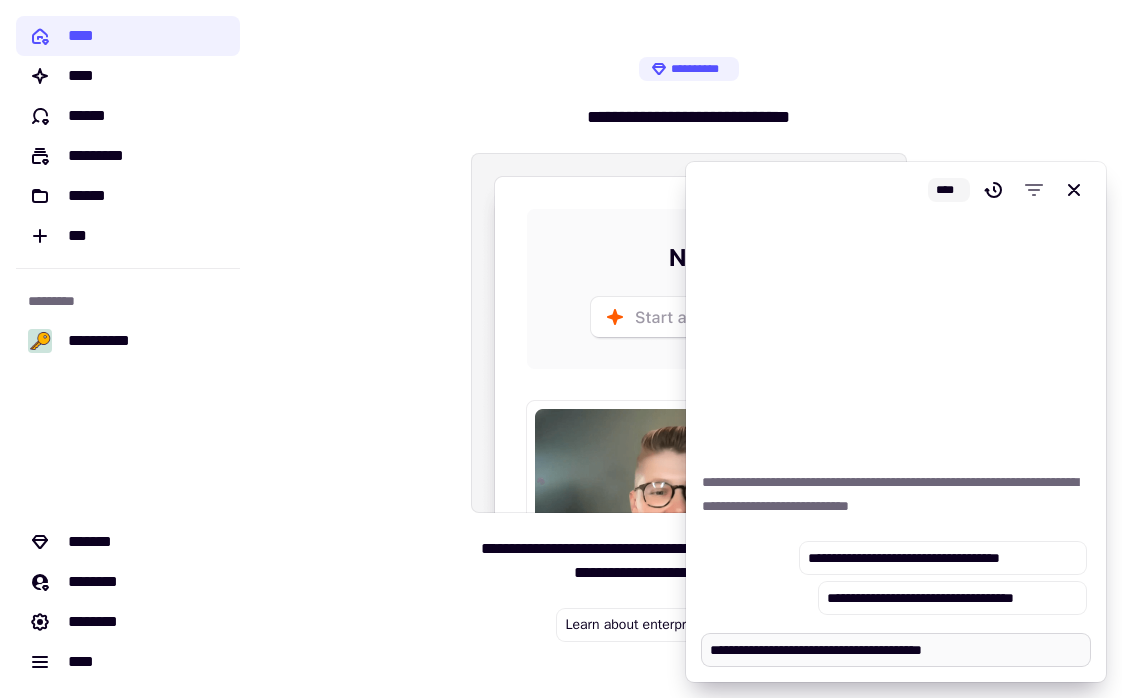 type on "**********" 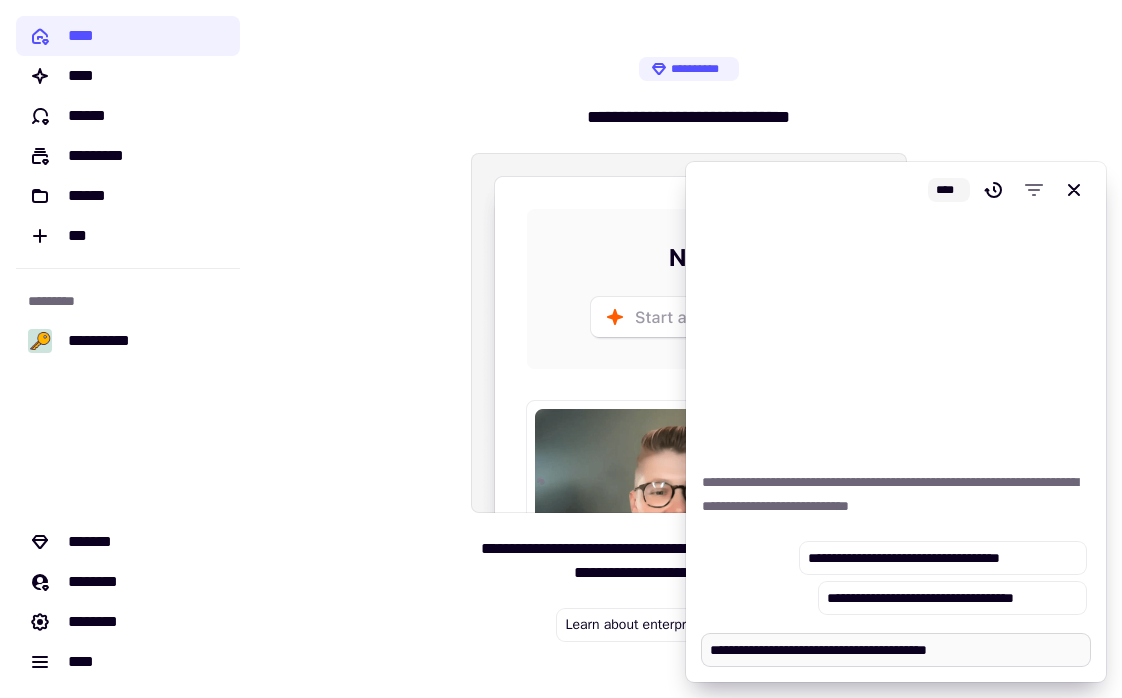 type on "*" 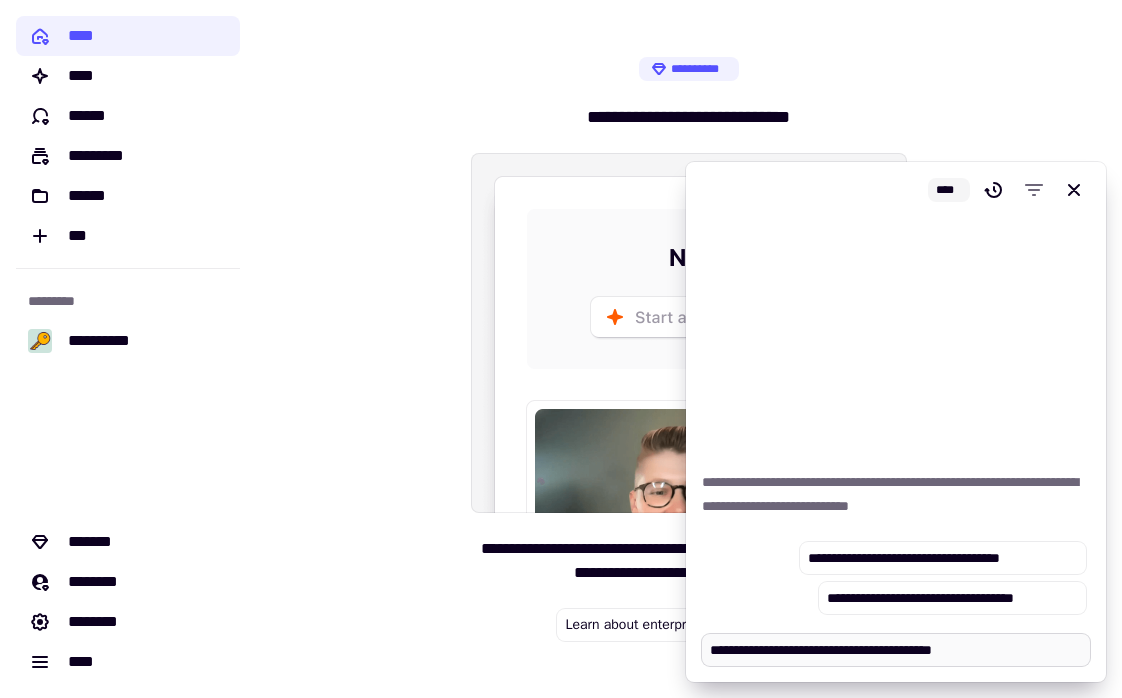 type on "*" 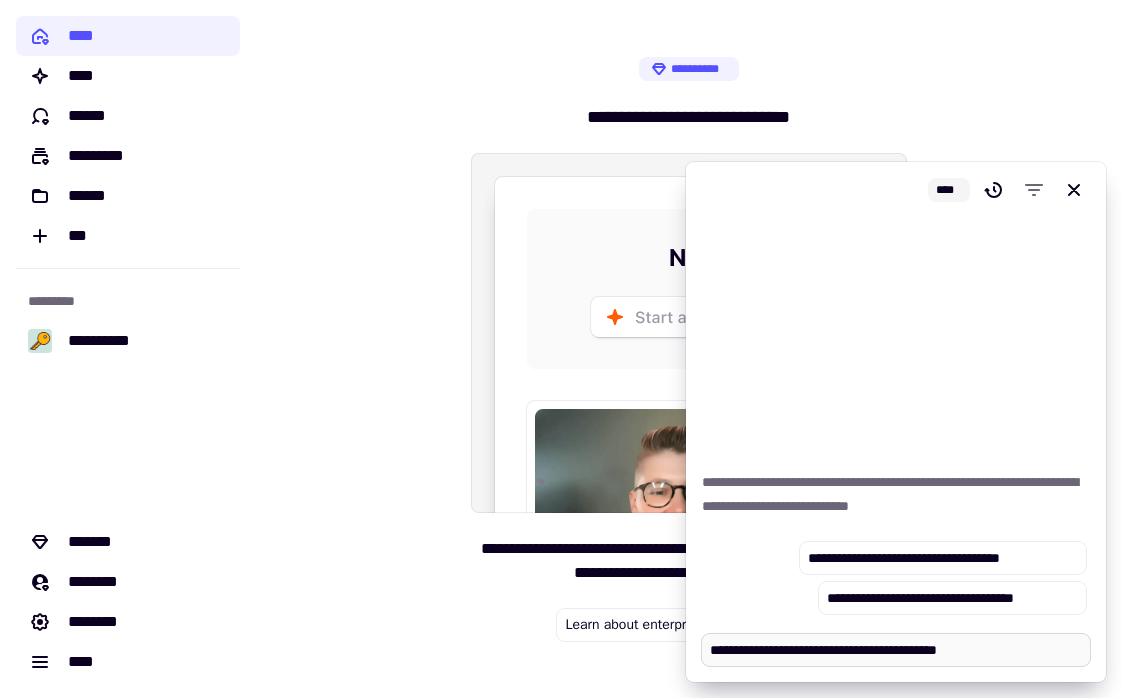 type on "*" 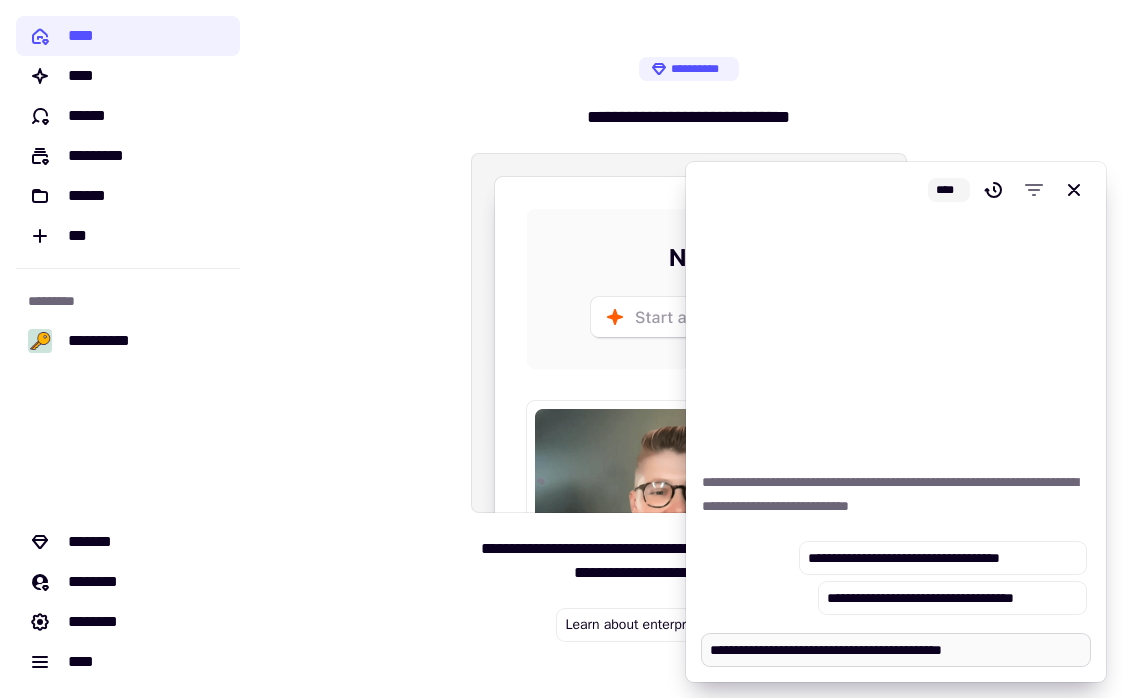 type on "*" 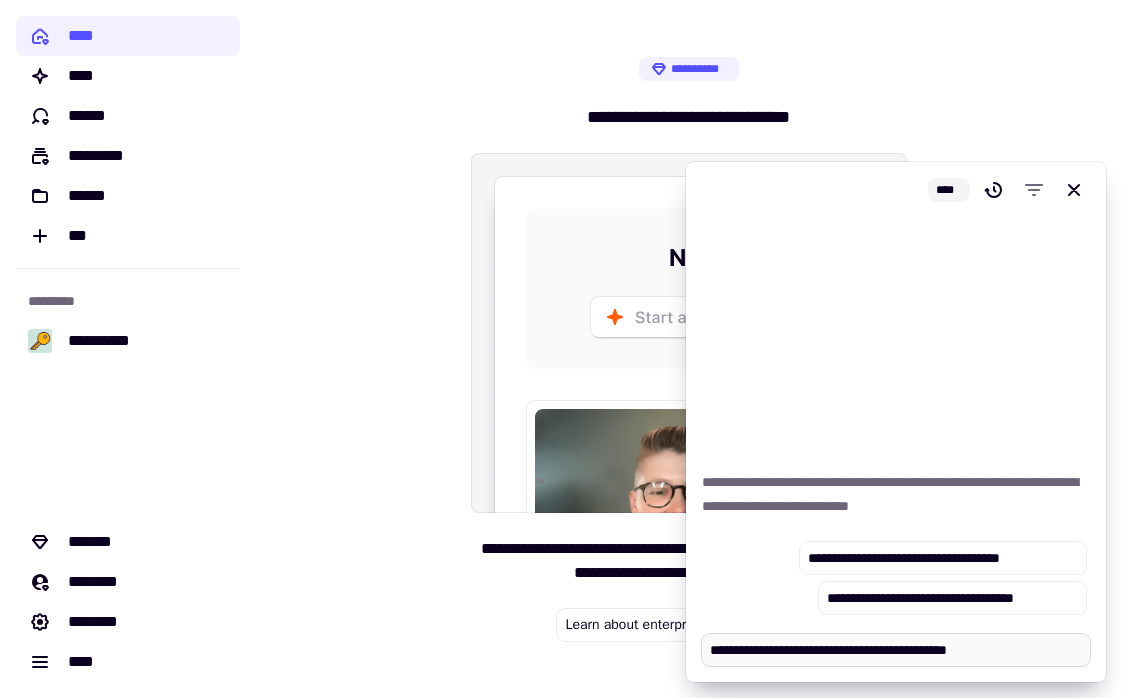 type on "*" 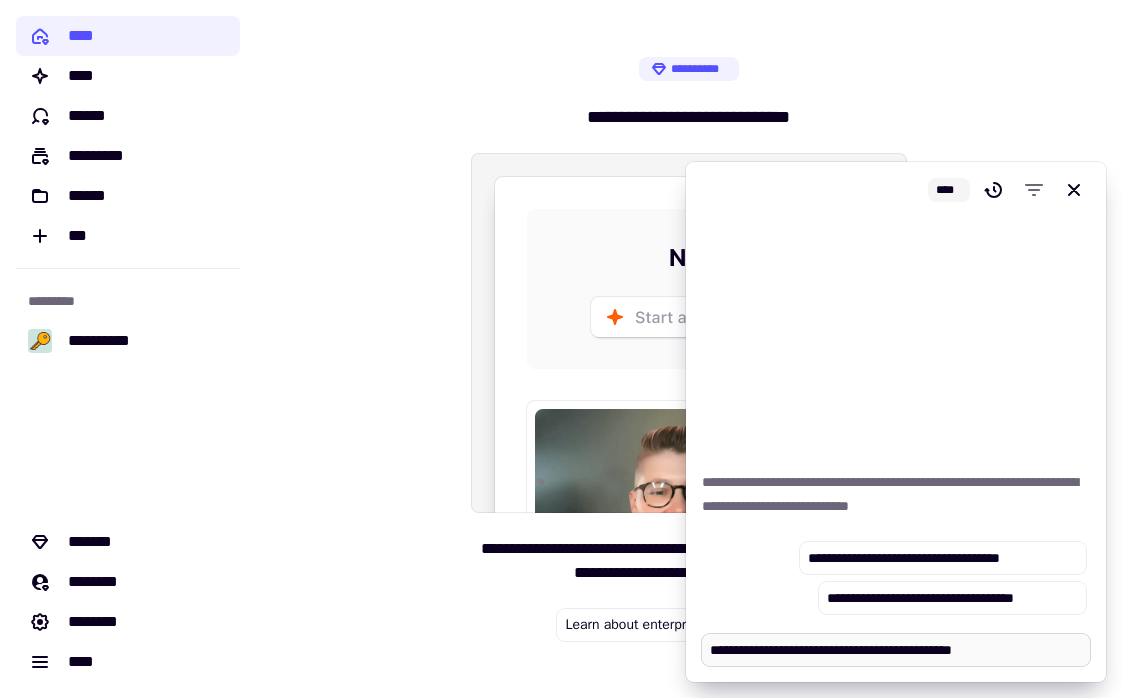 type on "*" 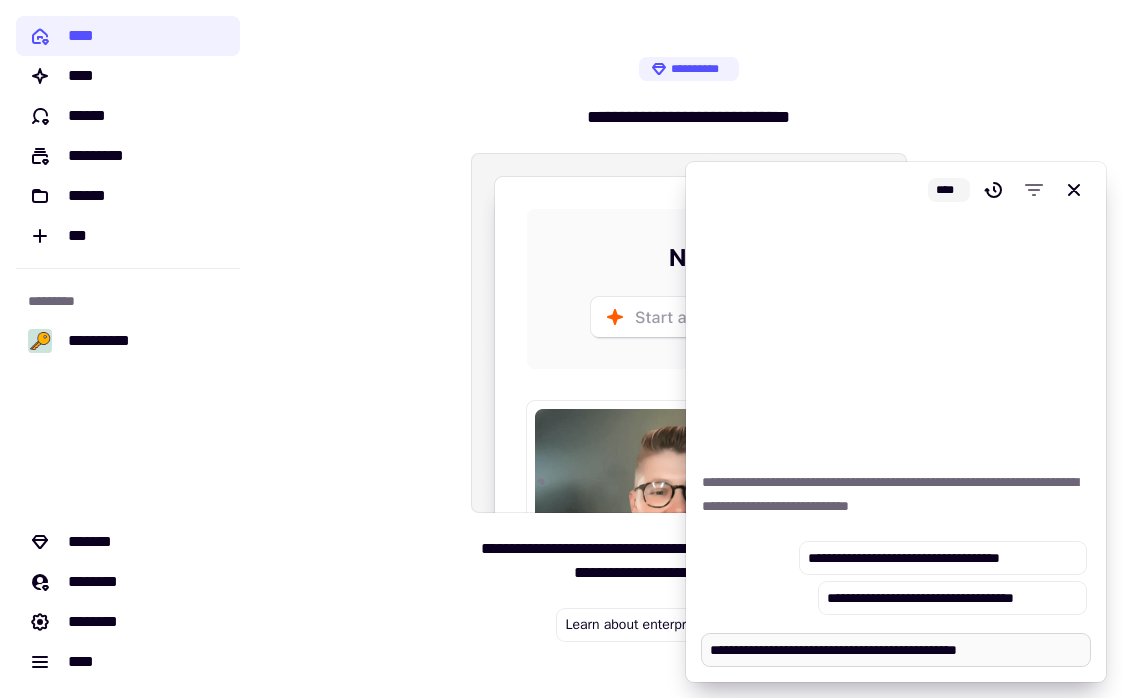 type on "**********" 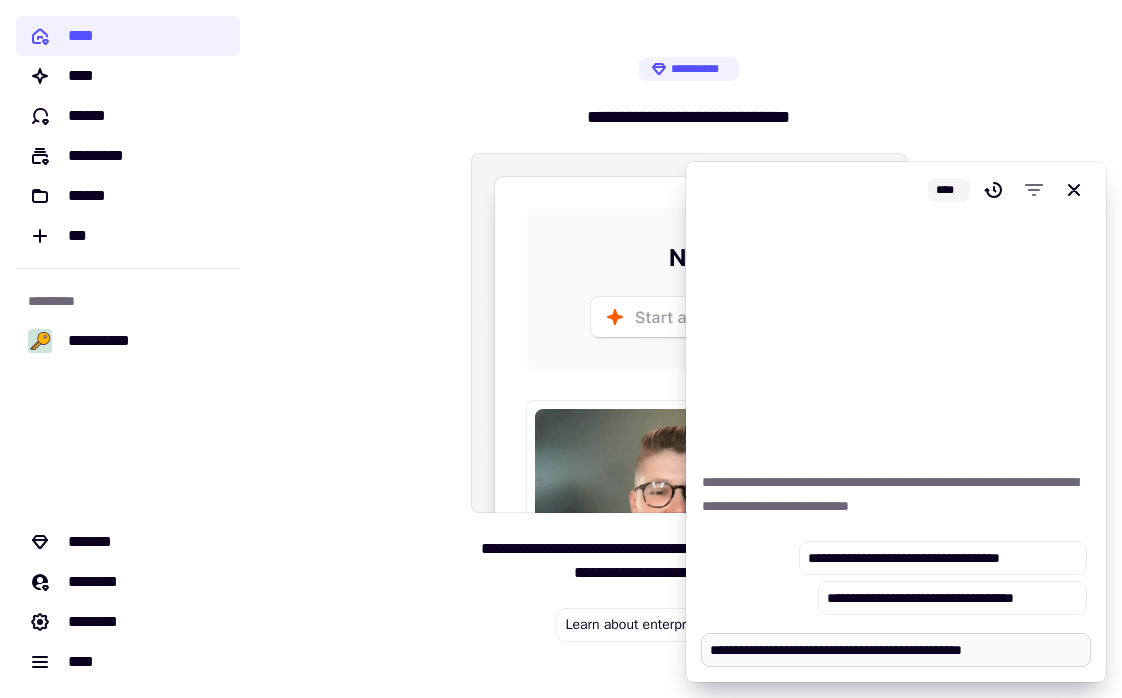 type on "*" 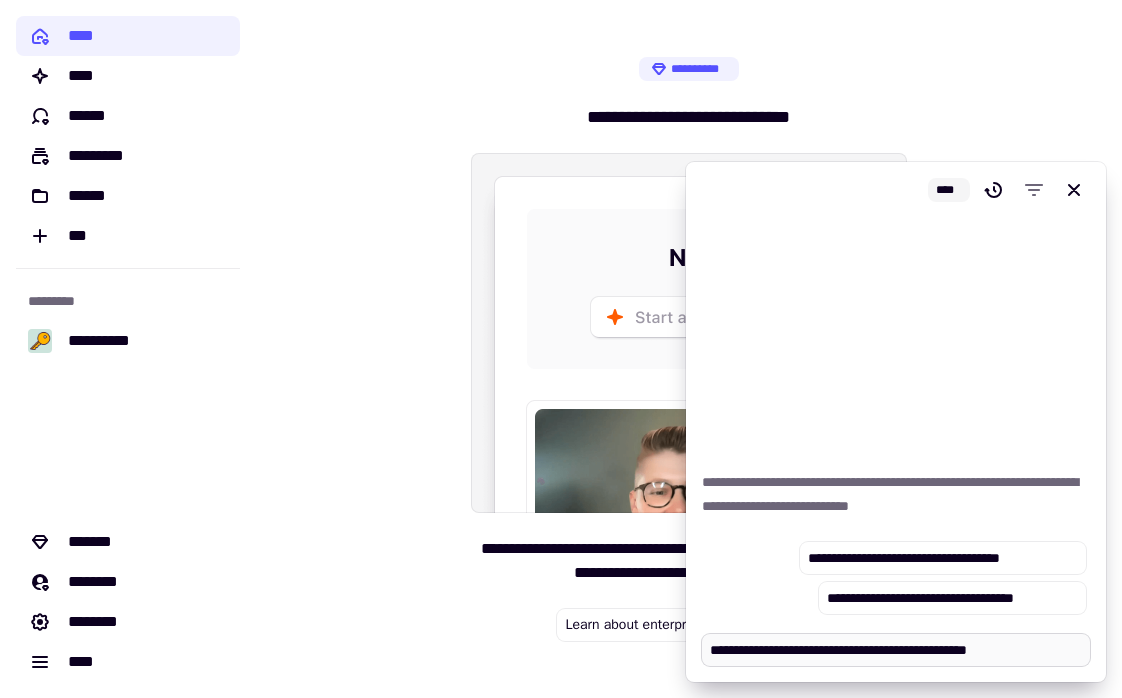 type on "*" 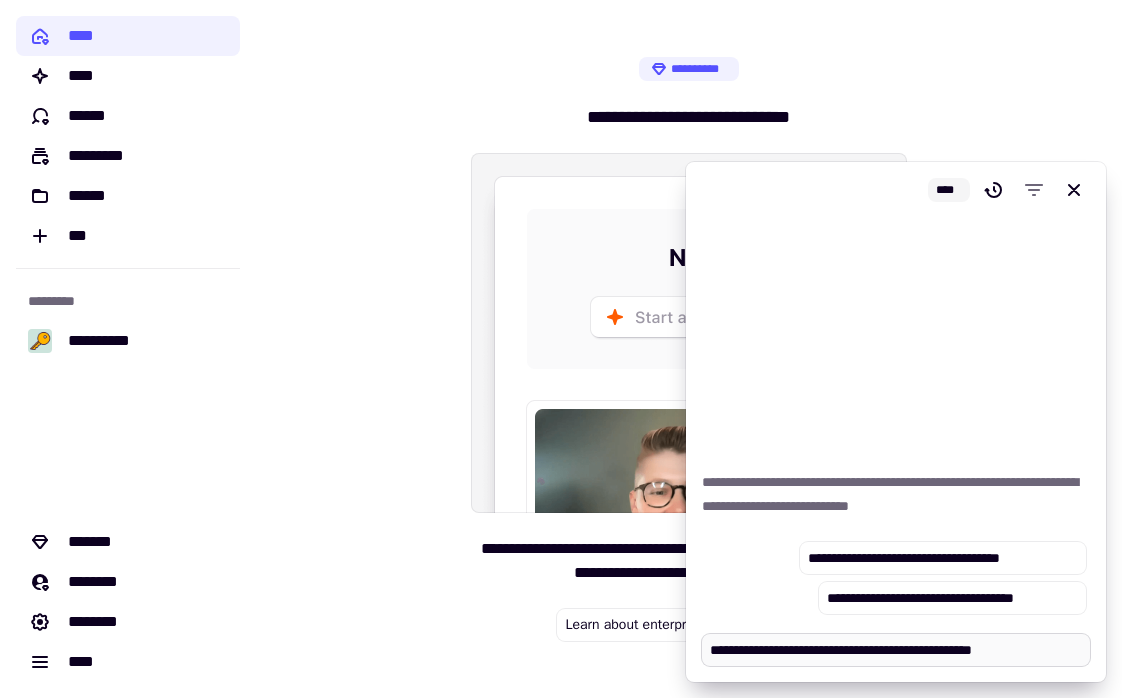 type on "*" 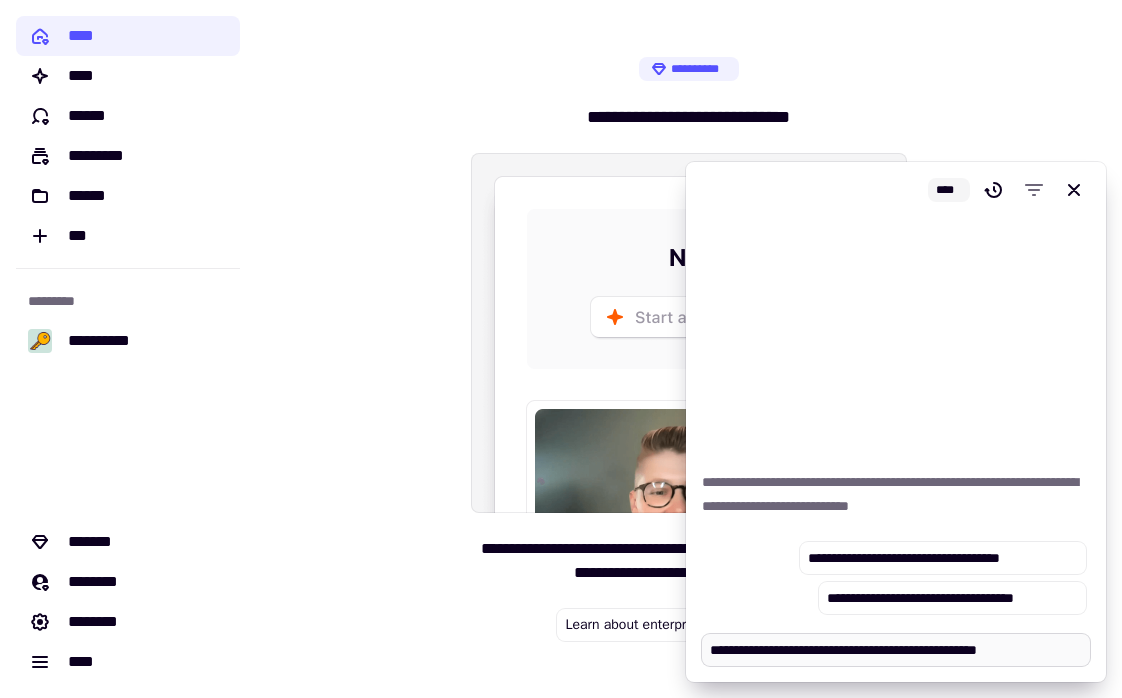 type on "*" 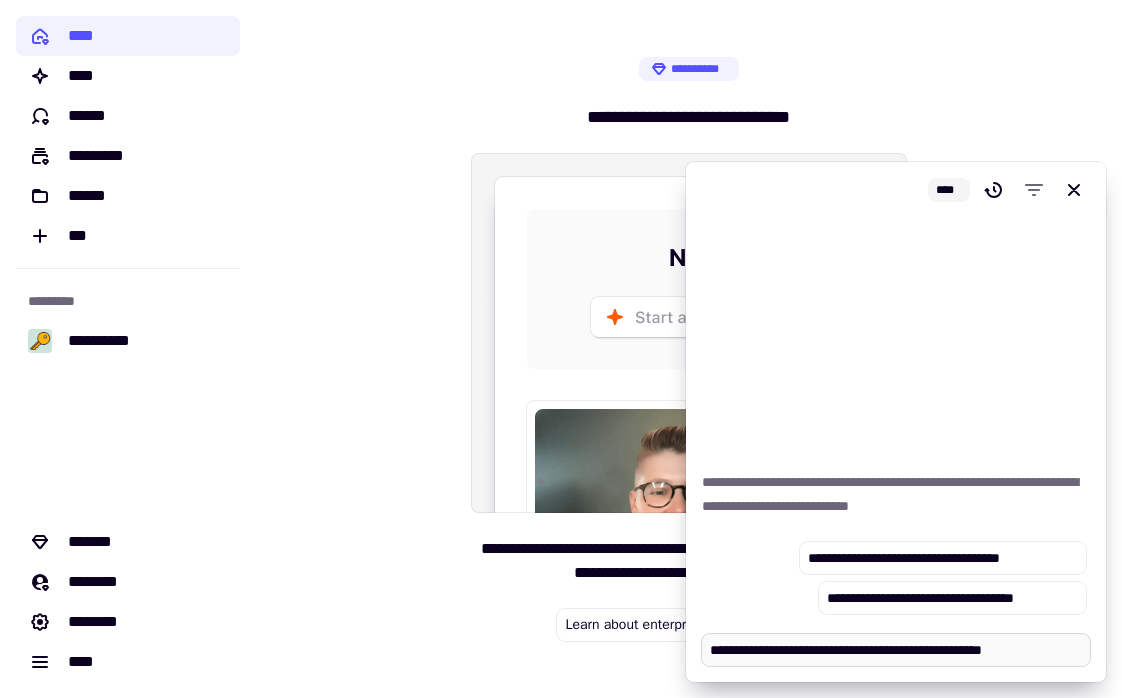 type on "*" 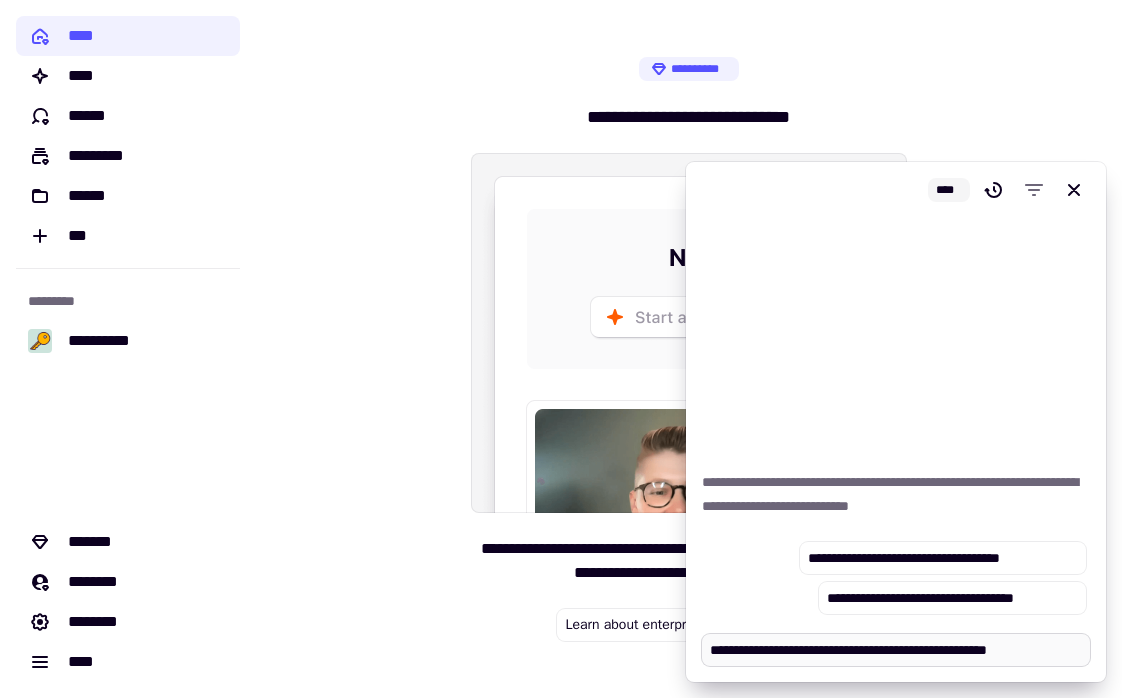 type on "*" 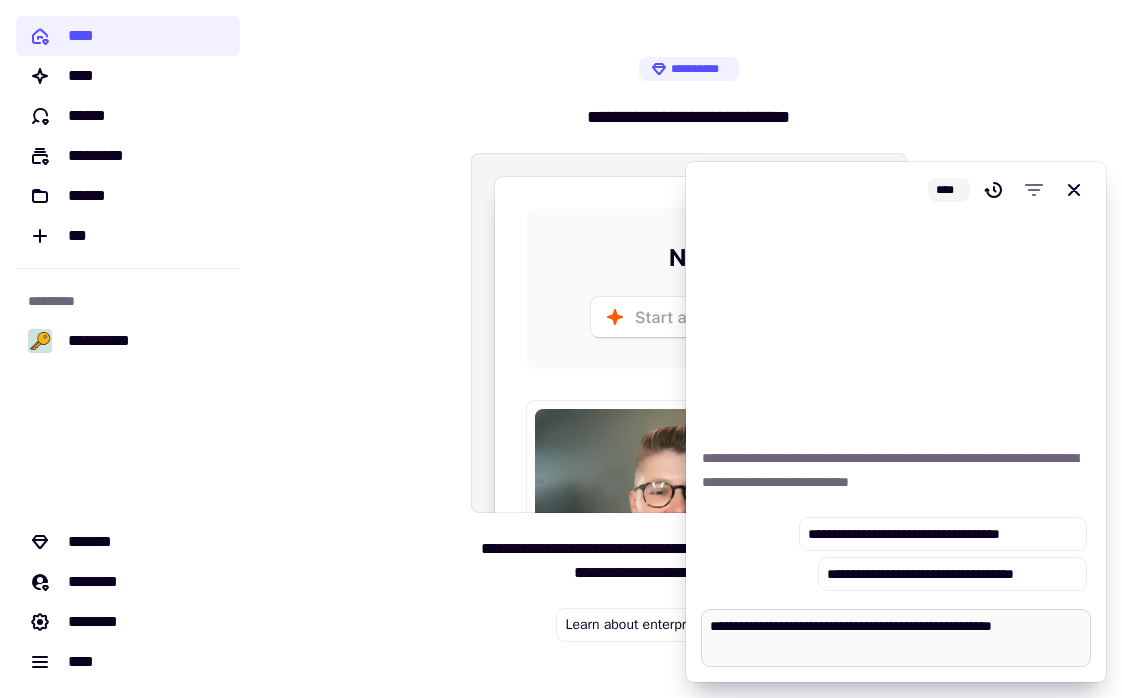 type on "*" 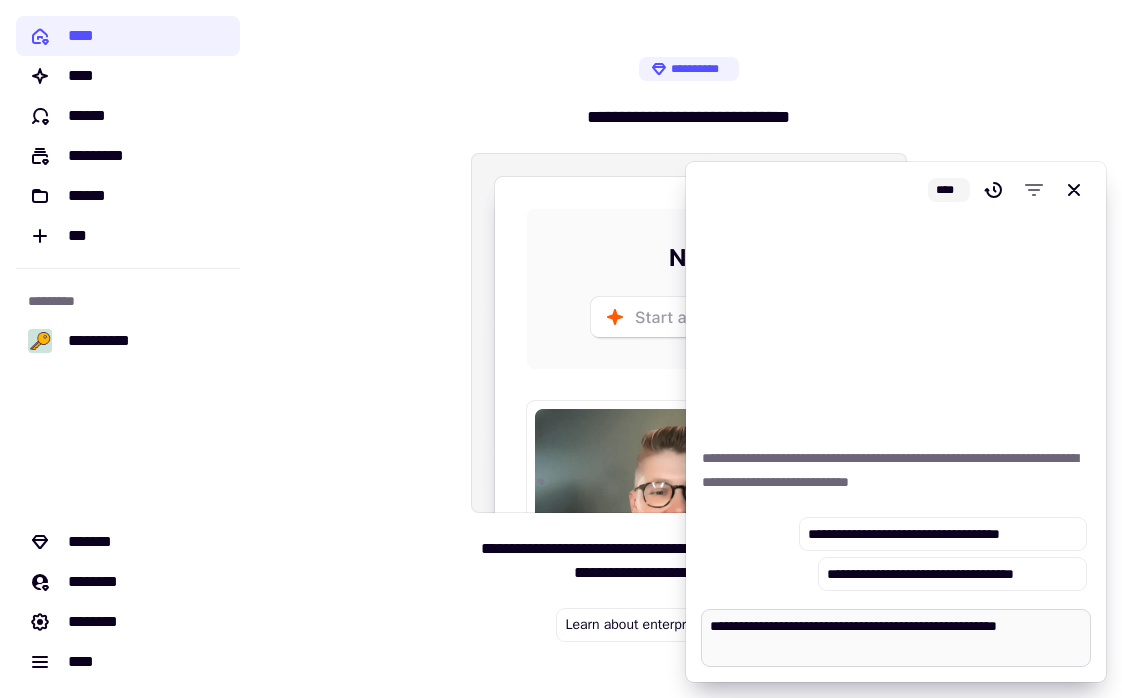 type on "*" 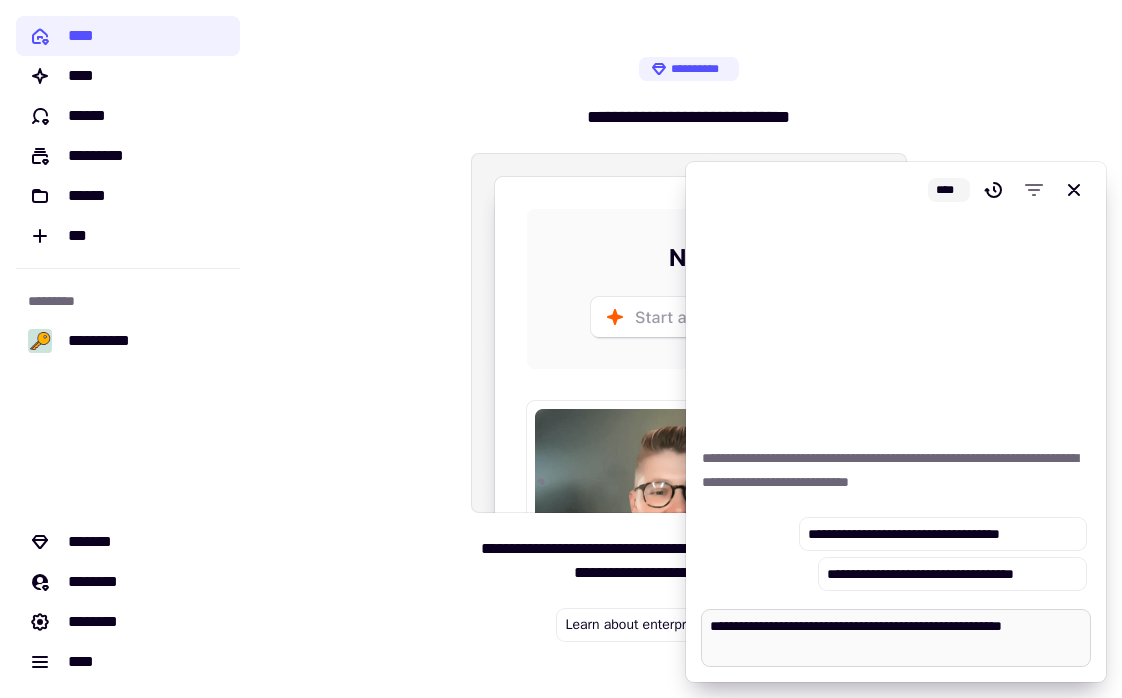 type on "*" 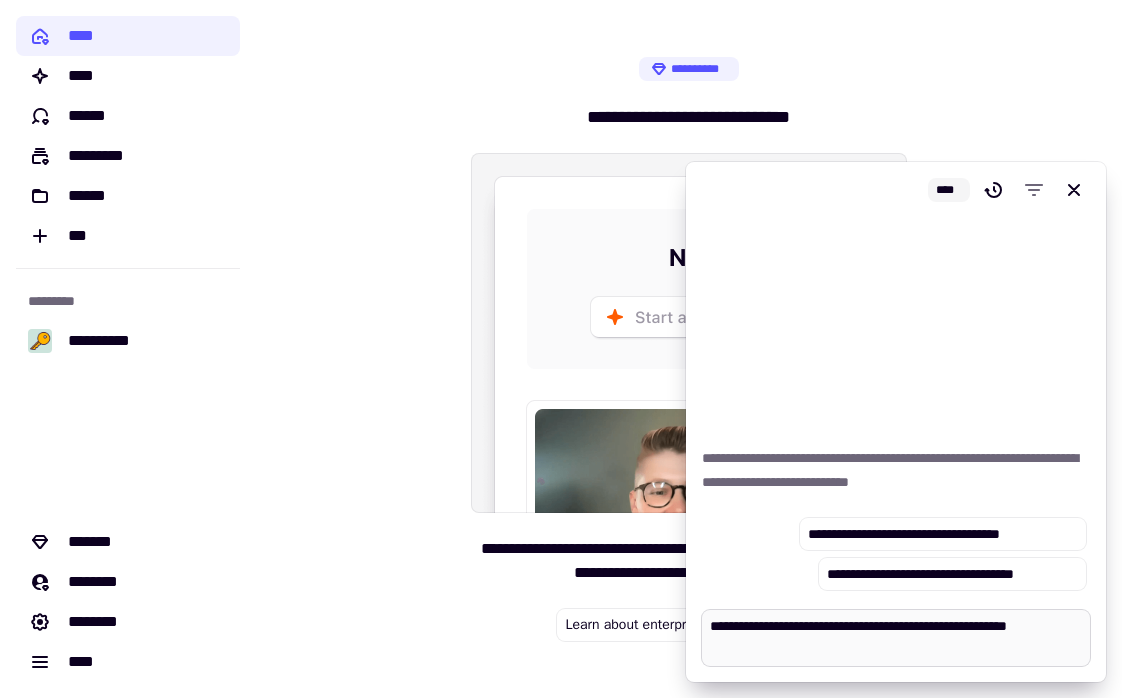 type on "*" 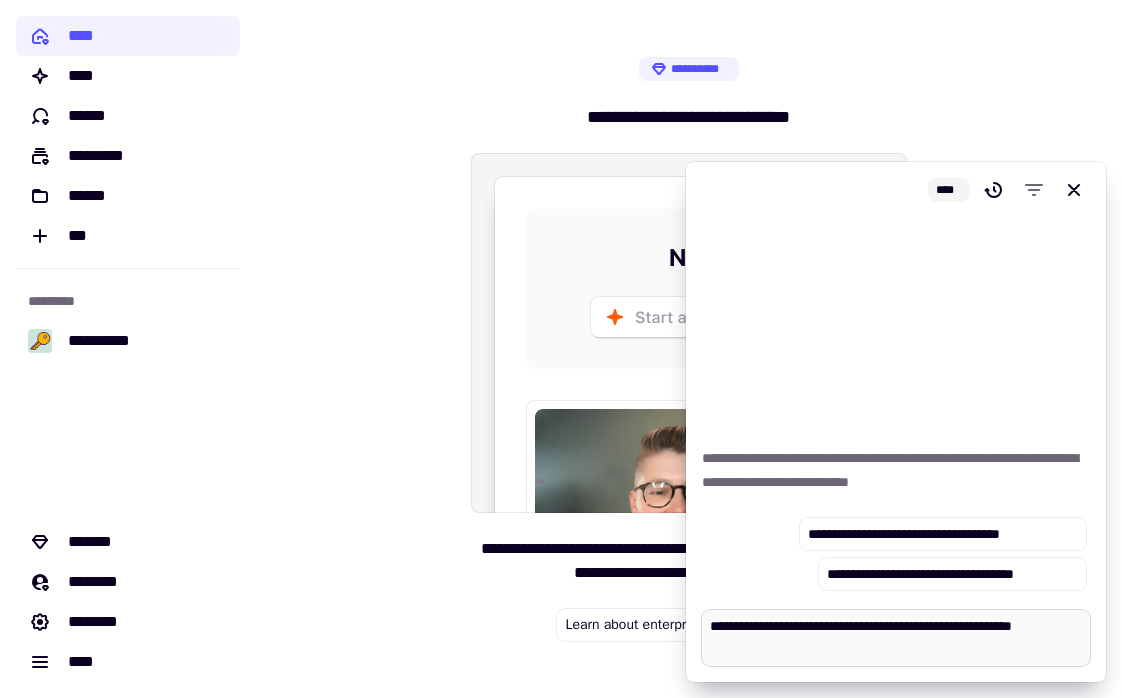 type on "*" 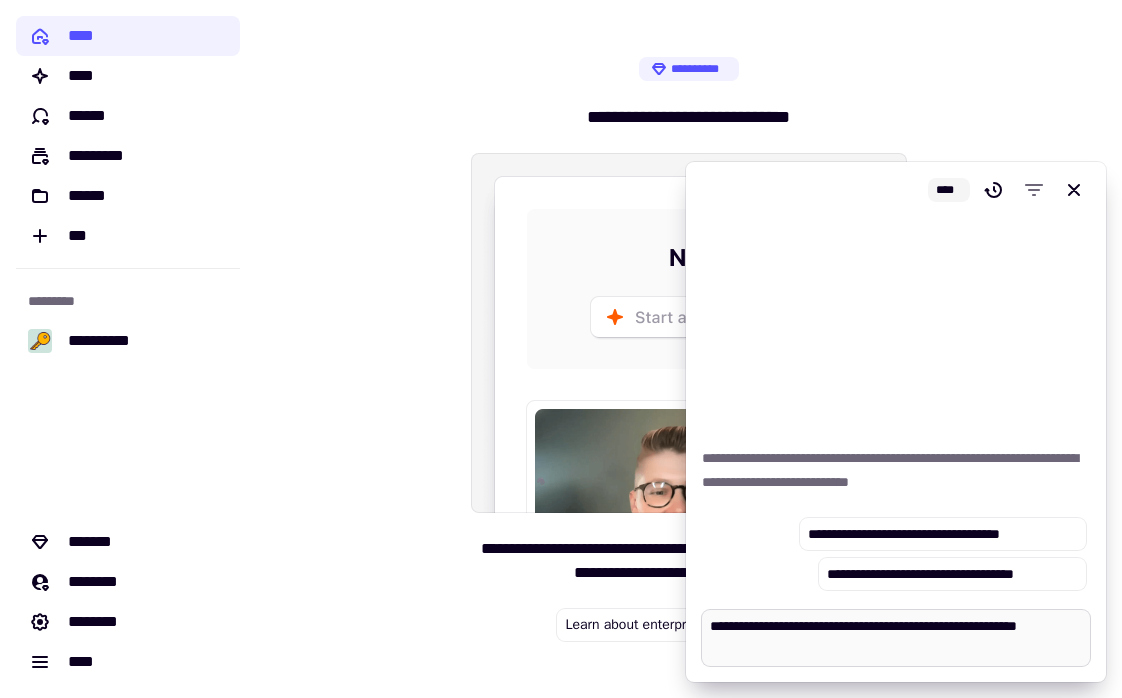 type on "*" 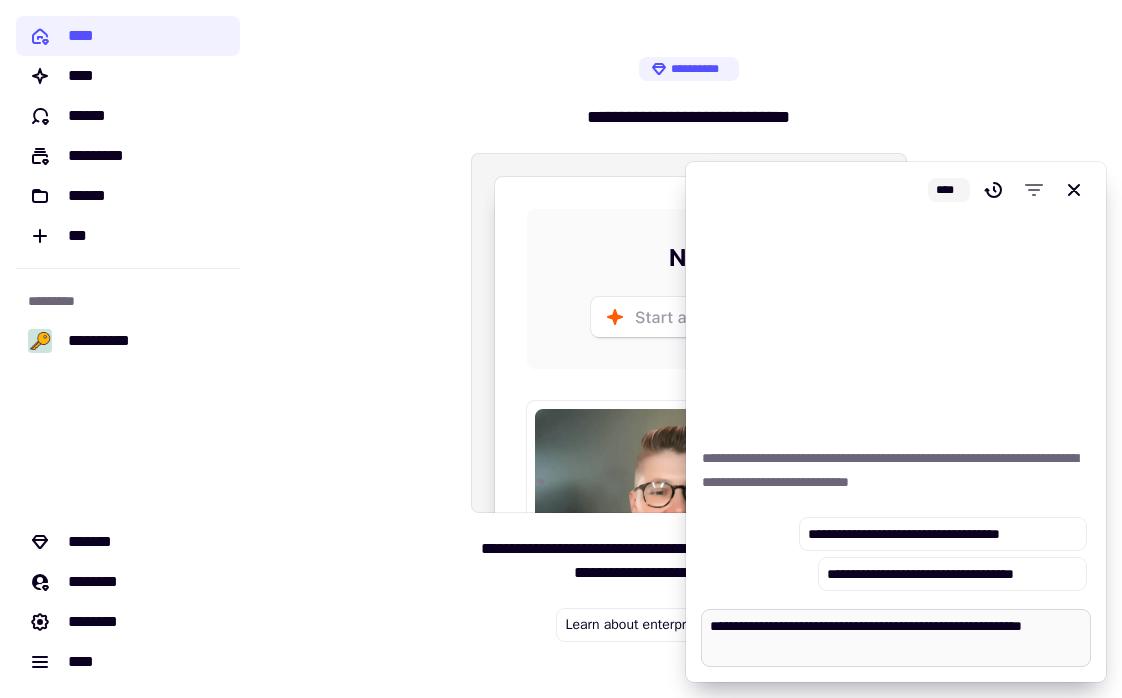 type on "*" 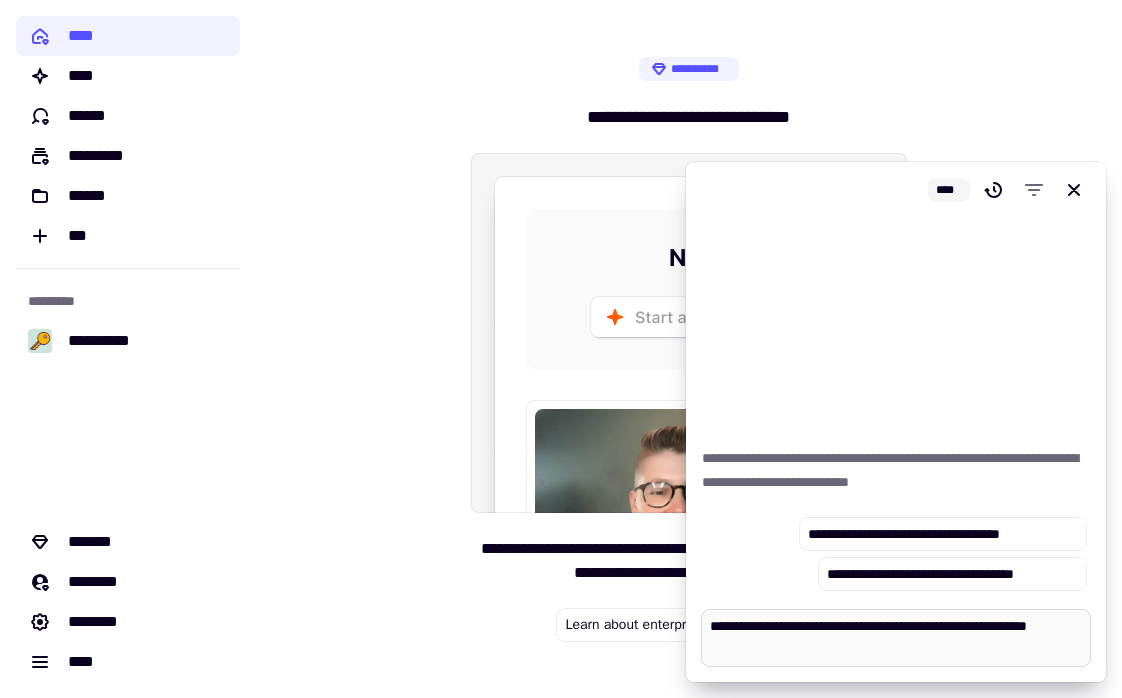 type on "*" 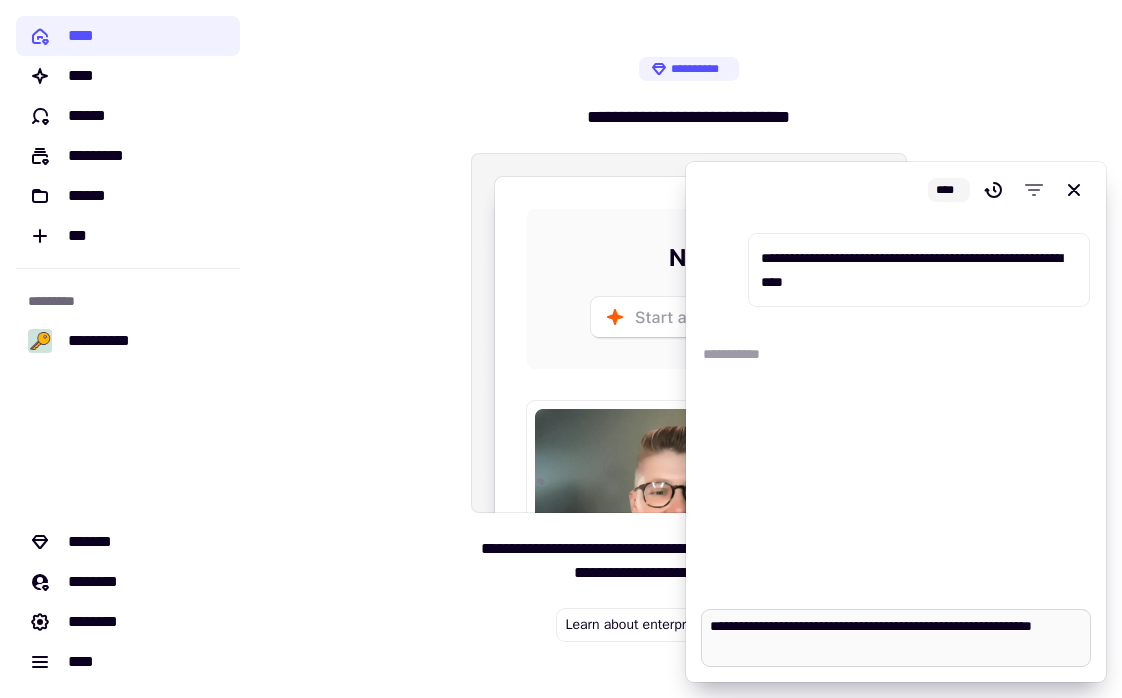type on "*" 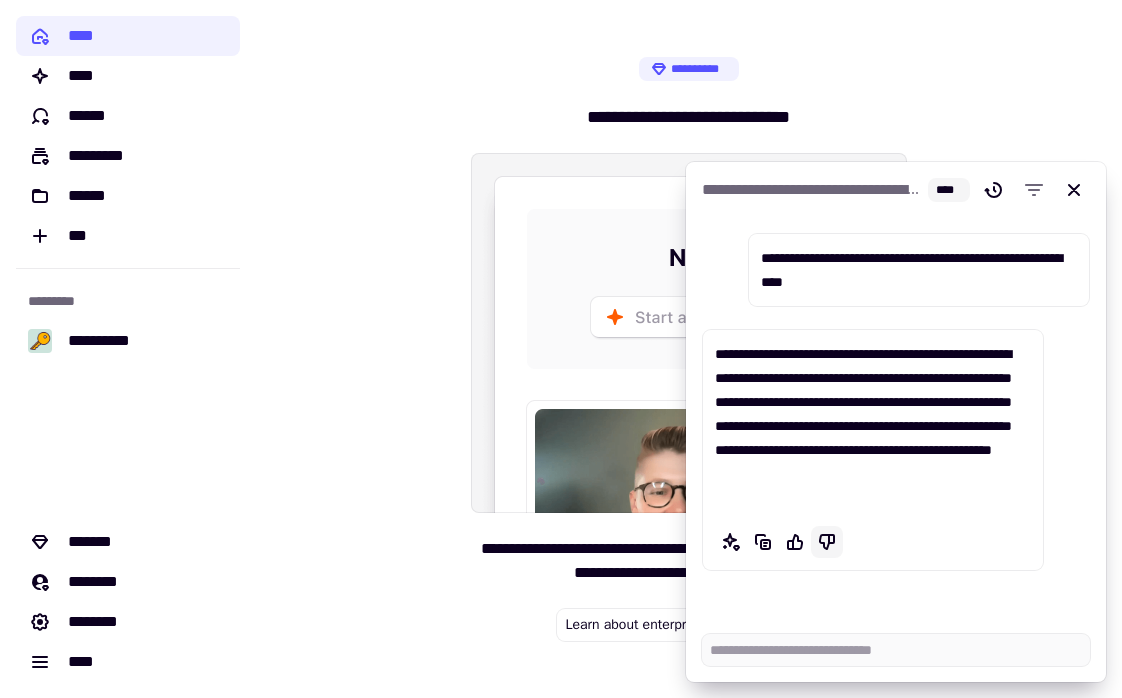 click 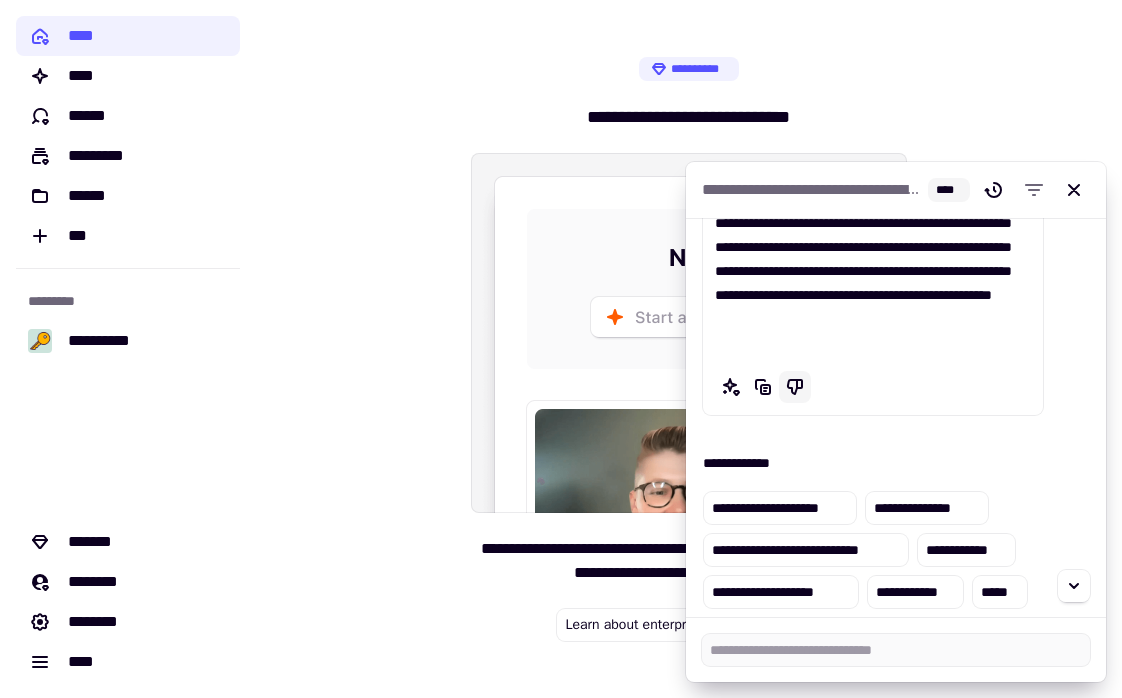 type on "*" 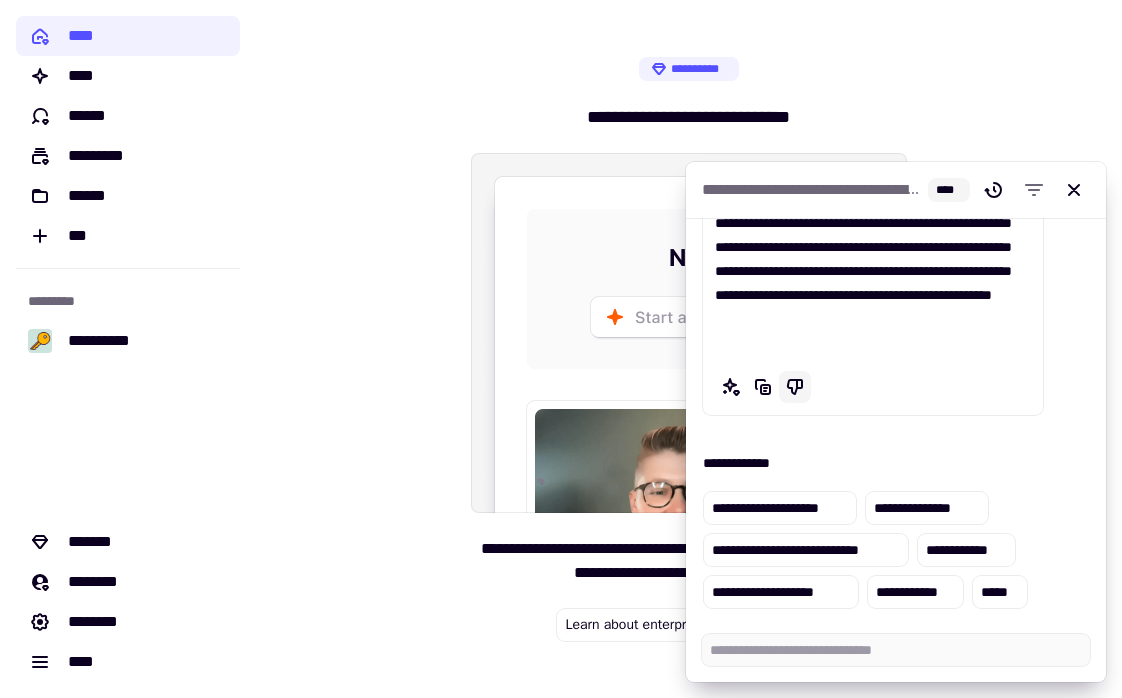 scroll, scrollTop: 182, scrollLeft: 0, axis: vertical 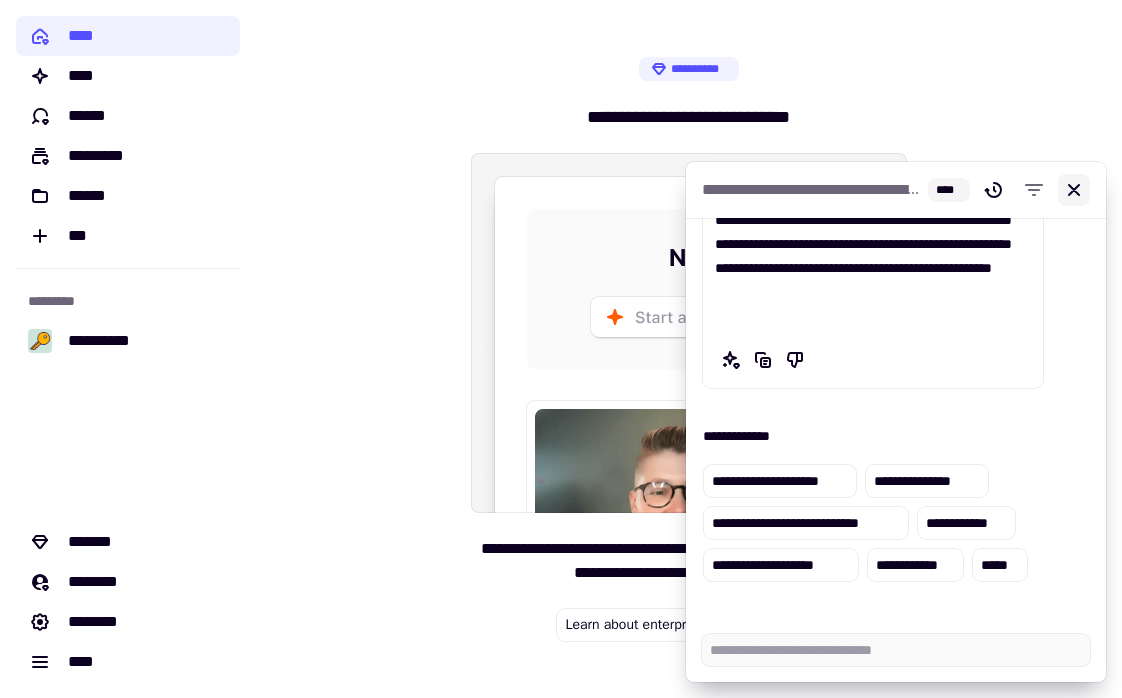 click 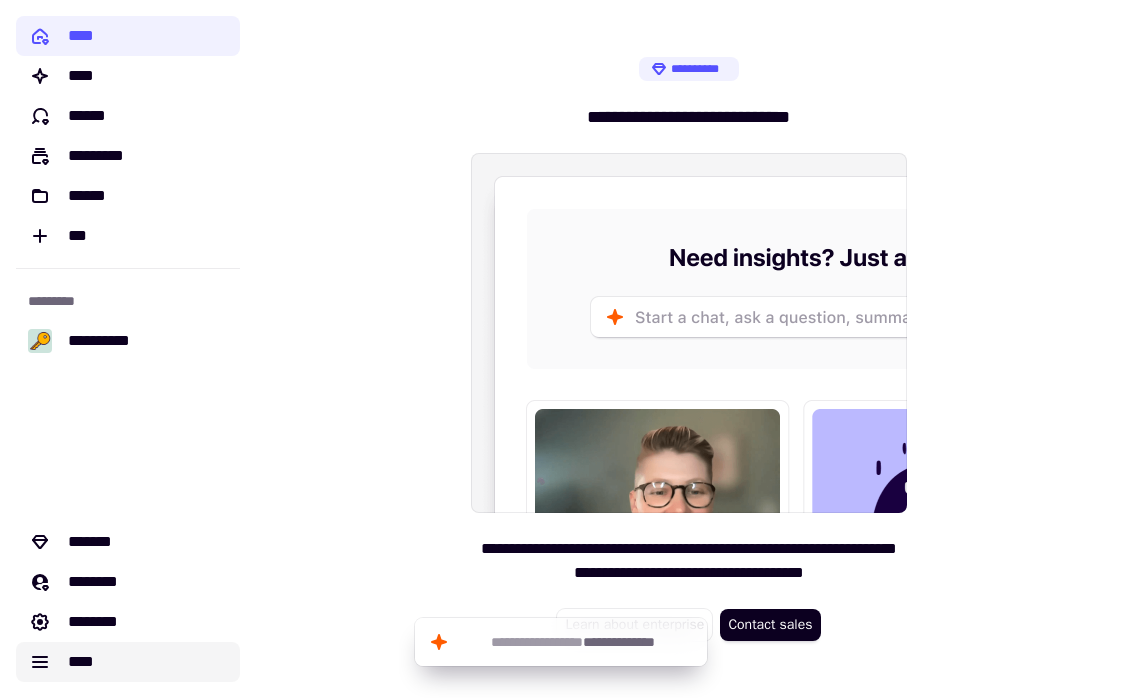 click on "****" 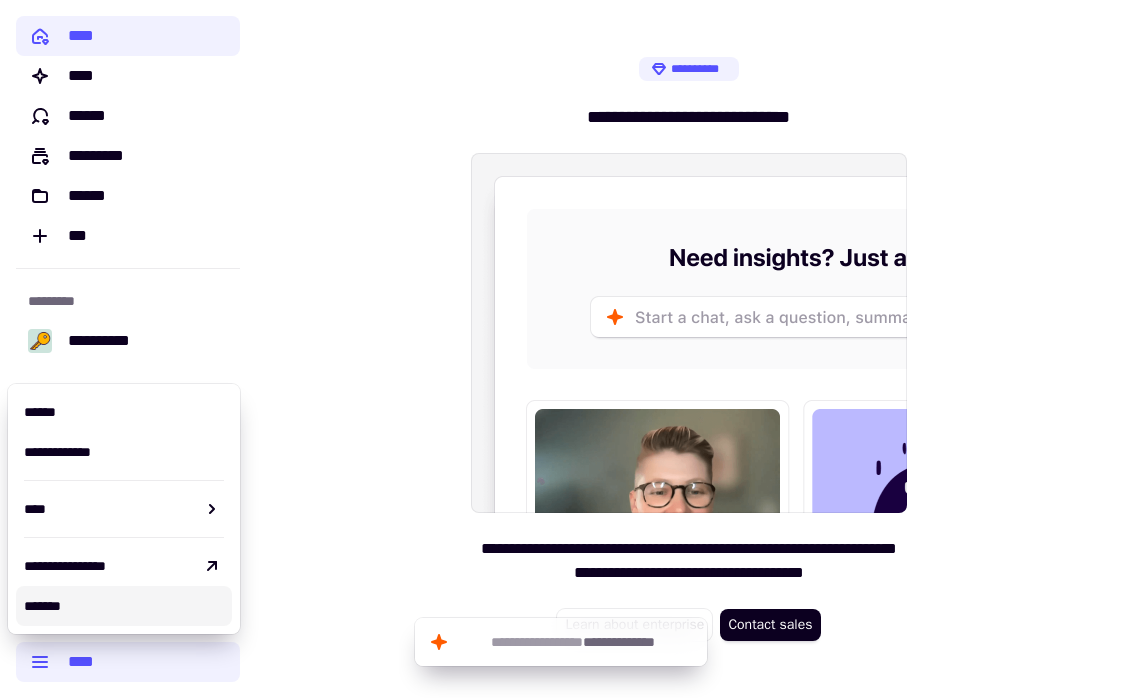 click on "*******" at bounding box center (42, 606) 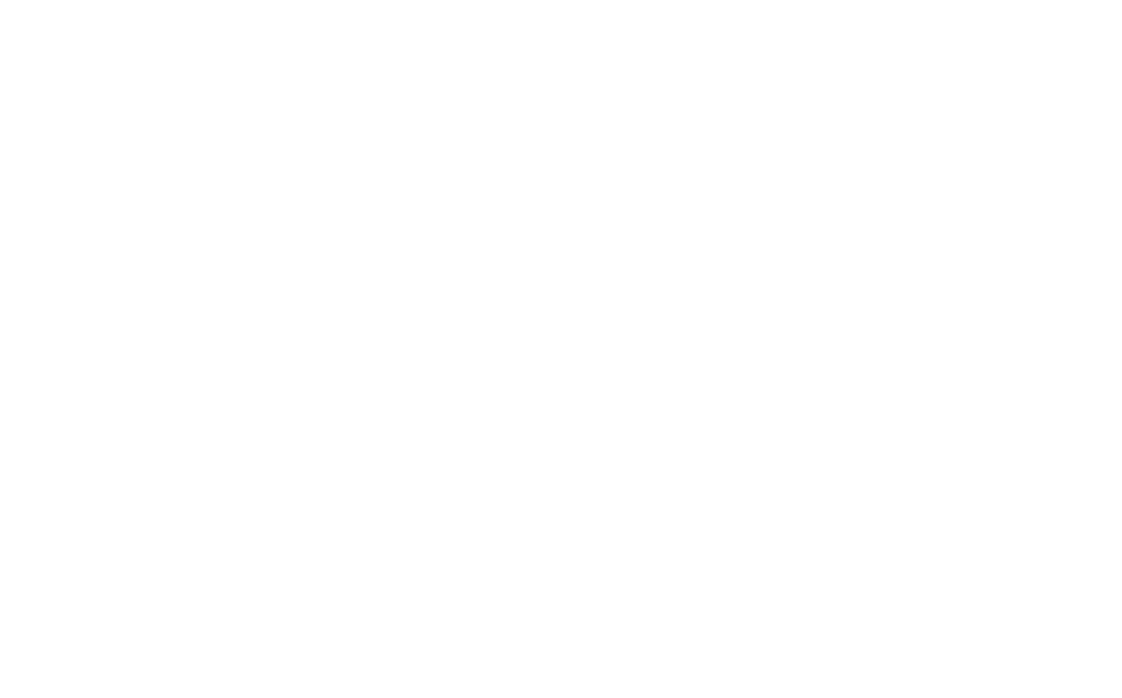 scroll, scrollTop: 0, scrollLeft: 0, axis: both 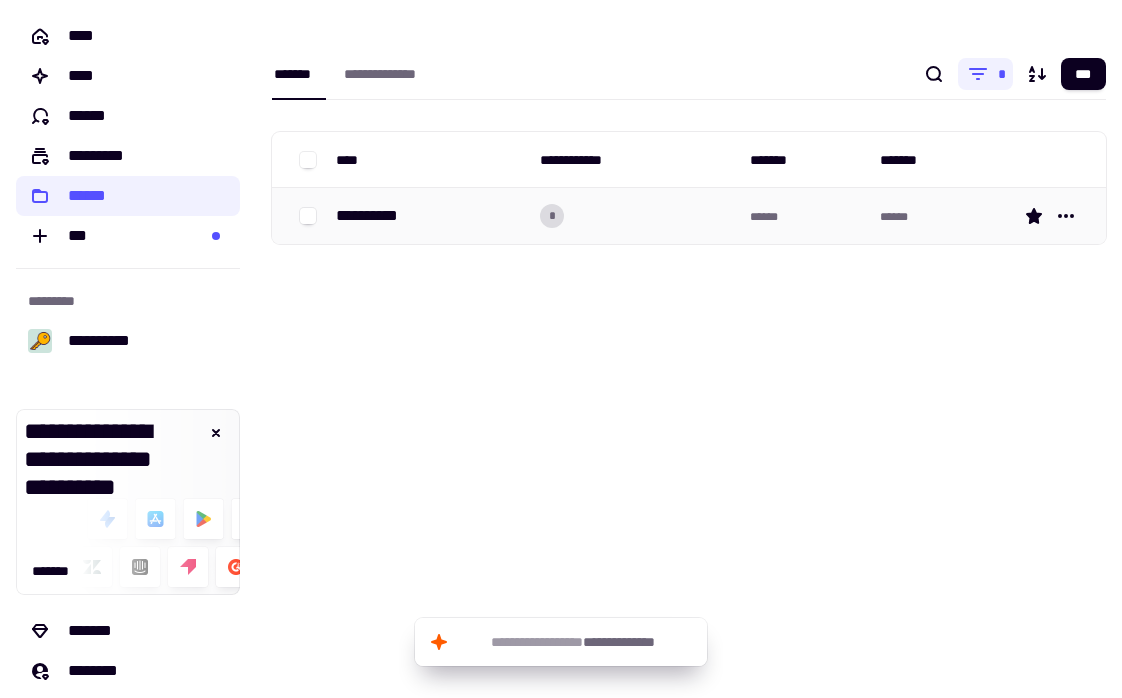 click on "**********" at bounding box center (375, 216) 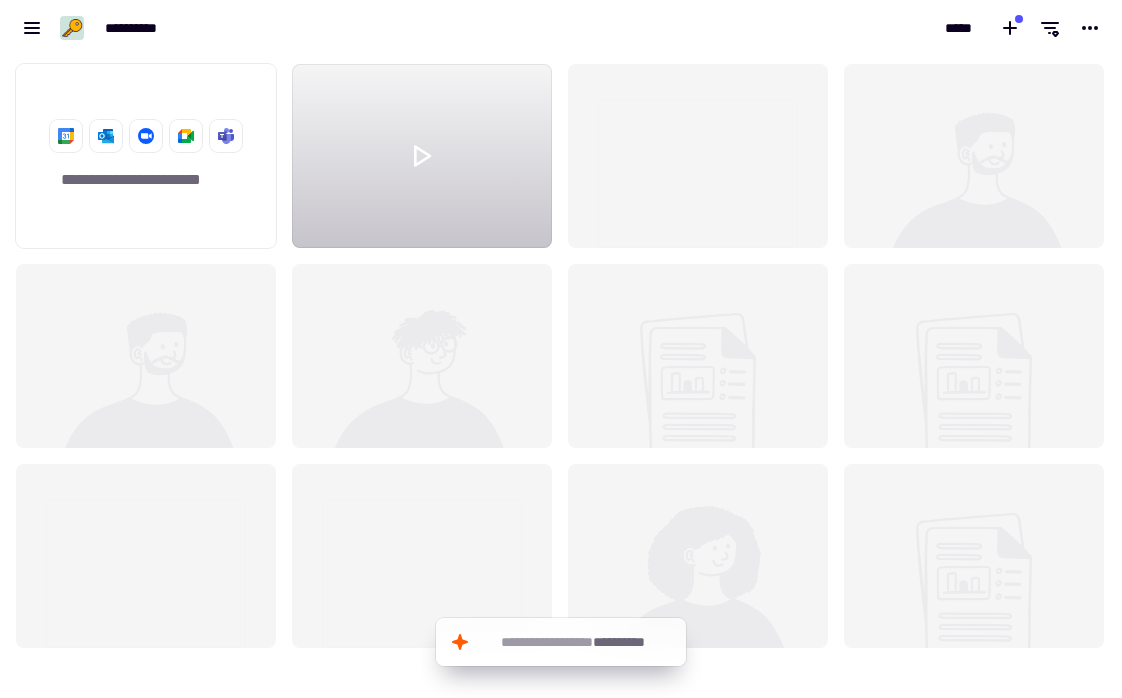 scroll, scrollTop: 1, scrollLeft: 1, axis: both 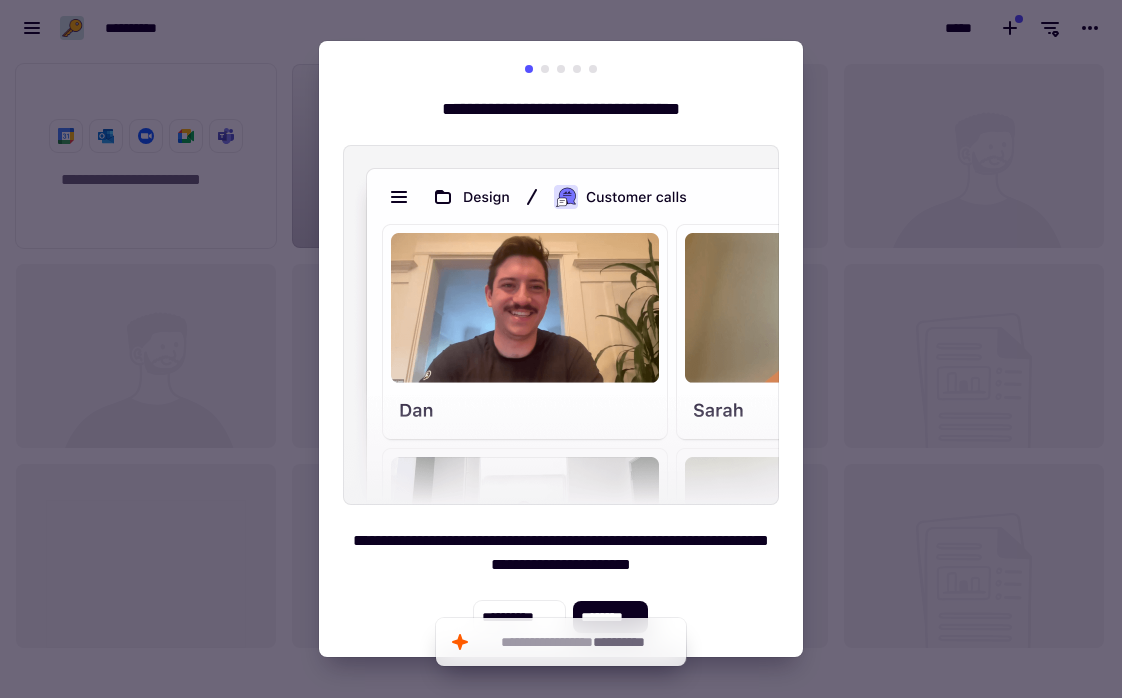 click at bounding box center [561, 349] 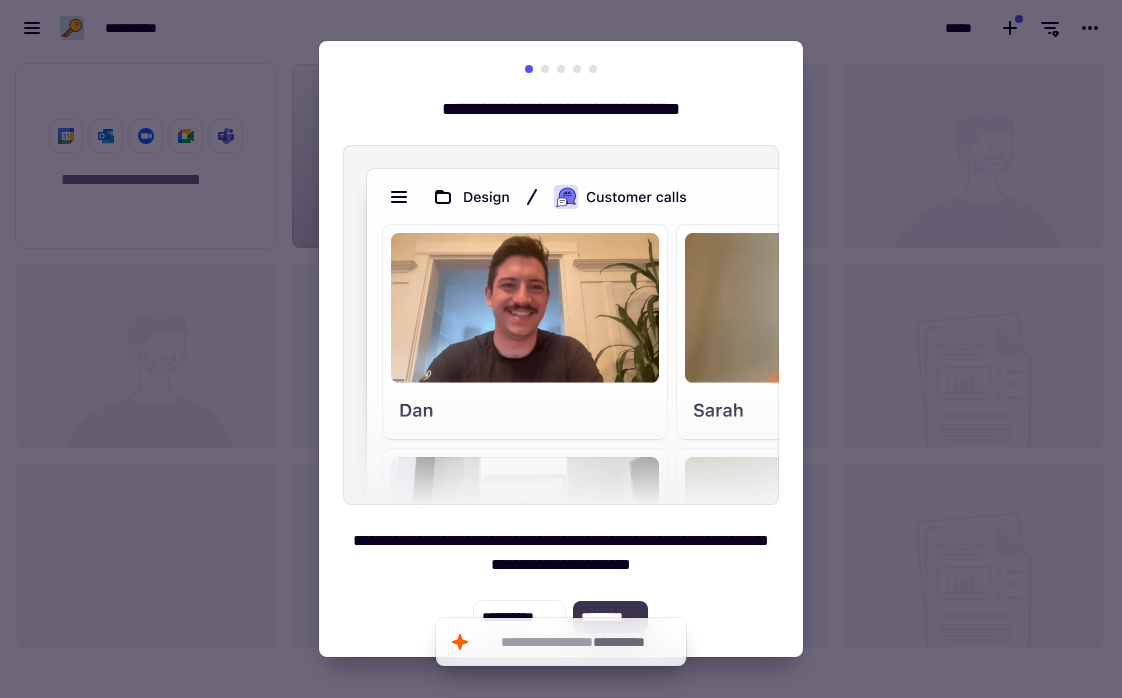 click on "********" 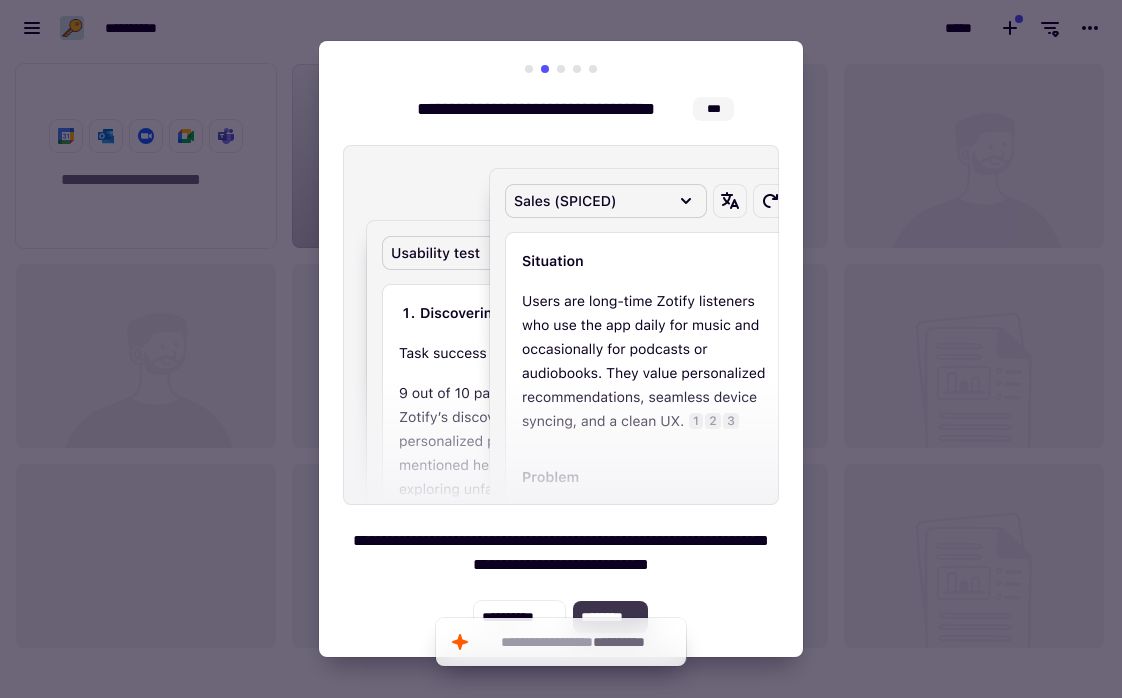 click on "********" 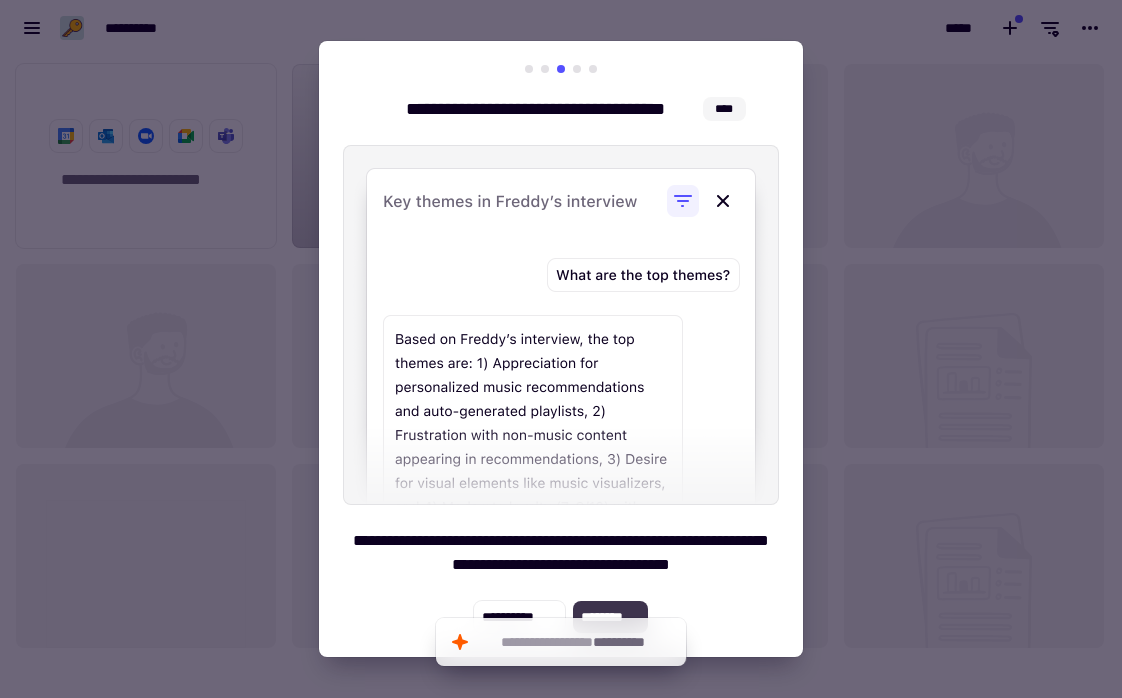 click on "********" 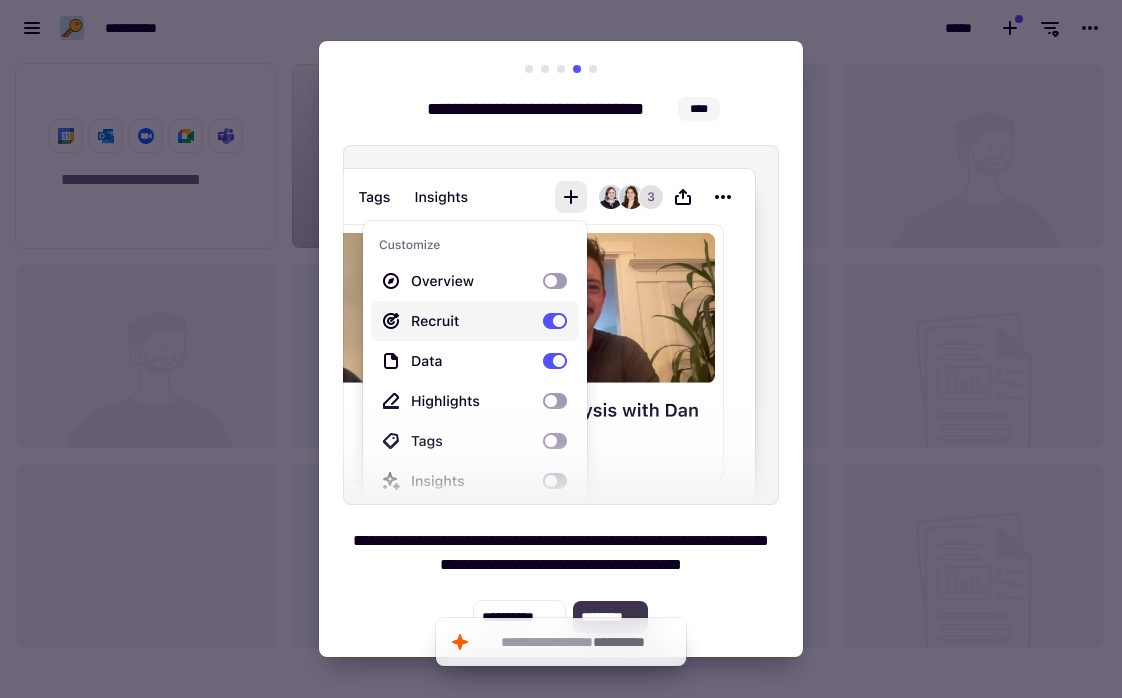 click on "********" 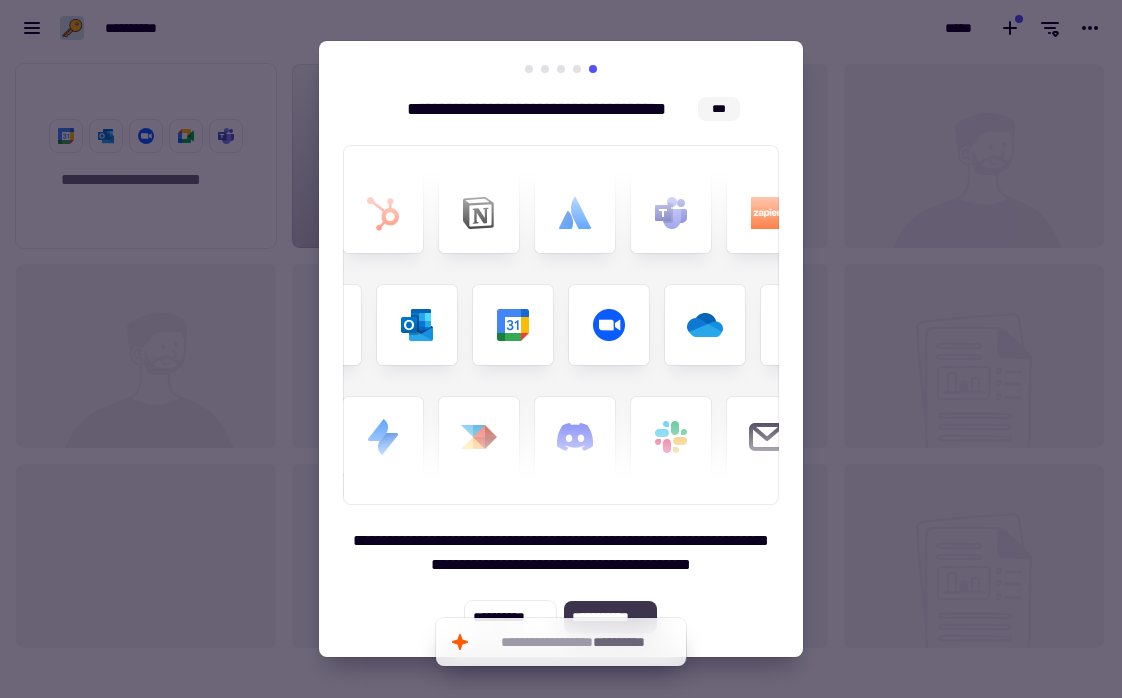 click on "**********" 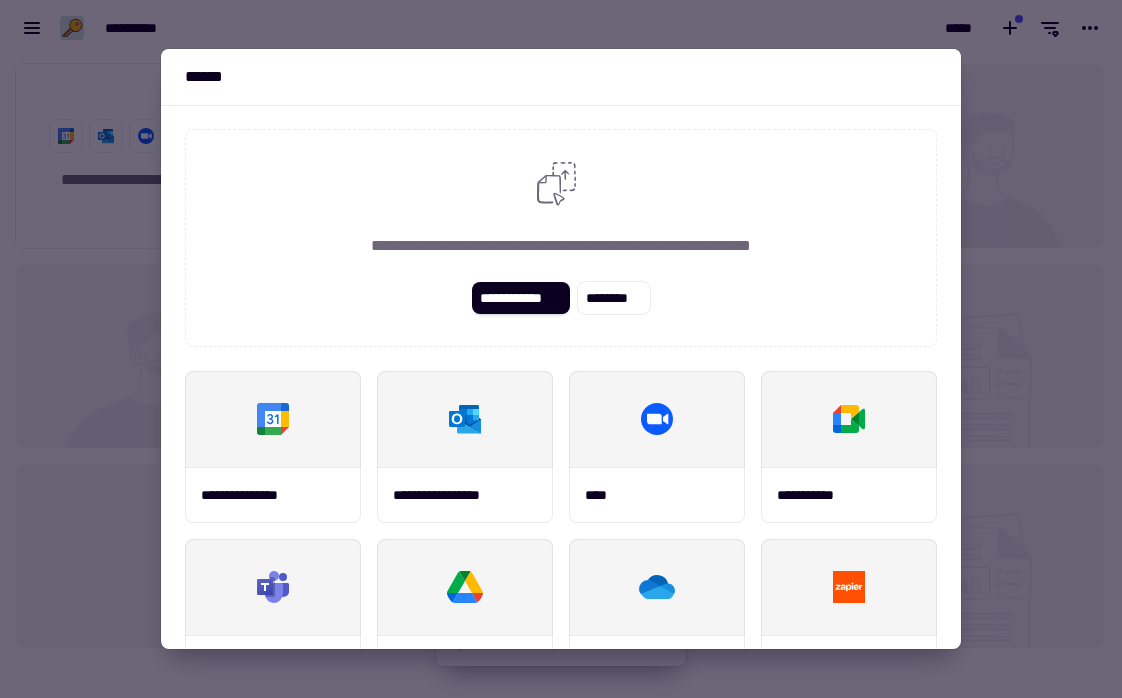 click at bounding box center (561, 349) 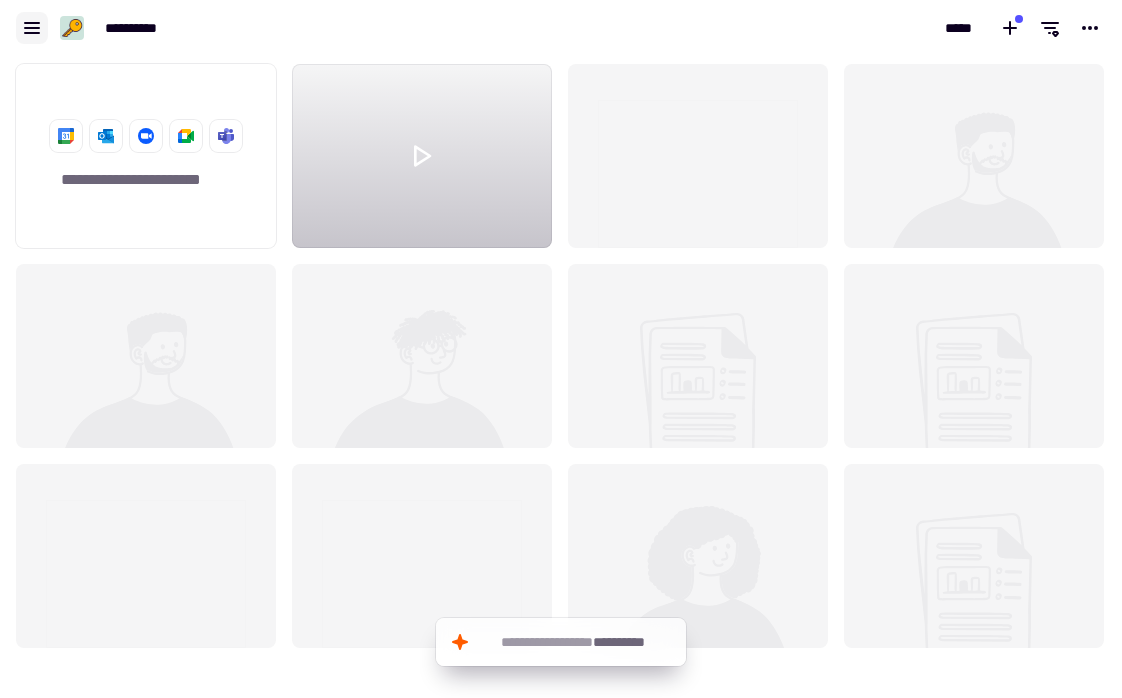 click 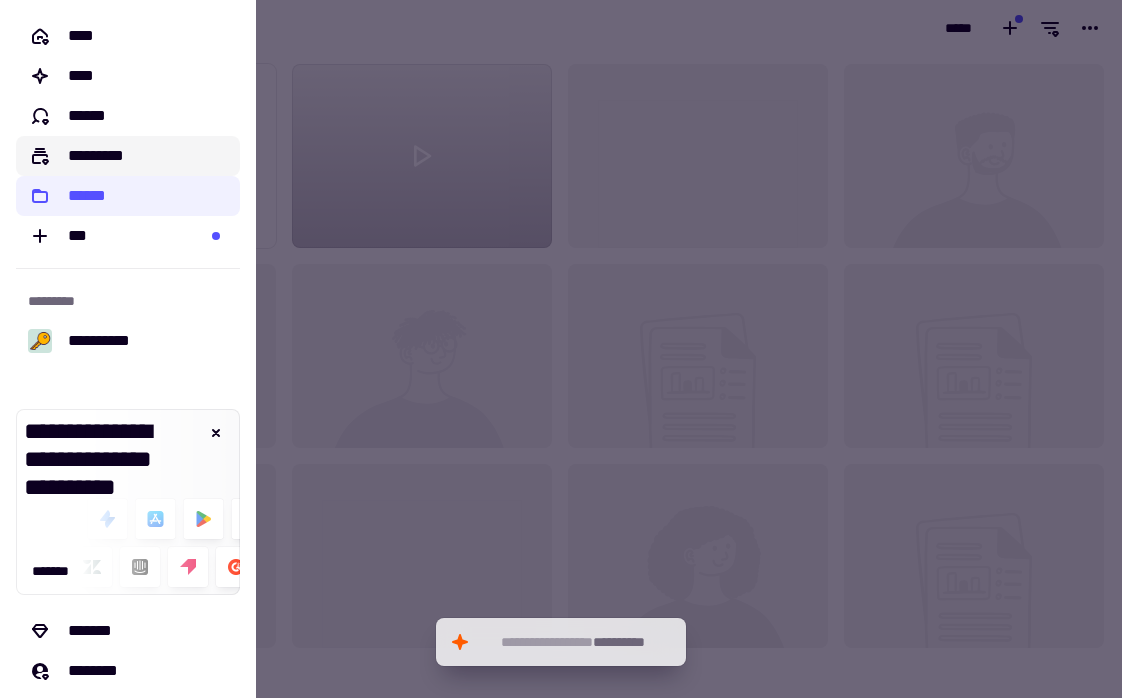 click on "*********" 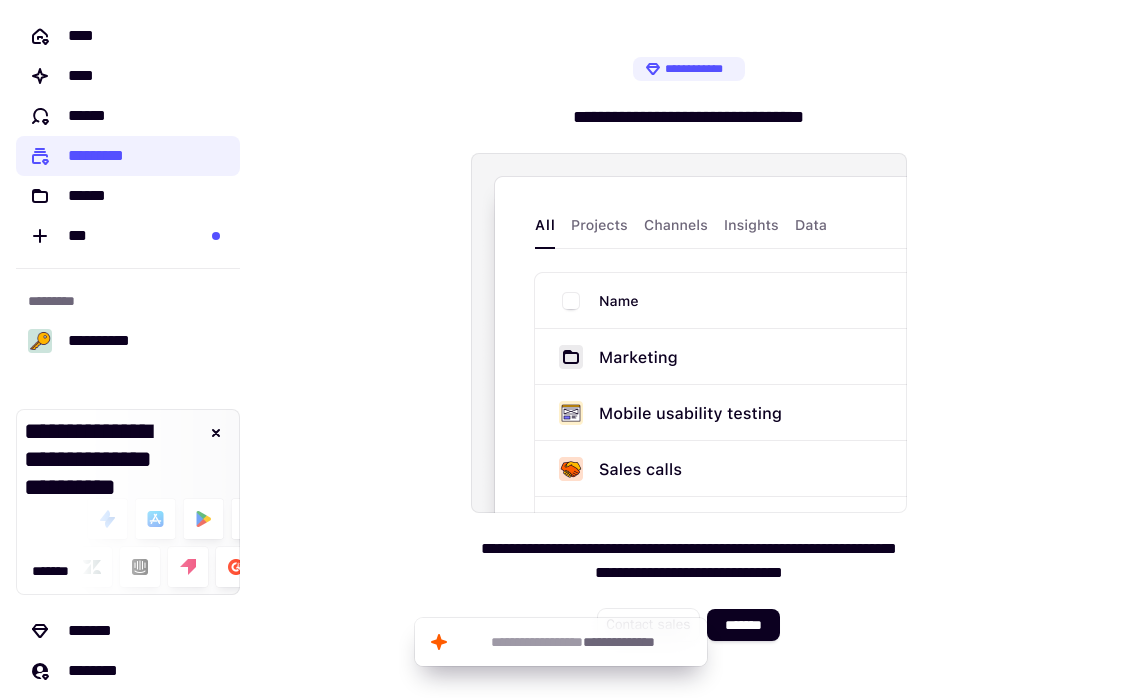 scroll, scrollTop: 1, scrollLeft: 0, axis: vertical 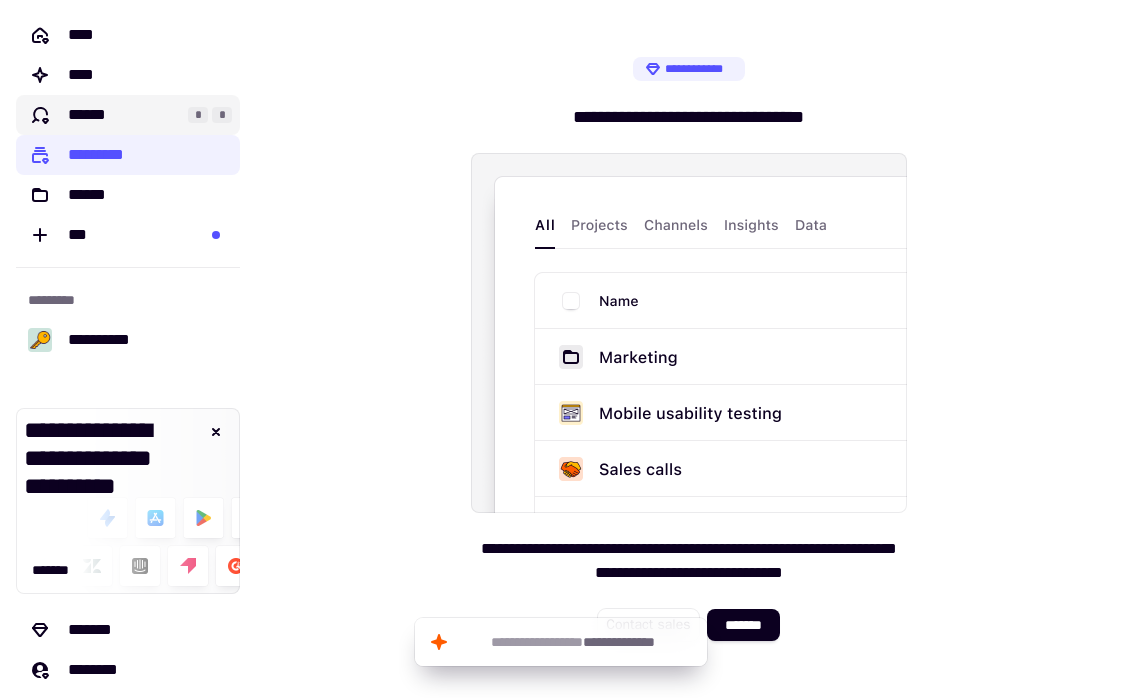 click on "******" 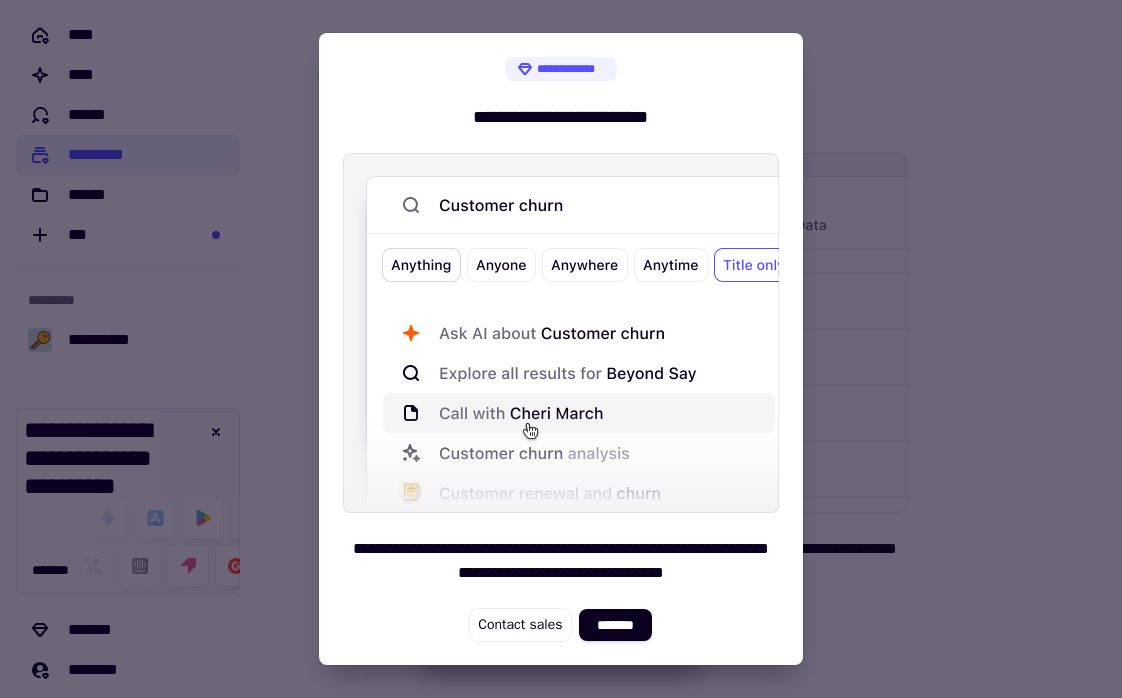 click at bounding box center [561, 349] 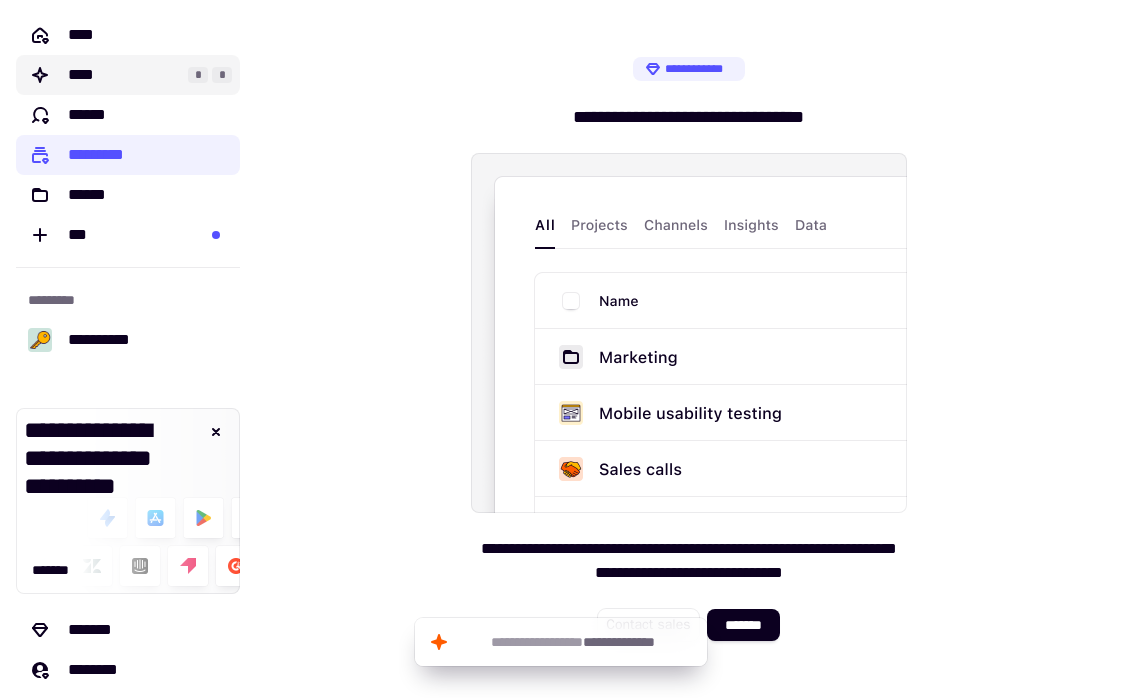 click on "****" 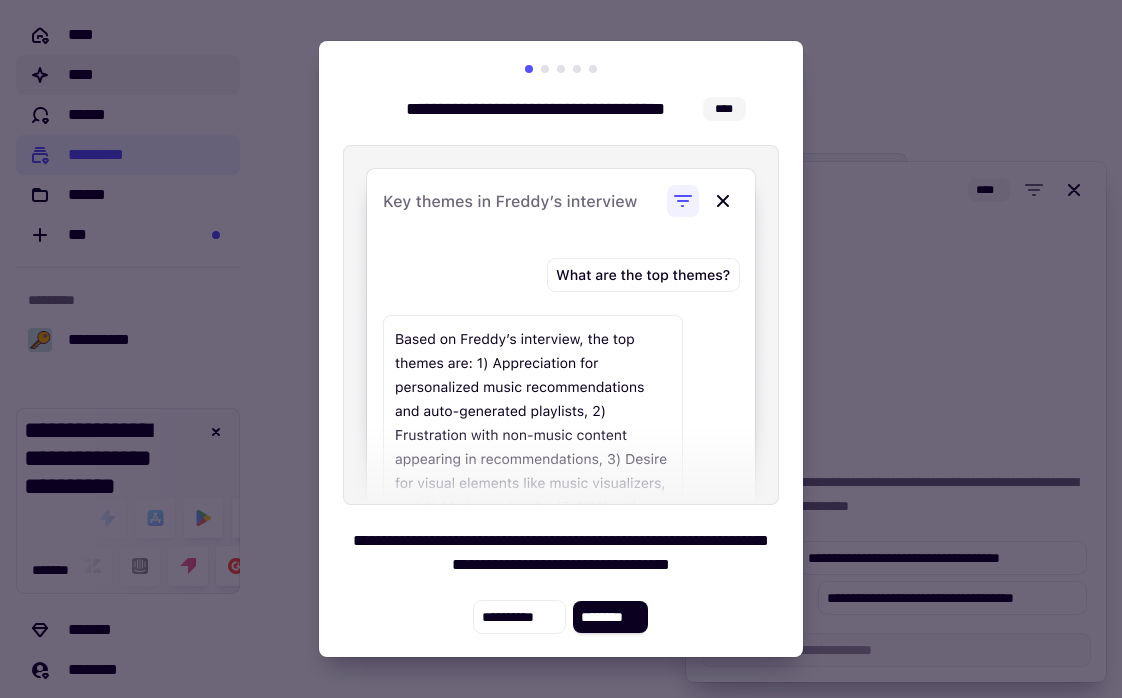 click at bounding box center [561, 349] 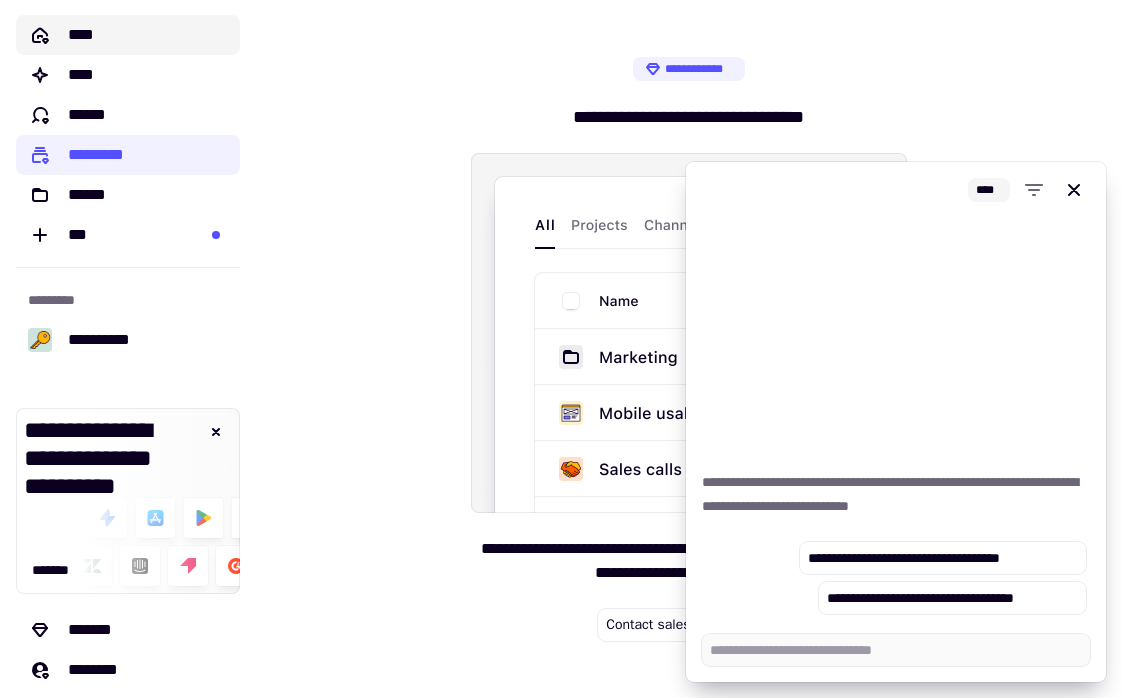 click on "****" 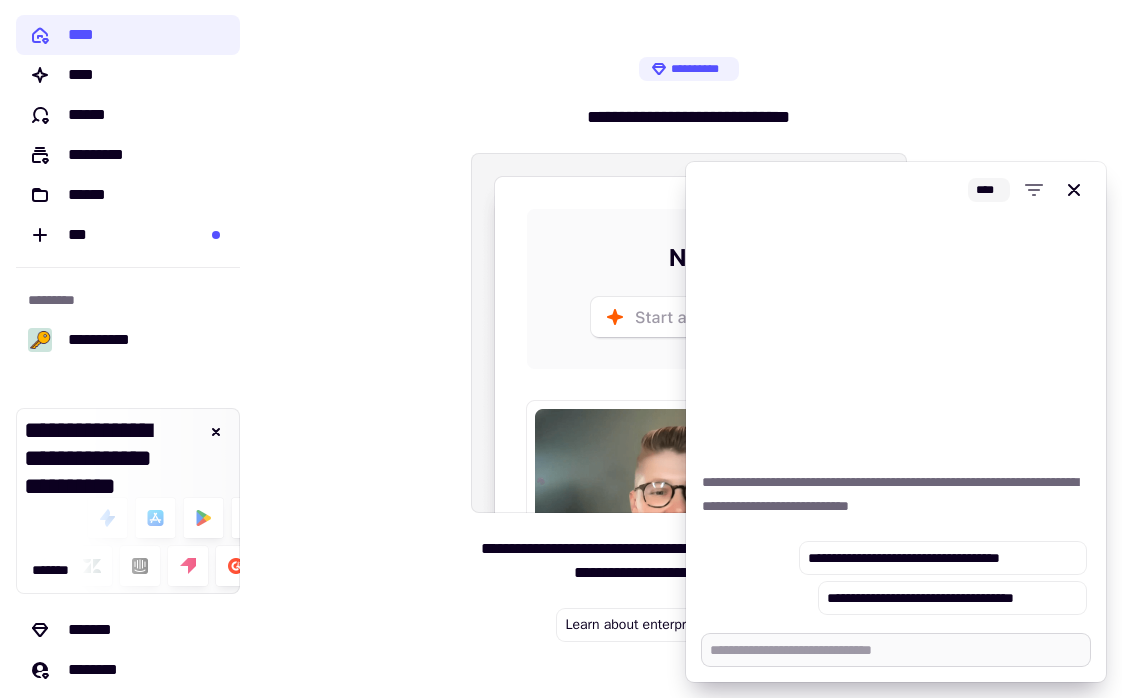 click at bounding box center (896, 650) 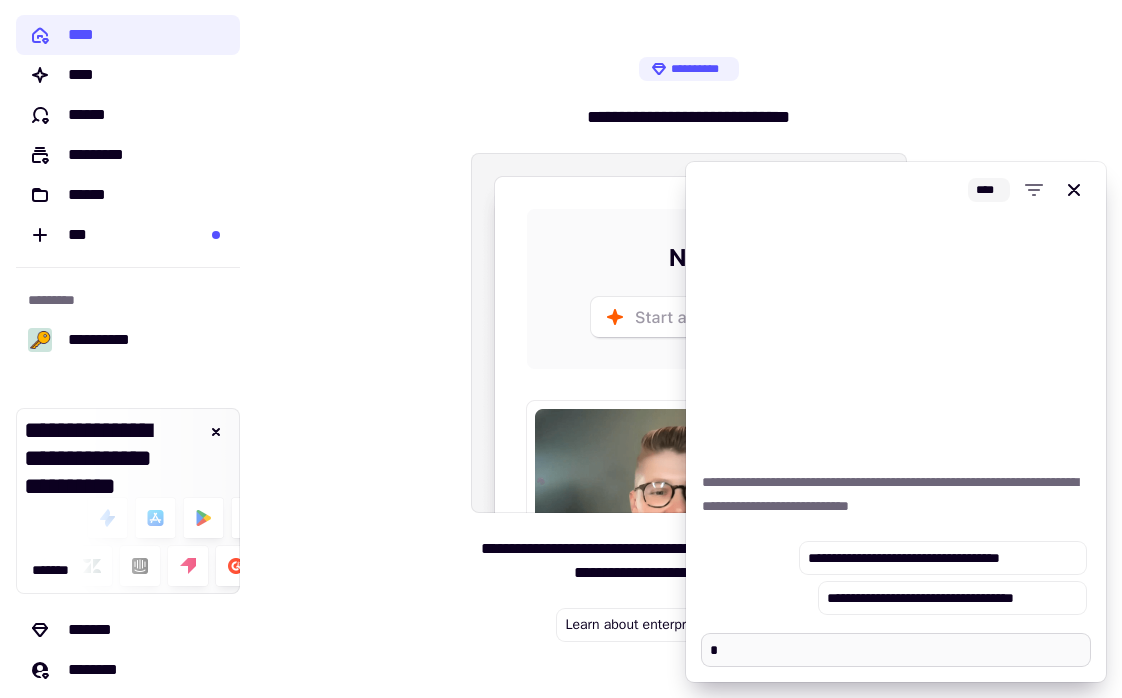 type on "*" 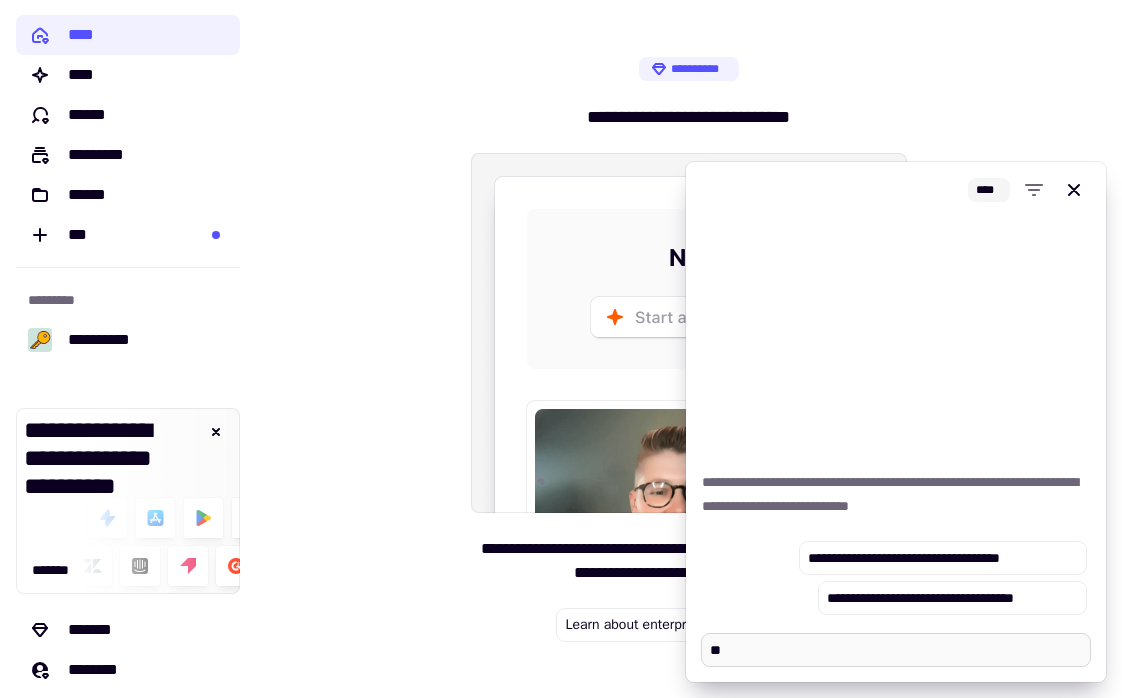 type on "*" 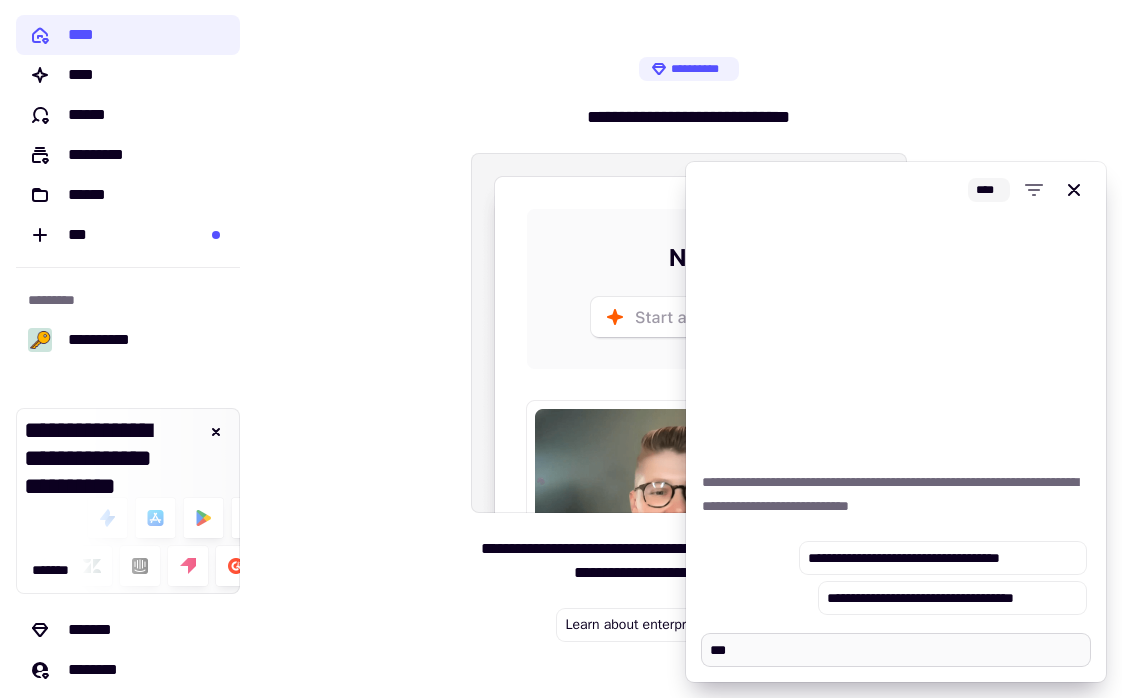 type on "*" 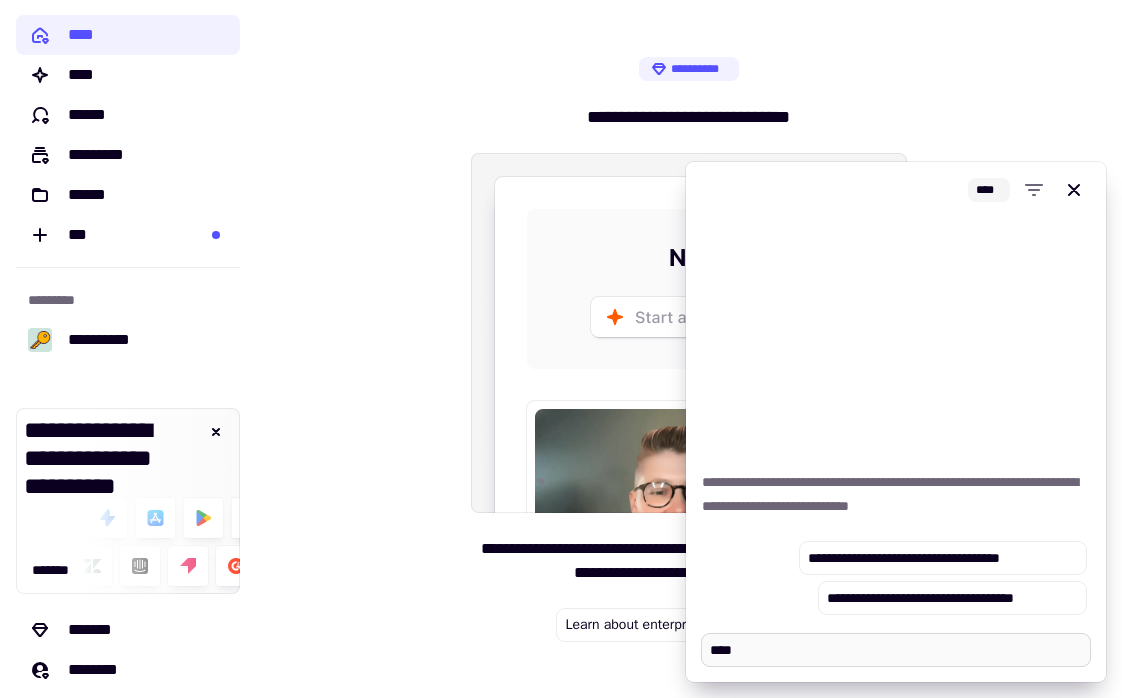 type on "*" 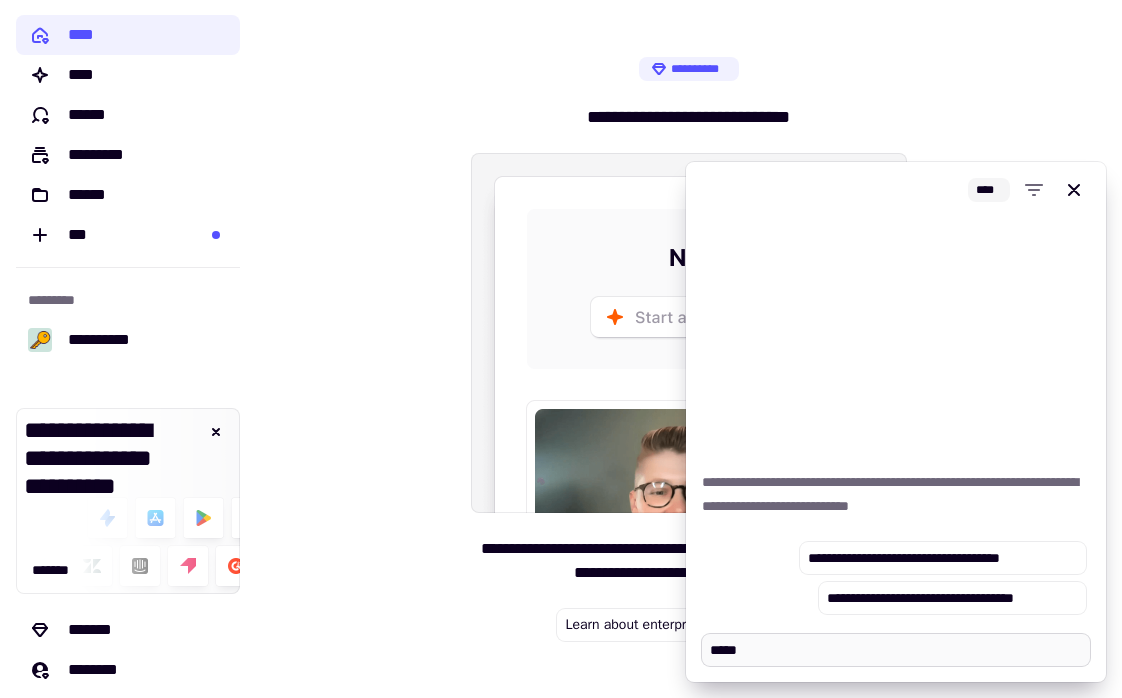 type on "*" 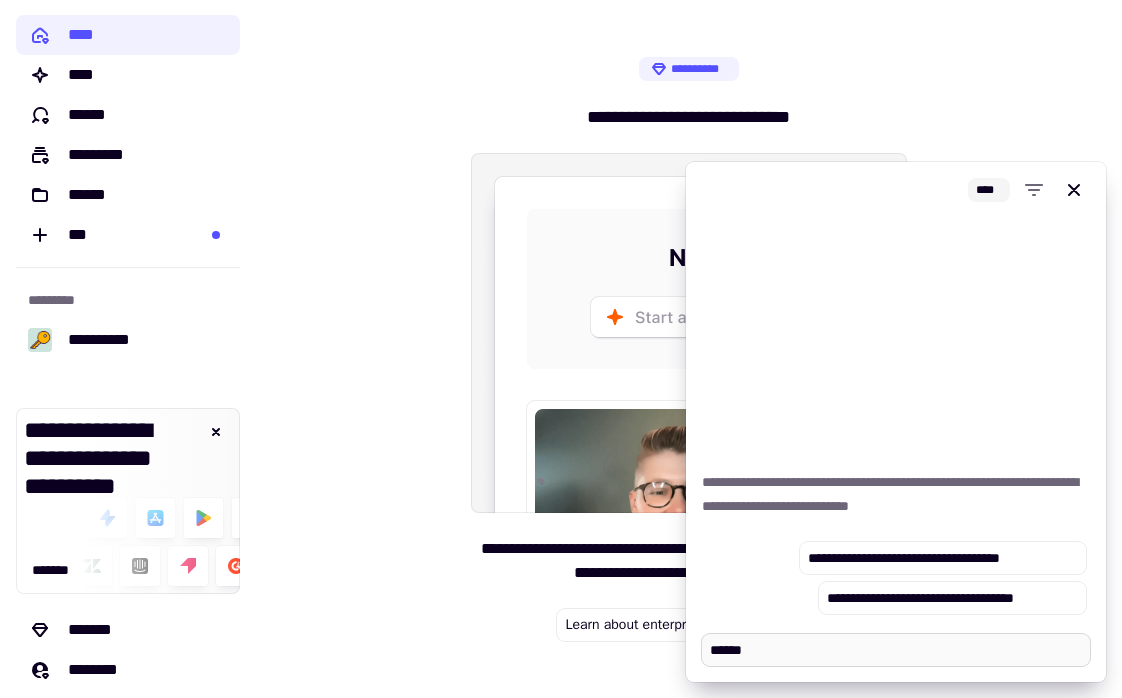 type on "*" 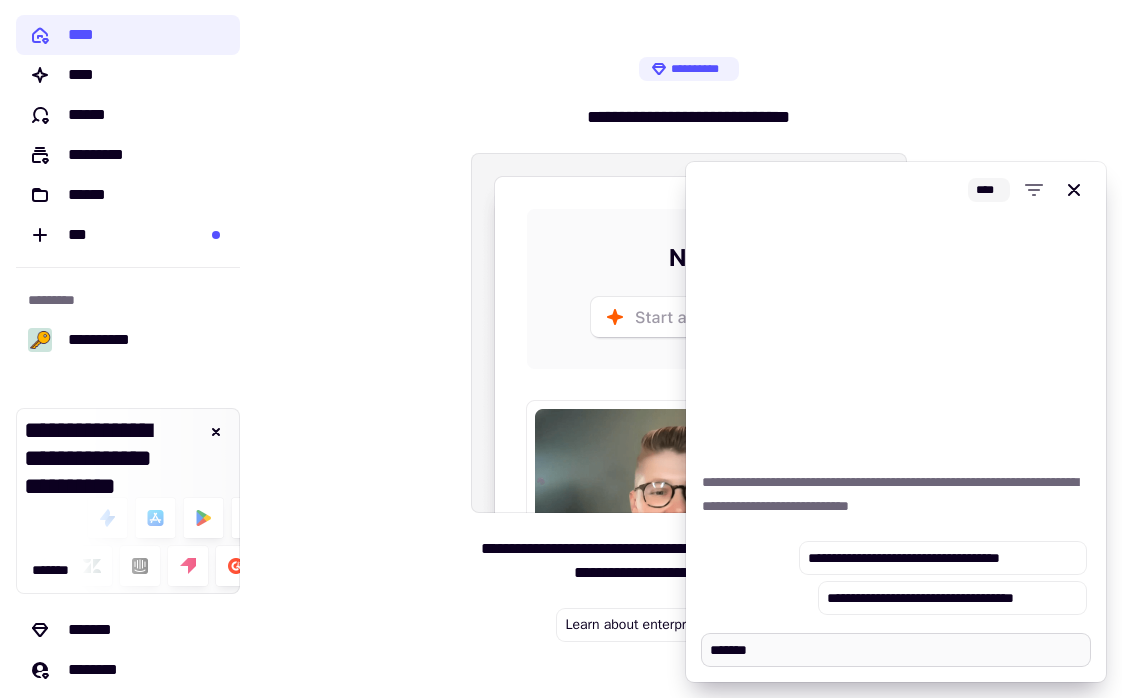 type on "*" 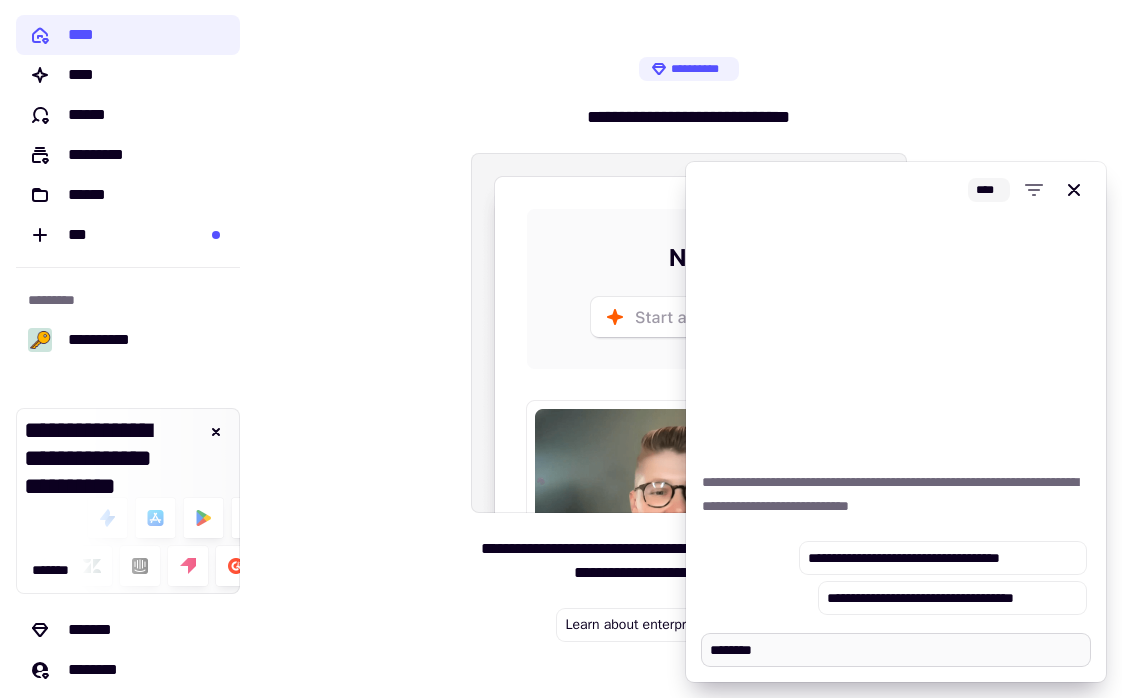 type on "*" 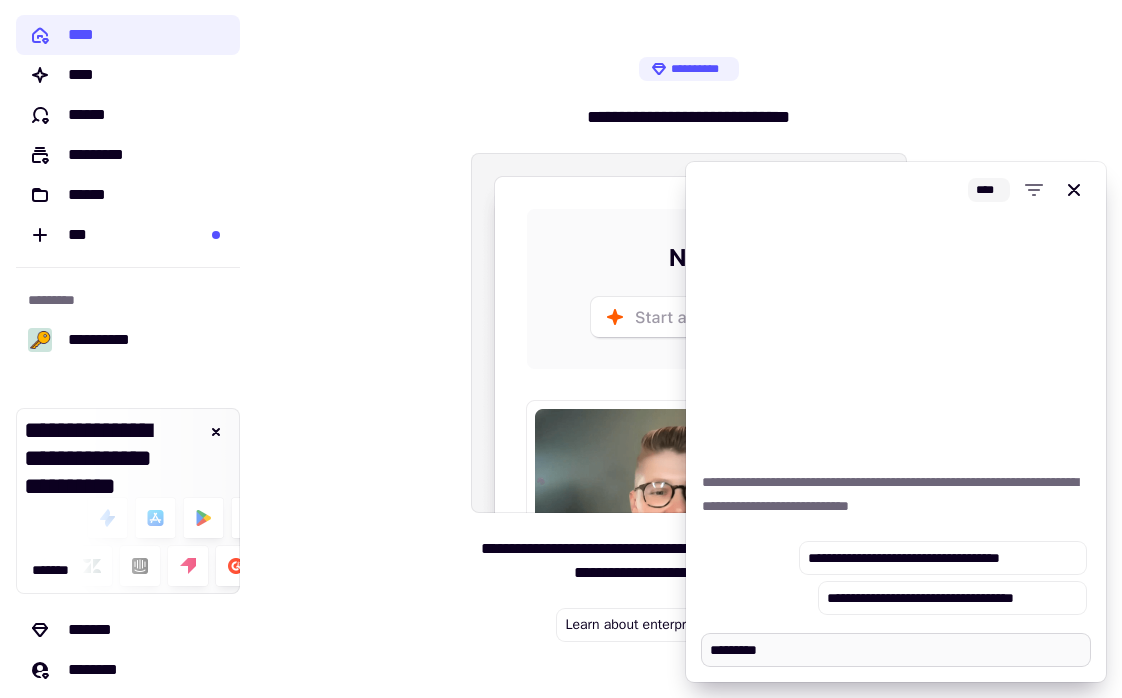 type on "*" 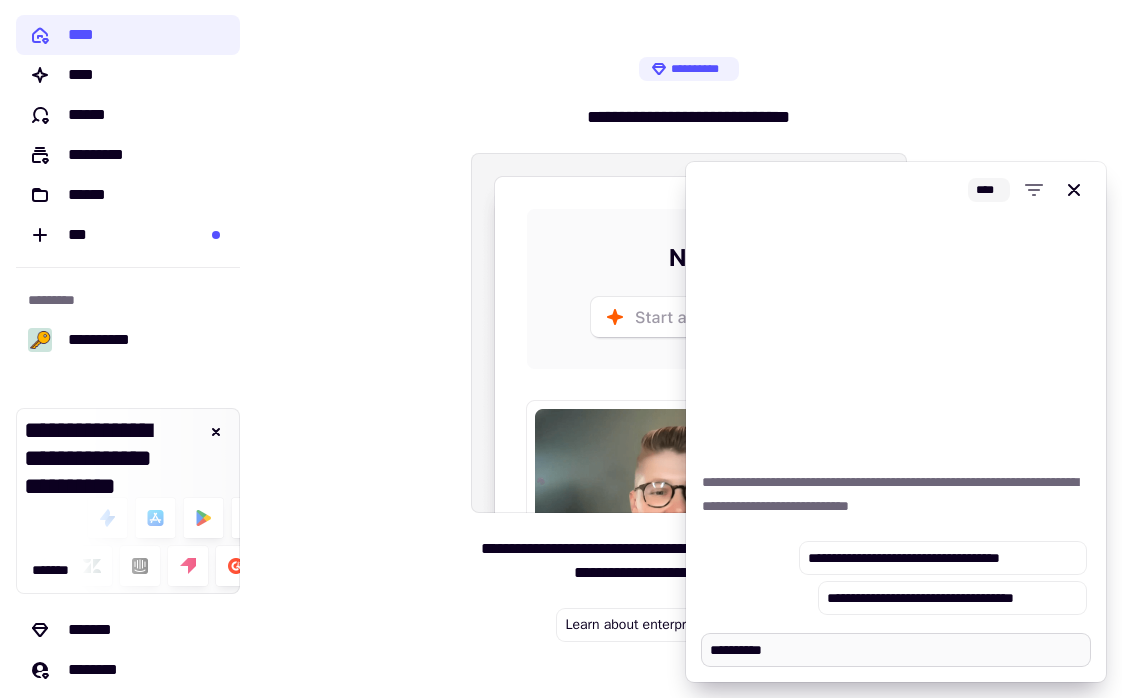 type on "*" 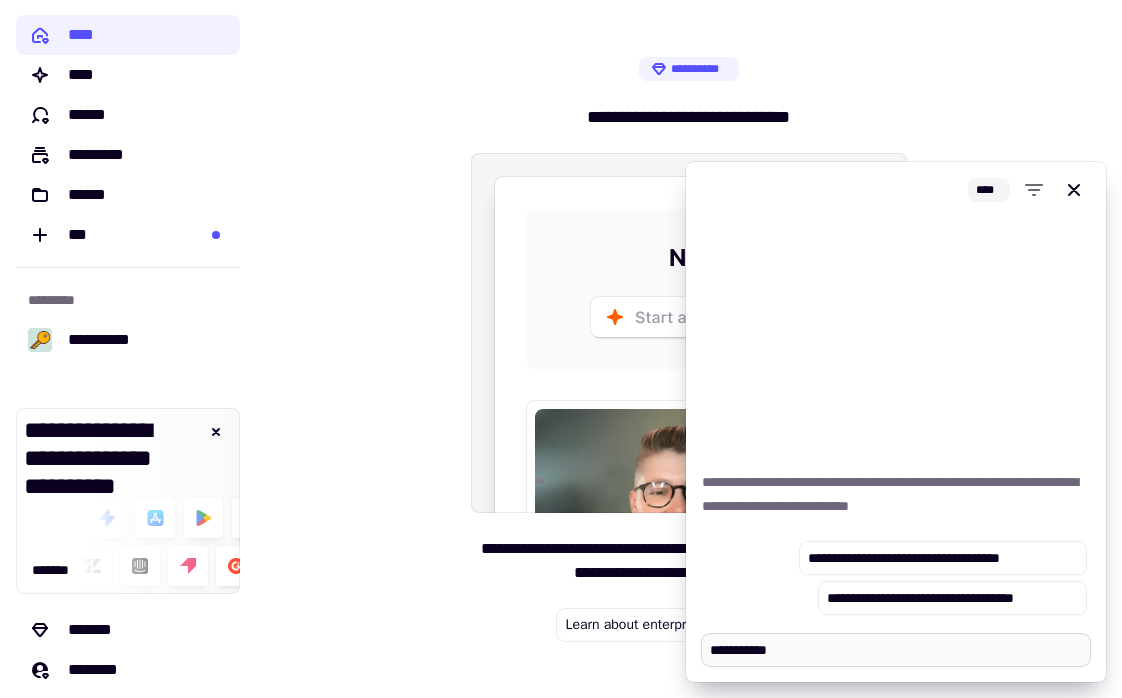 type on "*" 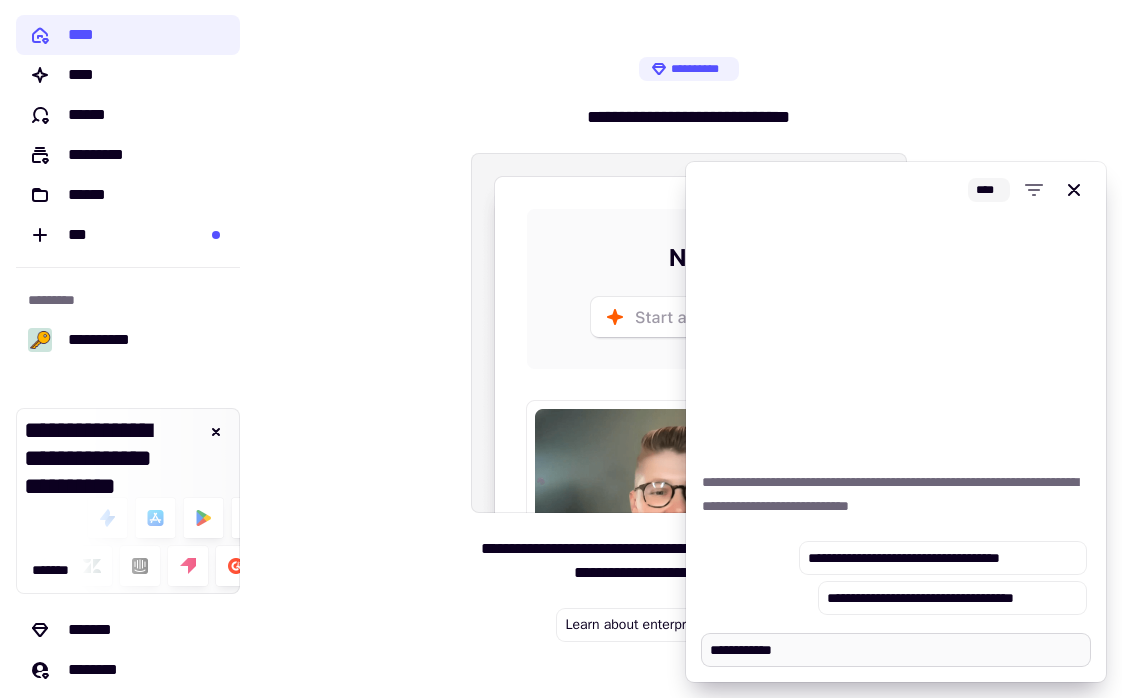 type on "*" 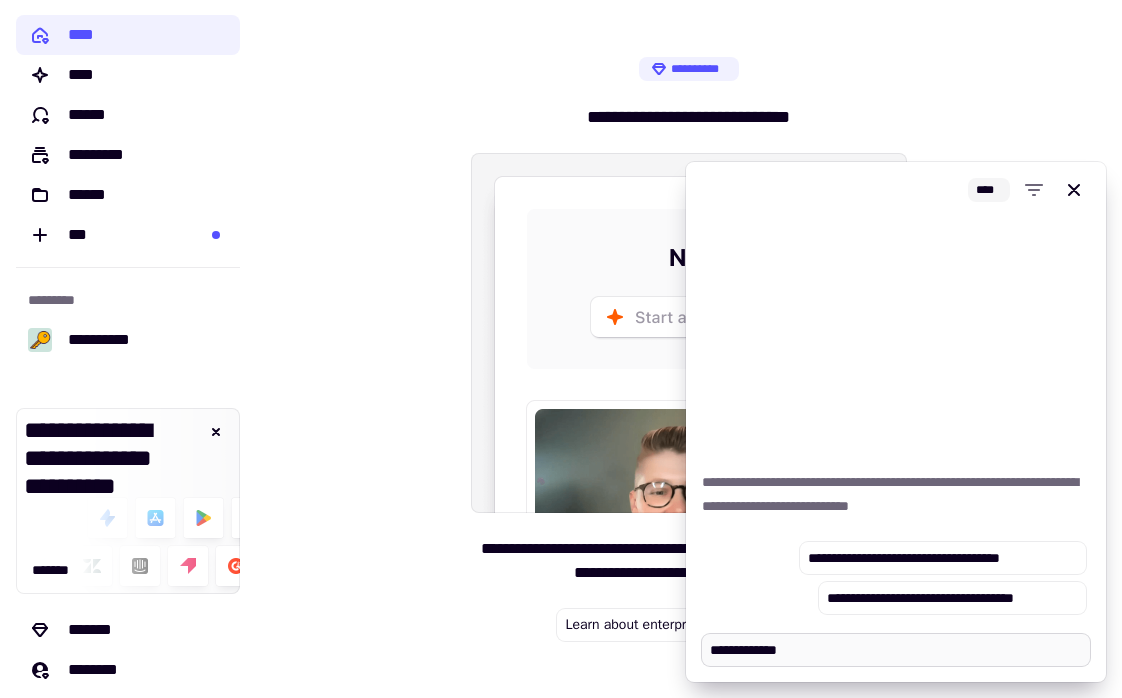 type on "*" 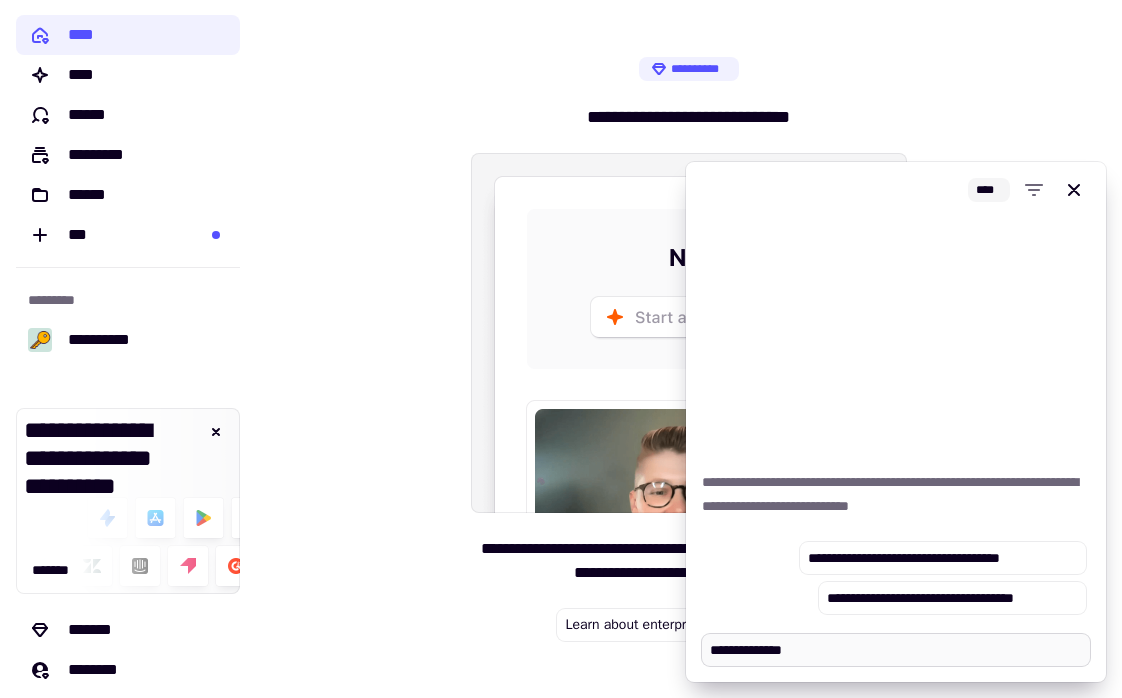 type on "*" 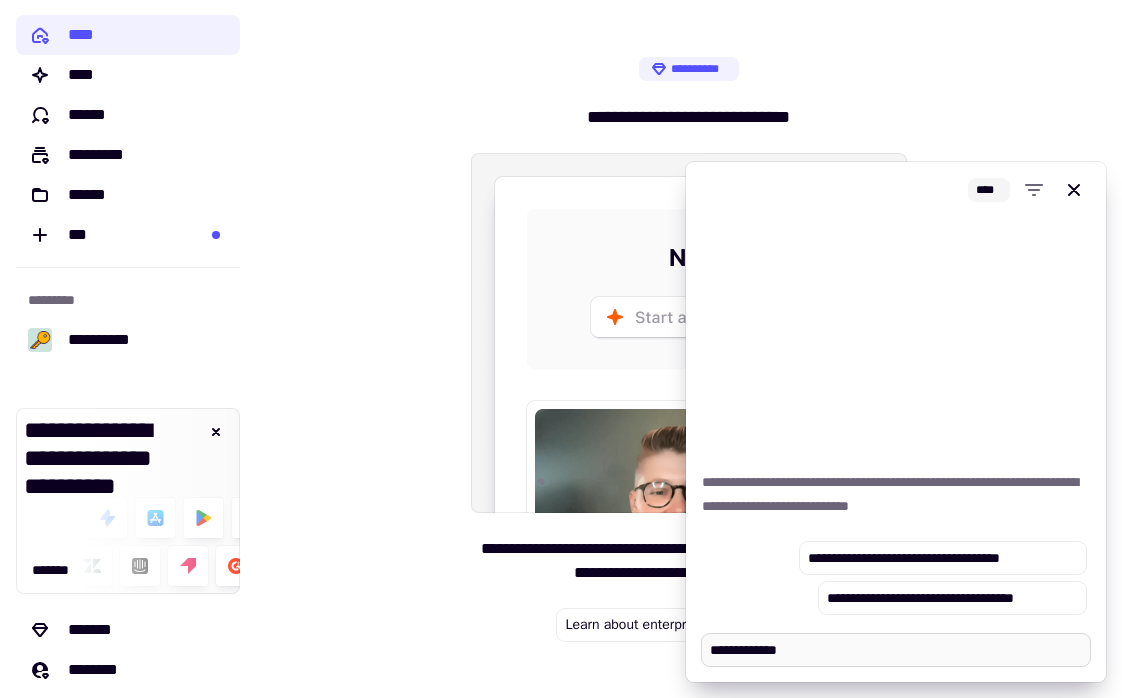 type on "*" 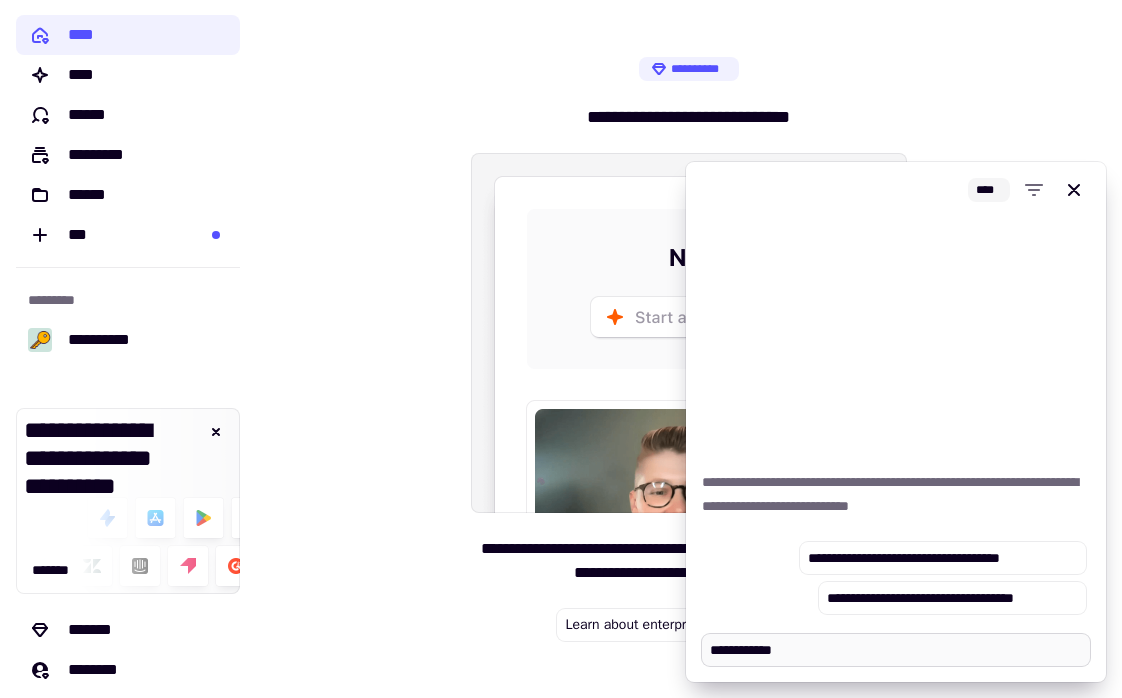 type on "*" 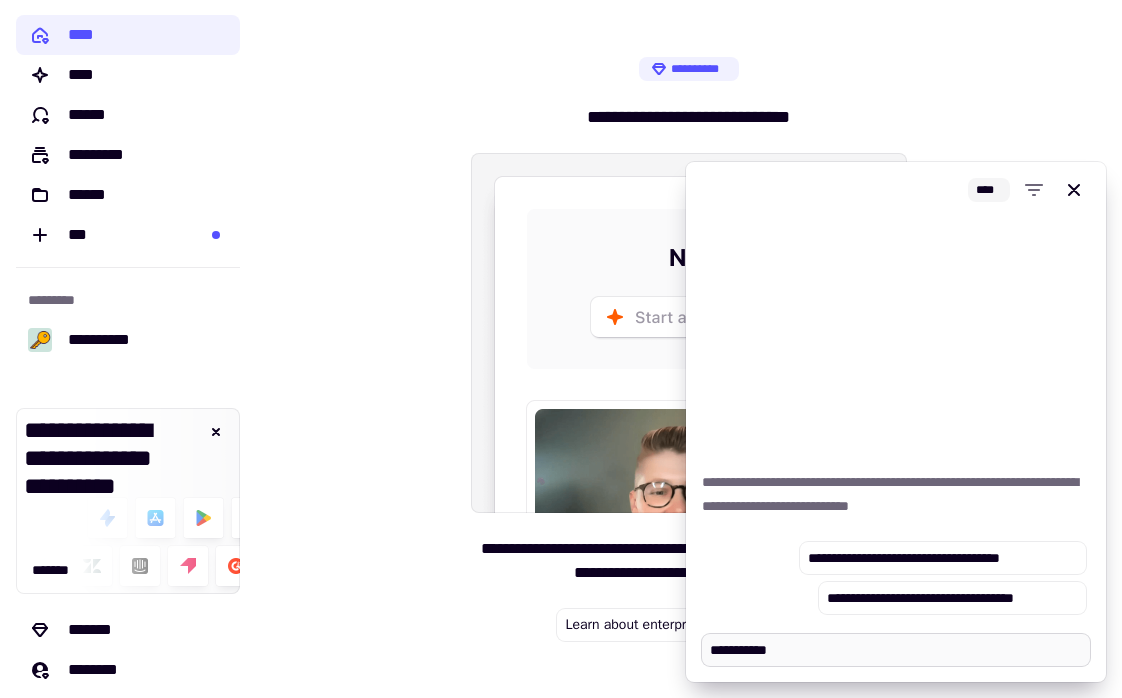 type on "*" 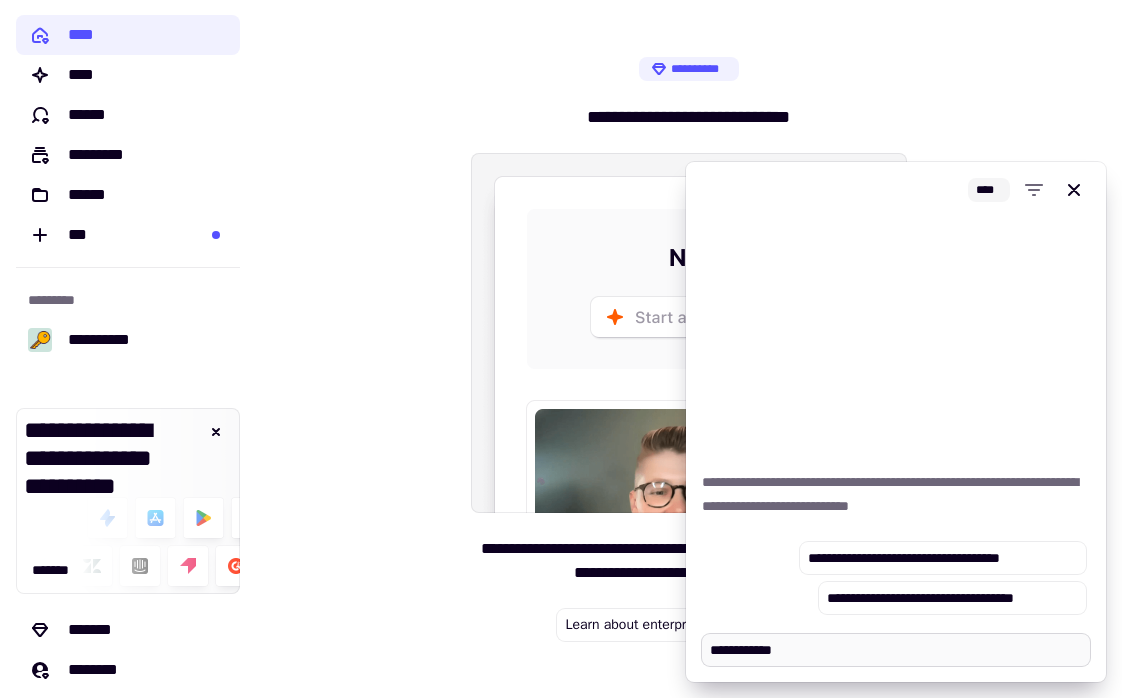 type on "*" 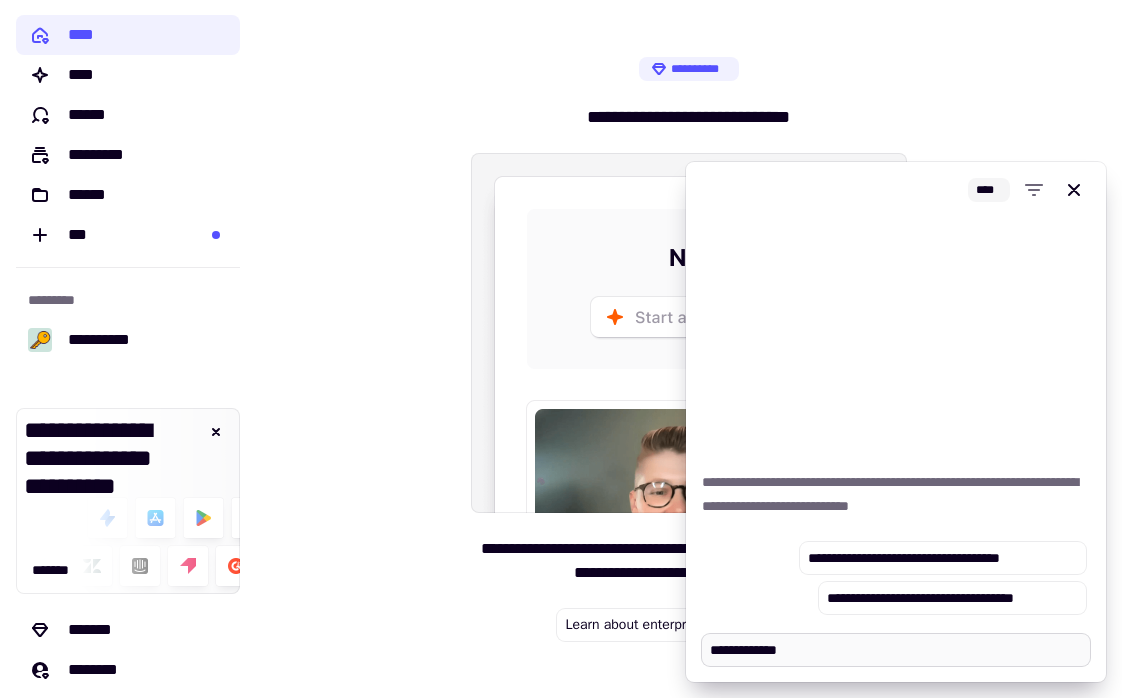 type on "*" 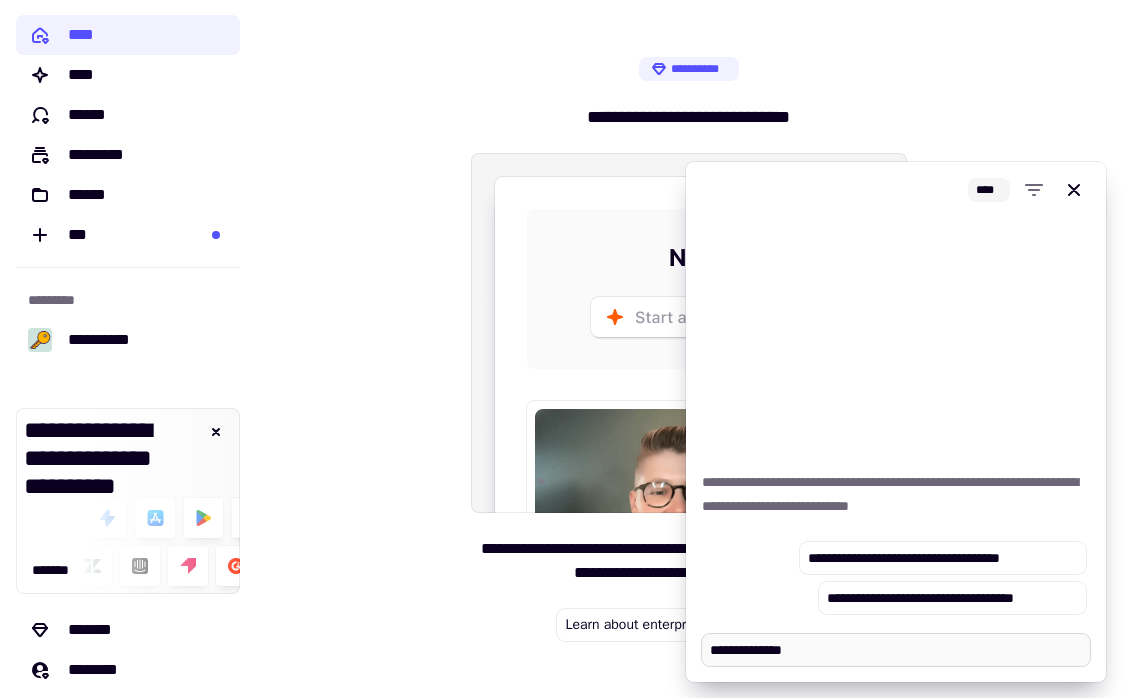 type on "*" 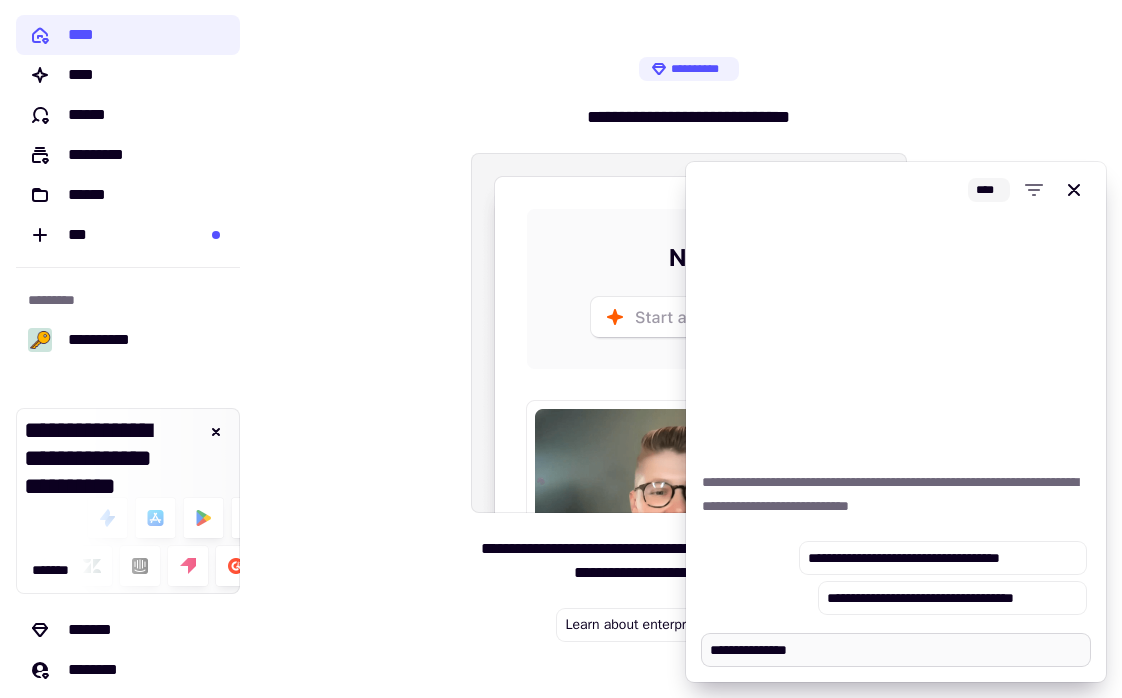 type on "*" 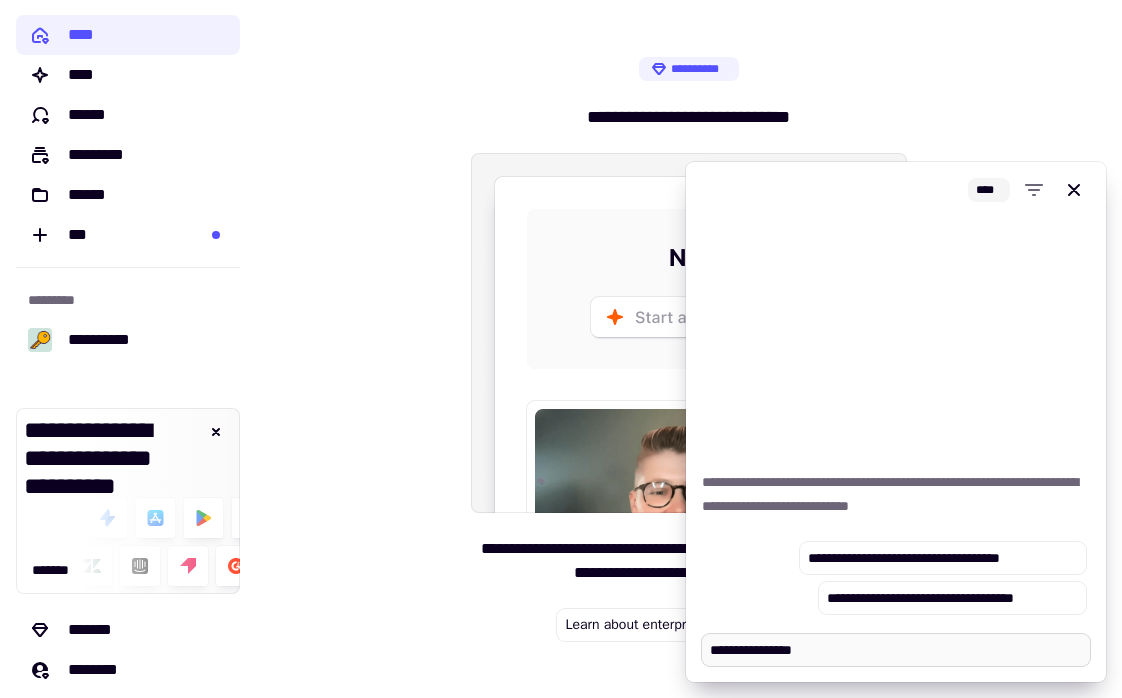 type on "*" 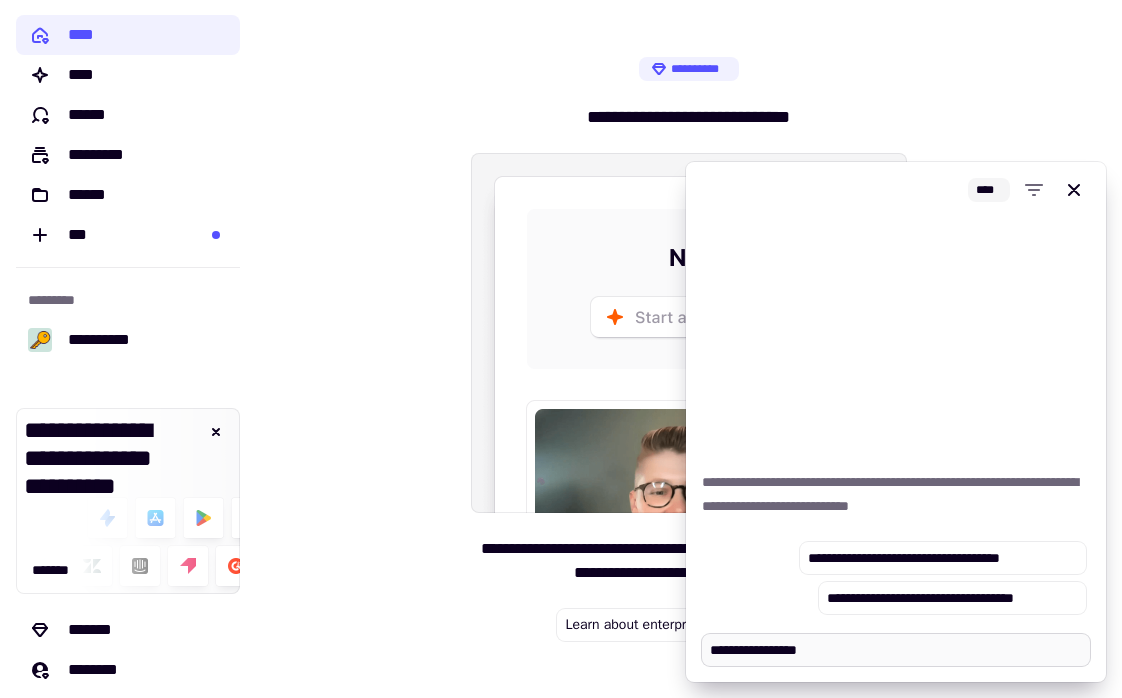 type on "*" 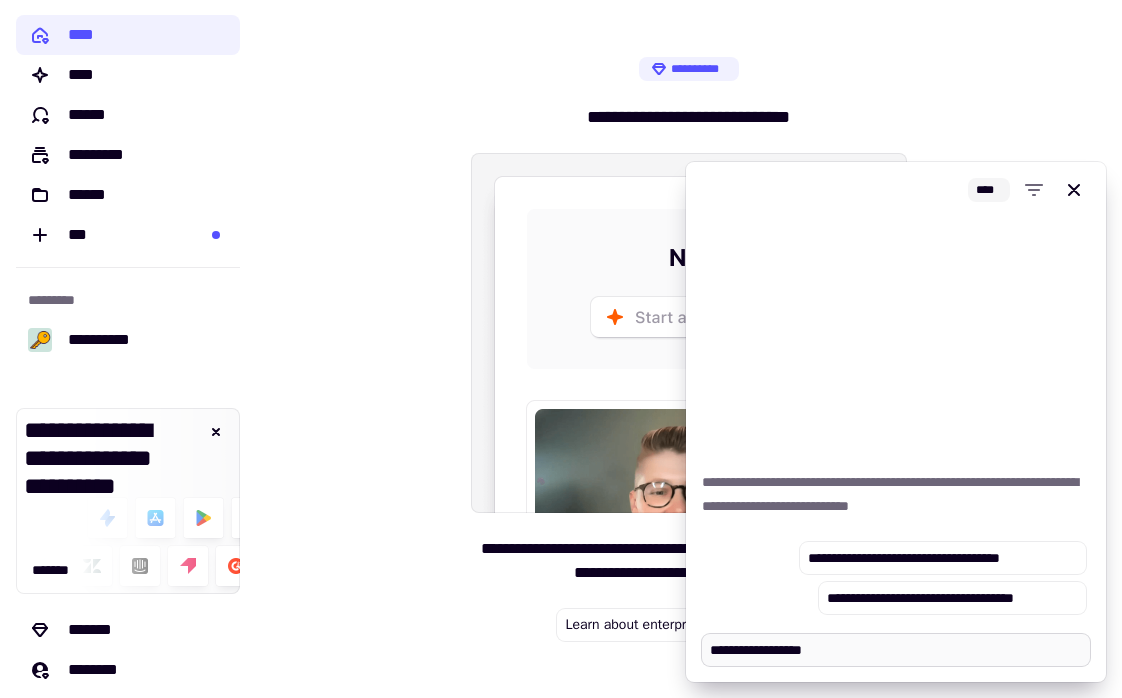 type on "*" 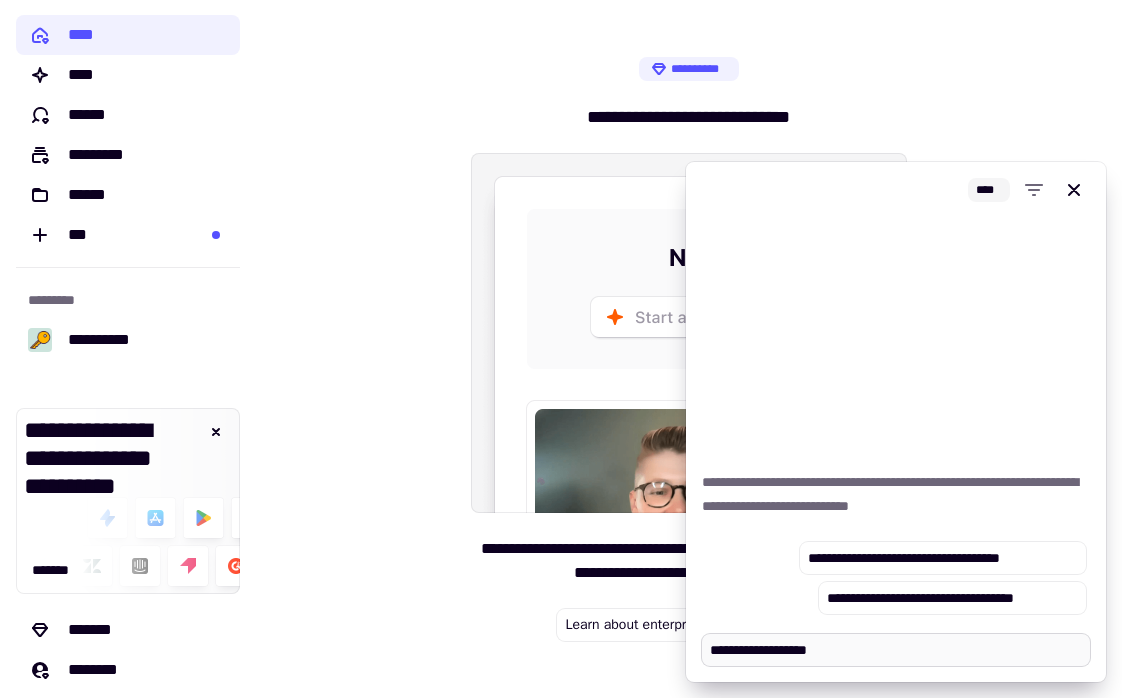 type on "*" 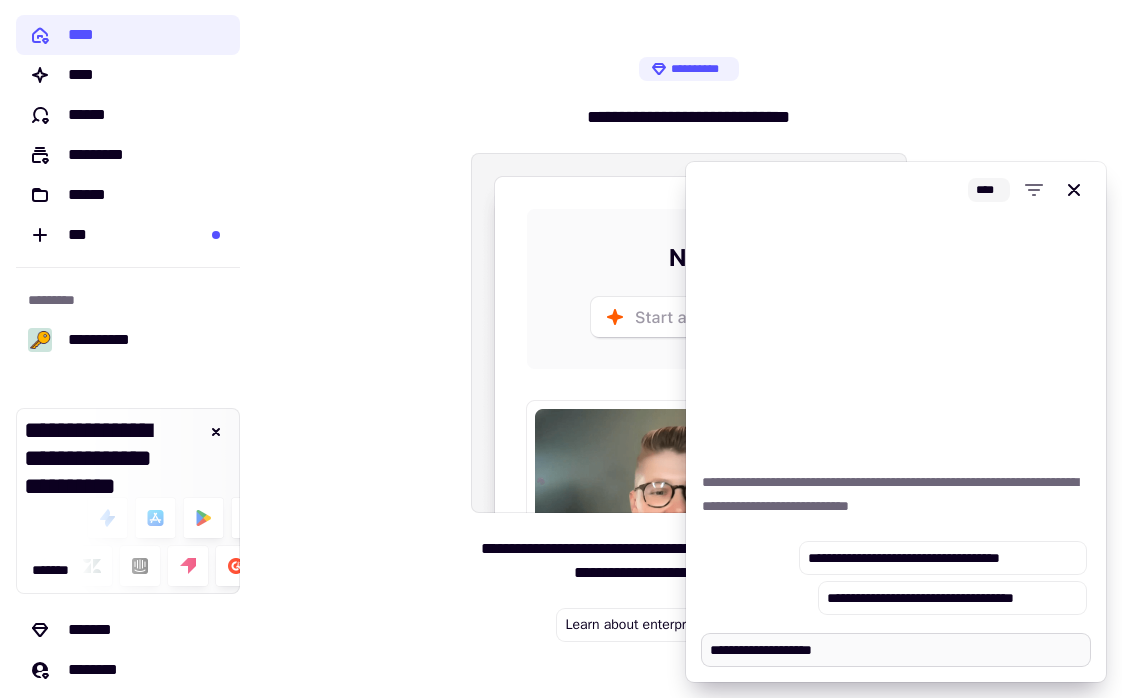 type on "*" 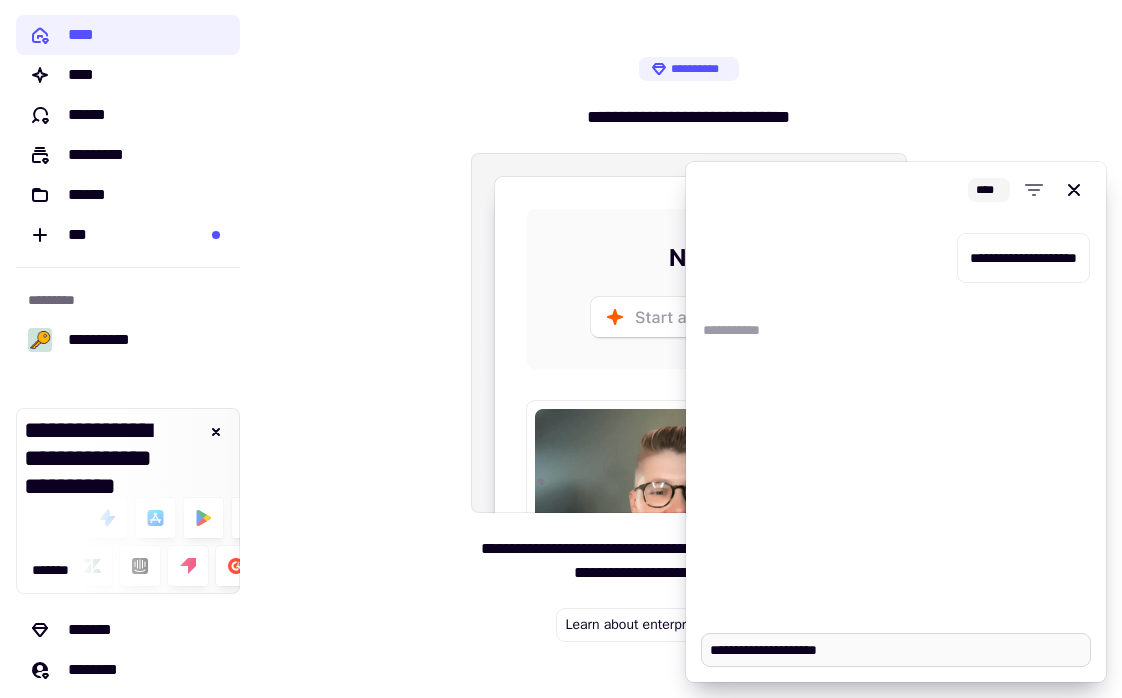 type on "*" 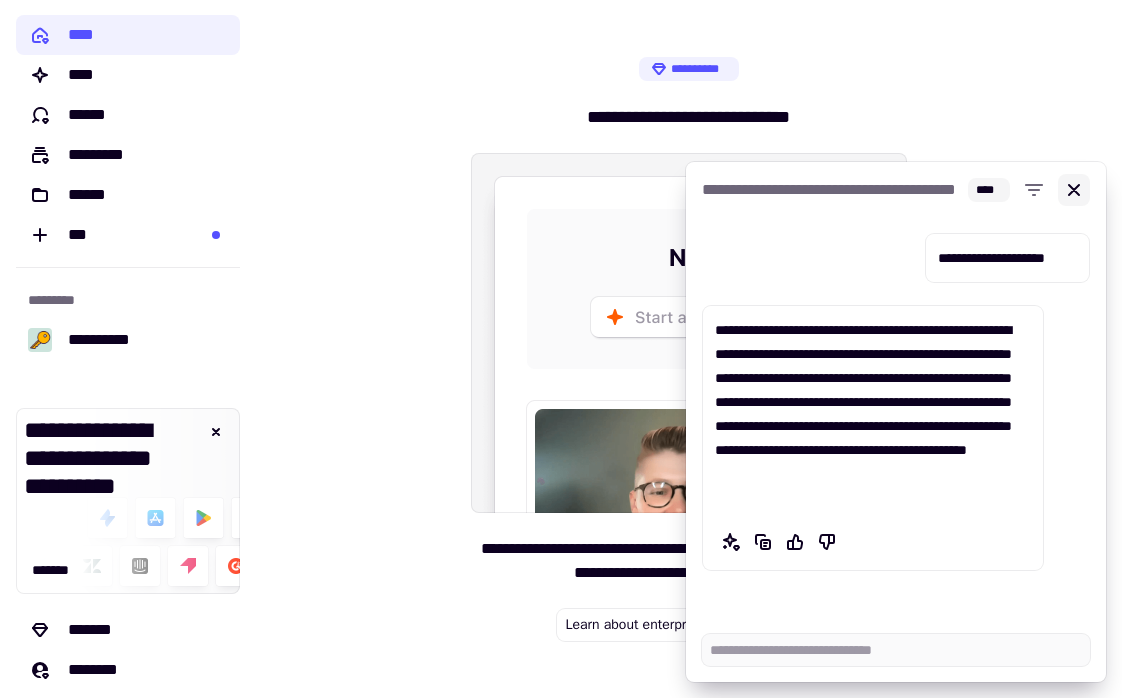 type on "*" 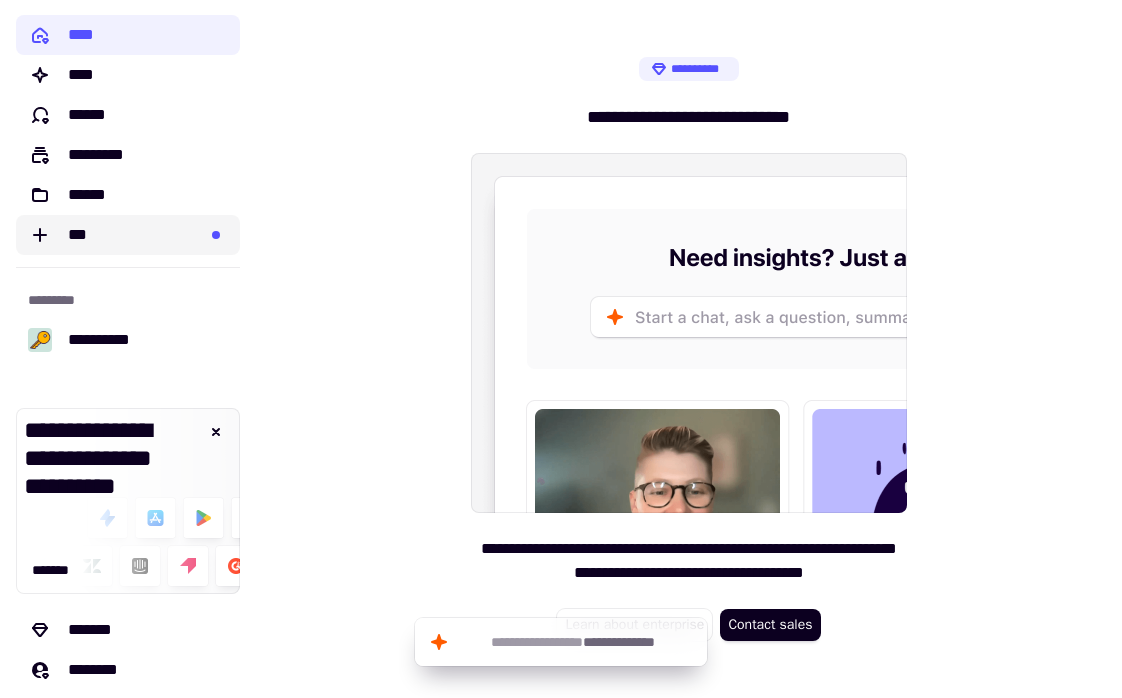 click on "***" 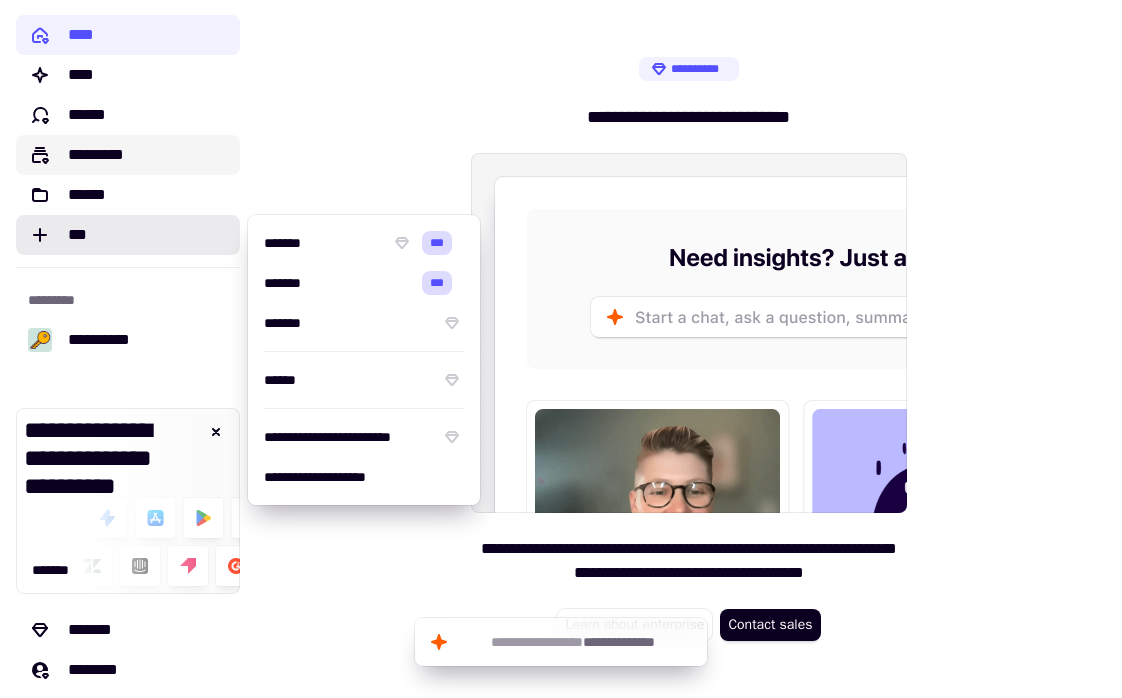 click on "*********" 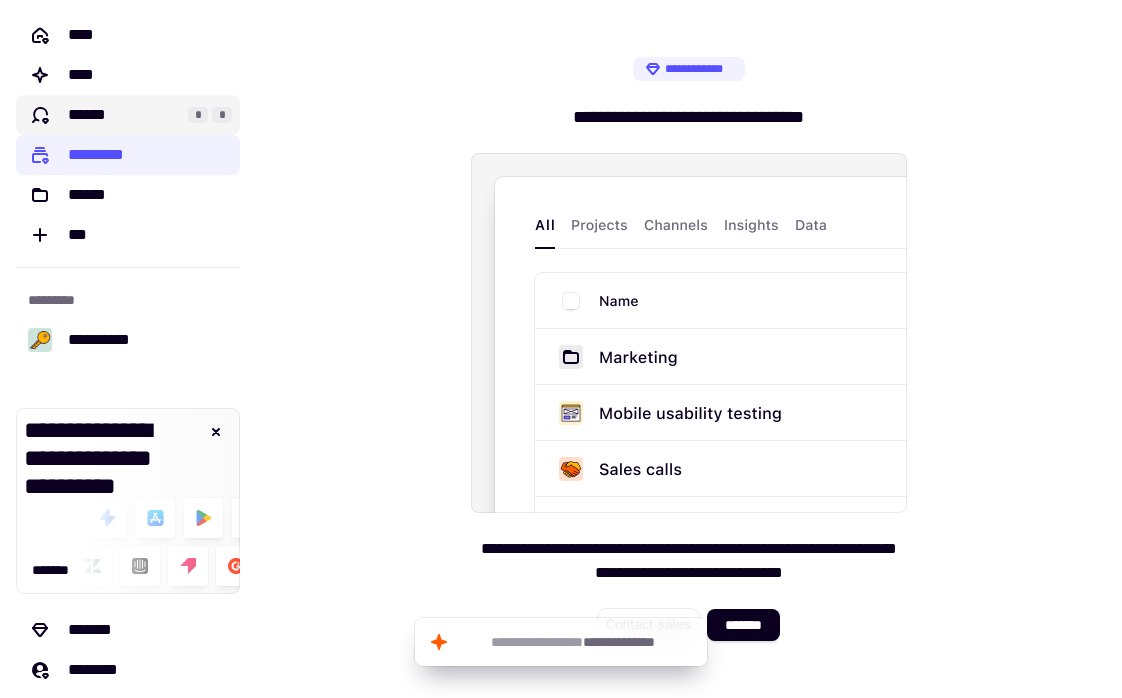 click on "******" 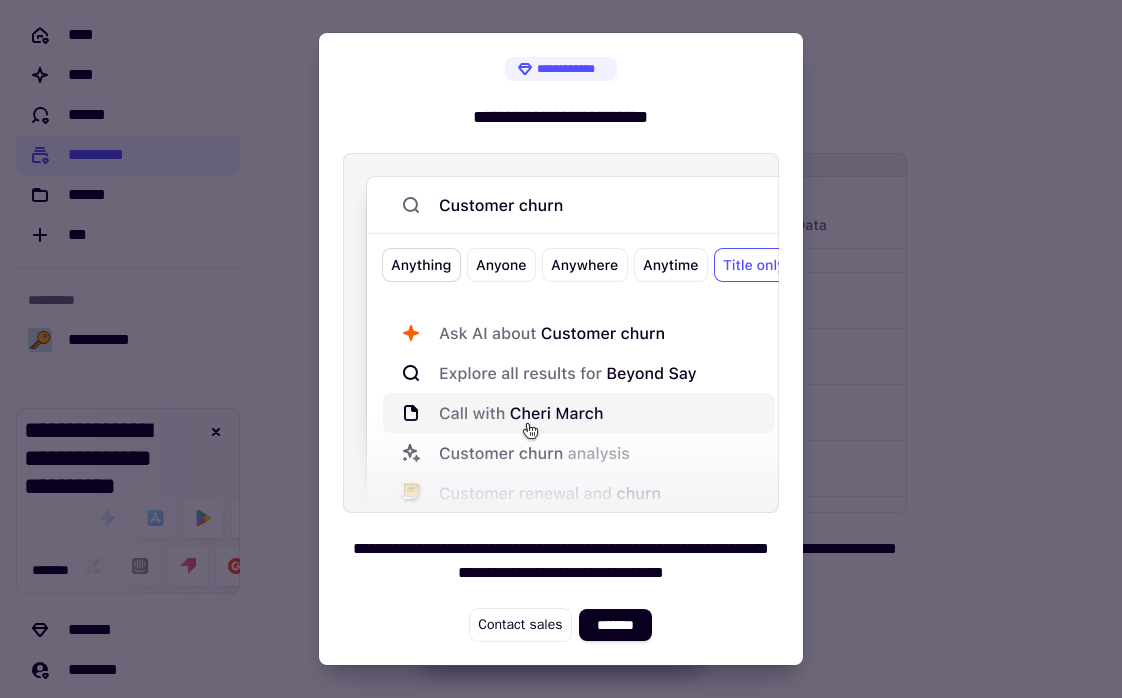 click at bounding box center [561, 349] 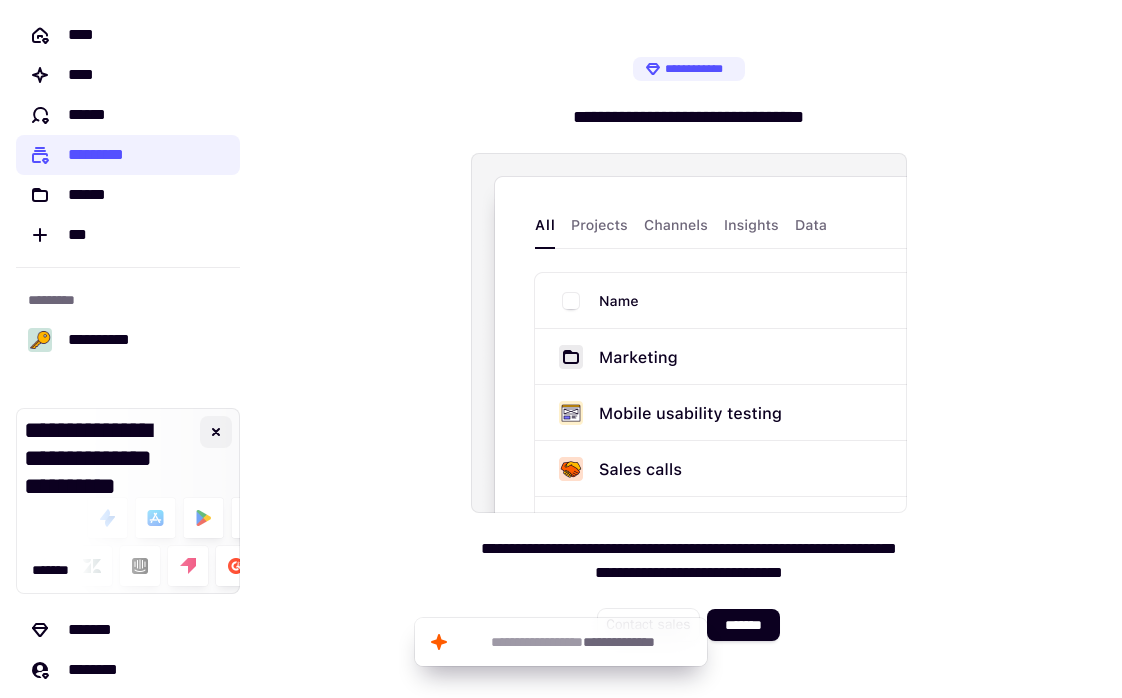click 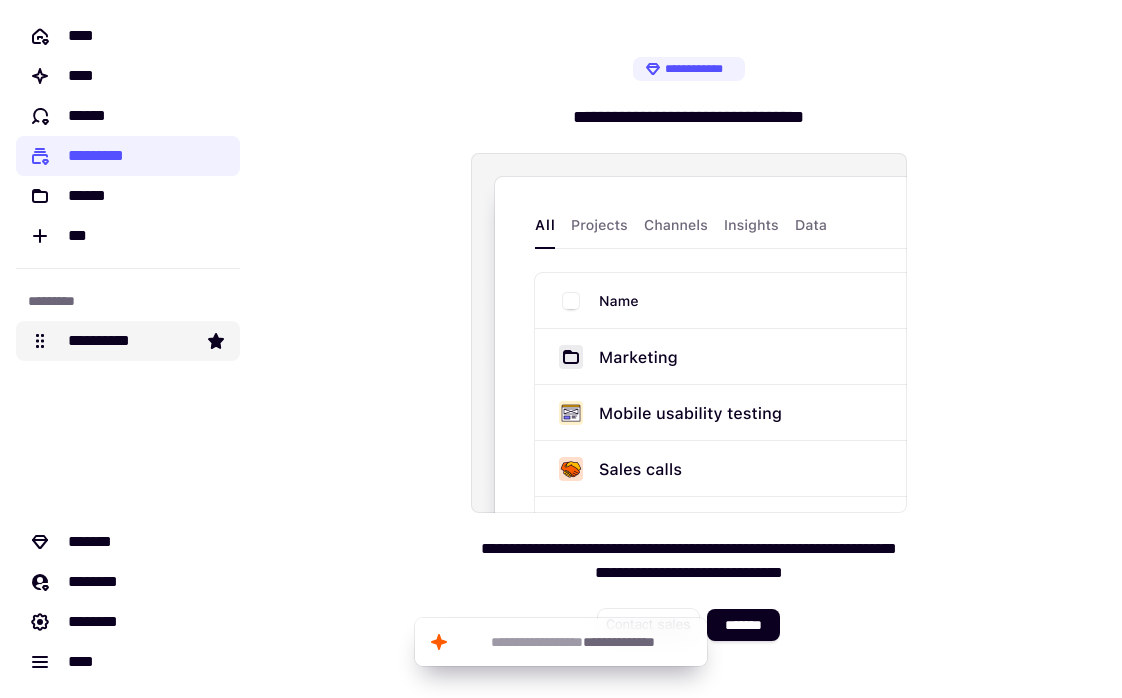 click on "**********" 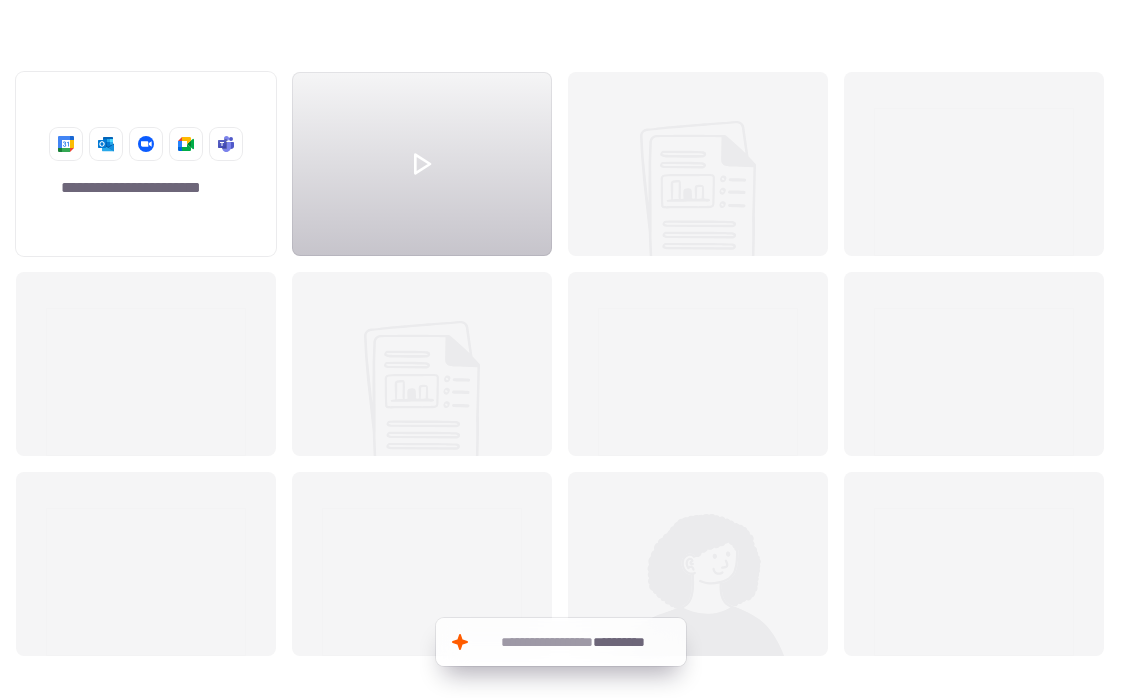 scroll, scrollTop: 1, scrollLeft: 1, axis: both 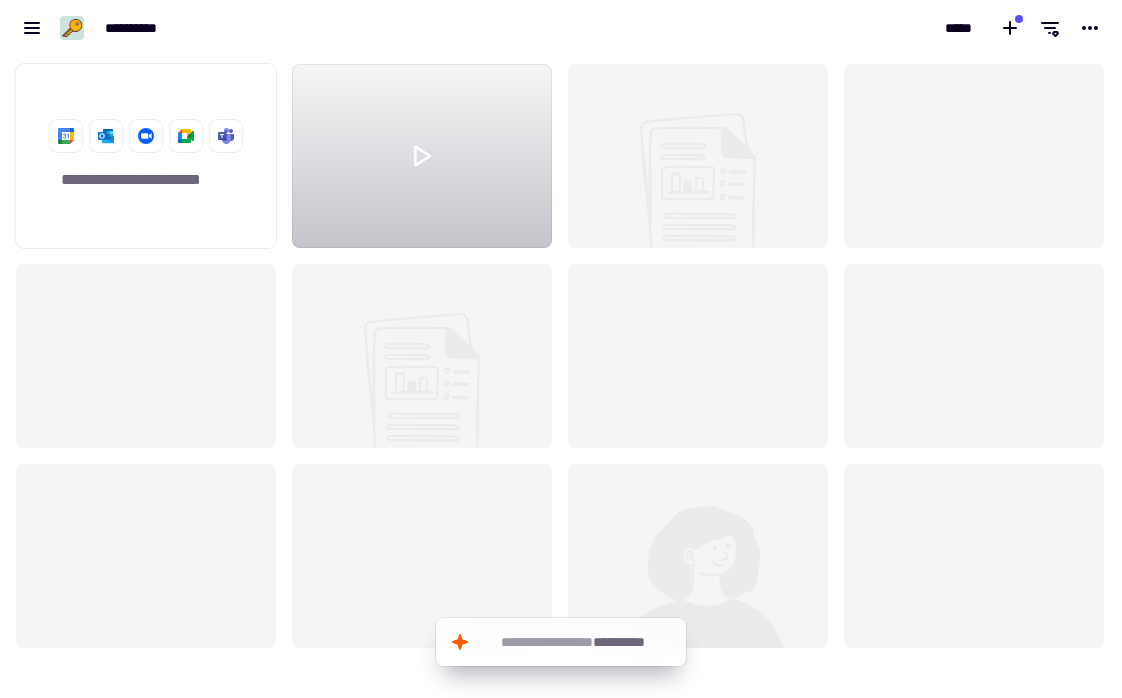 click 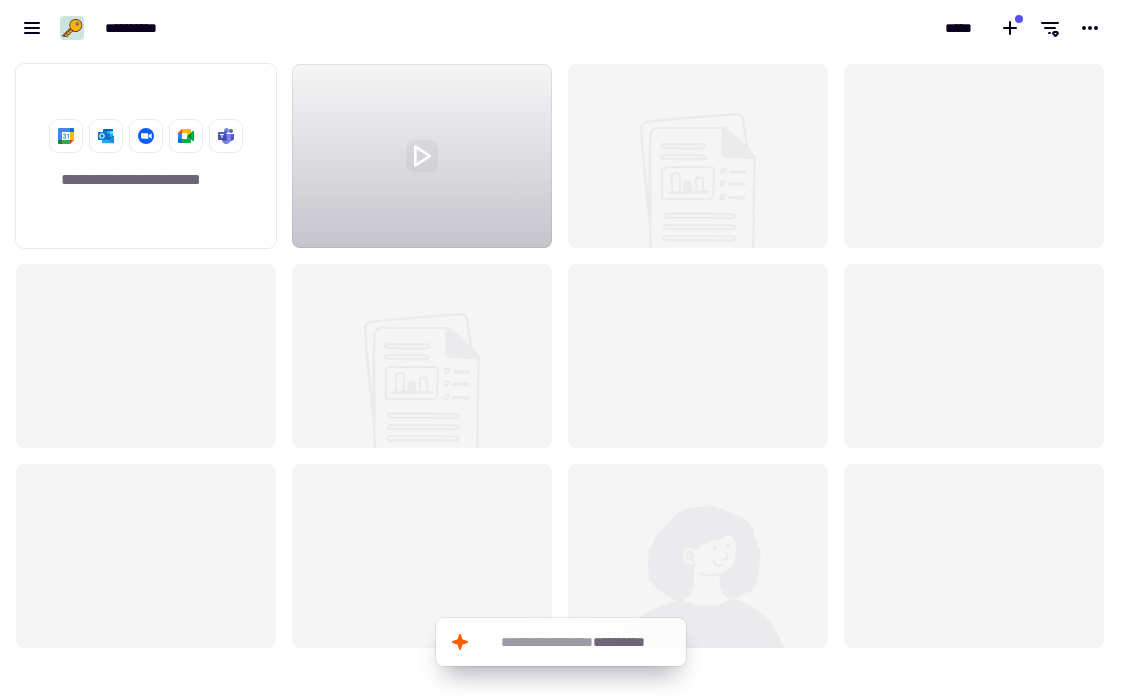click 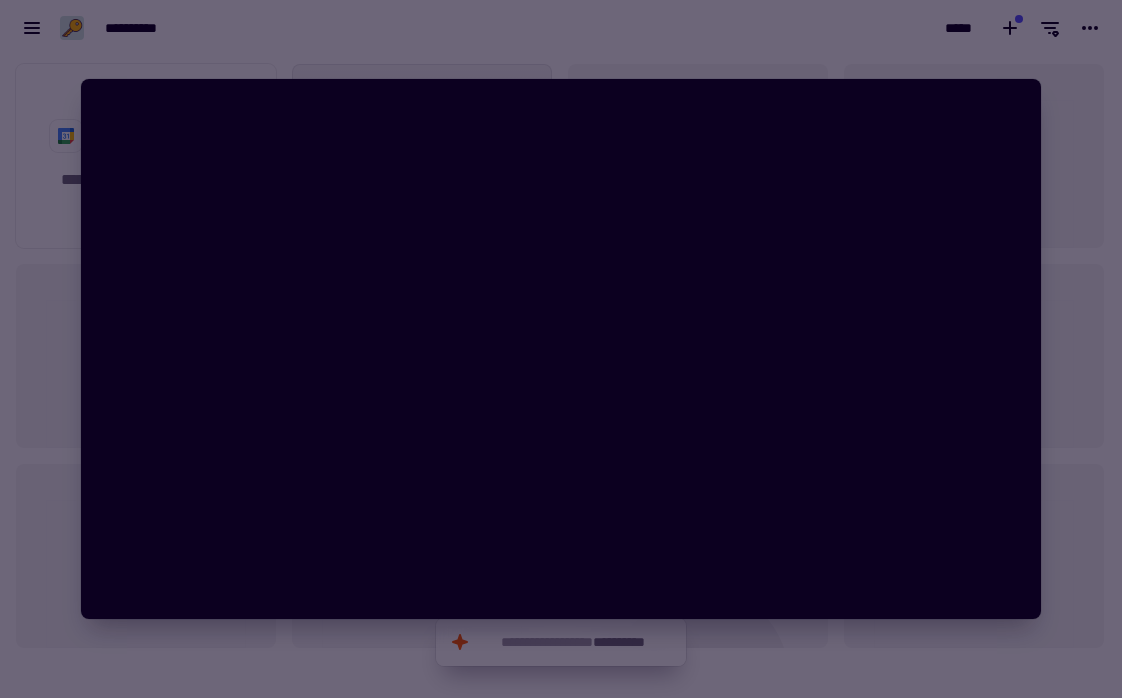 click at bounding box center [561, 349] 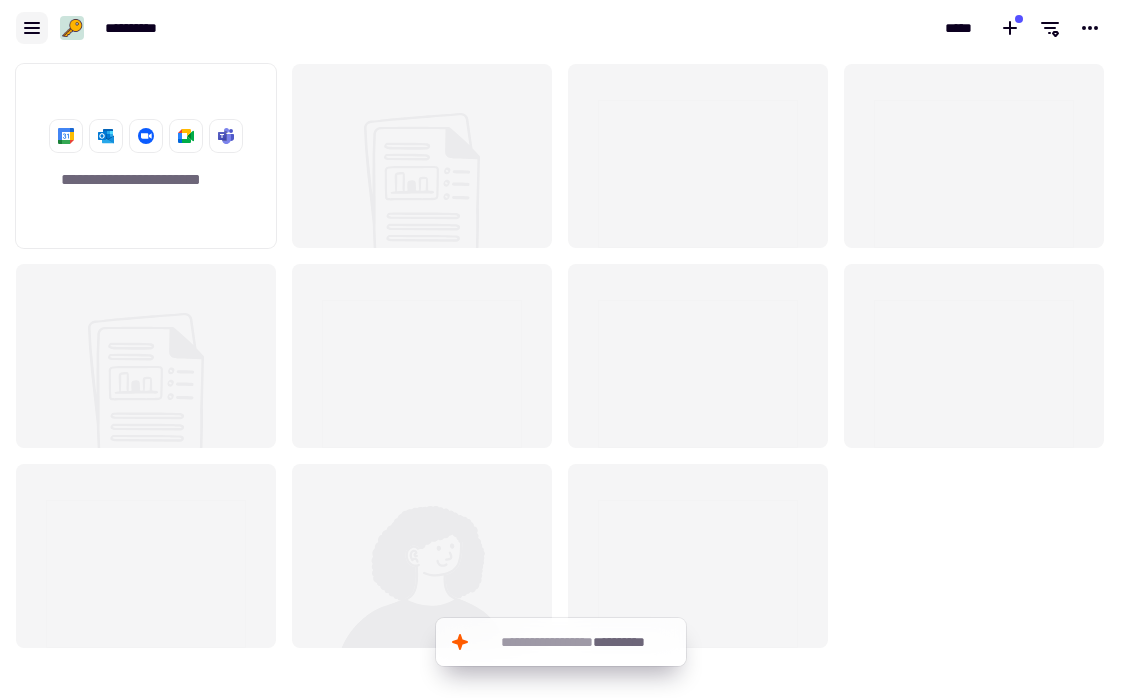 click 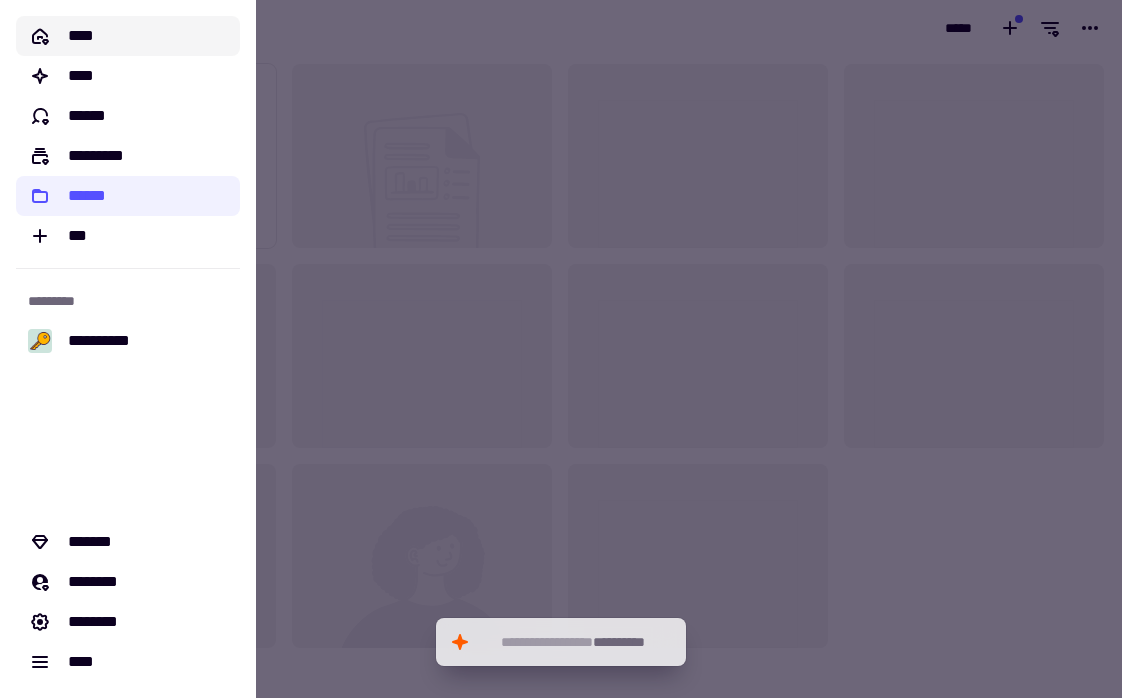 click on "****" 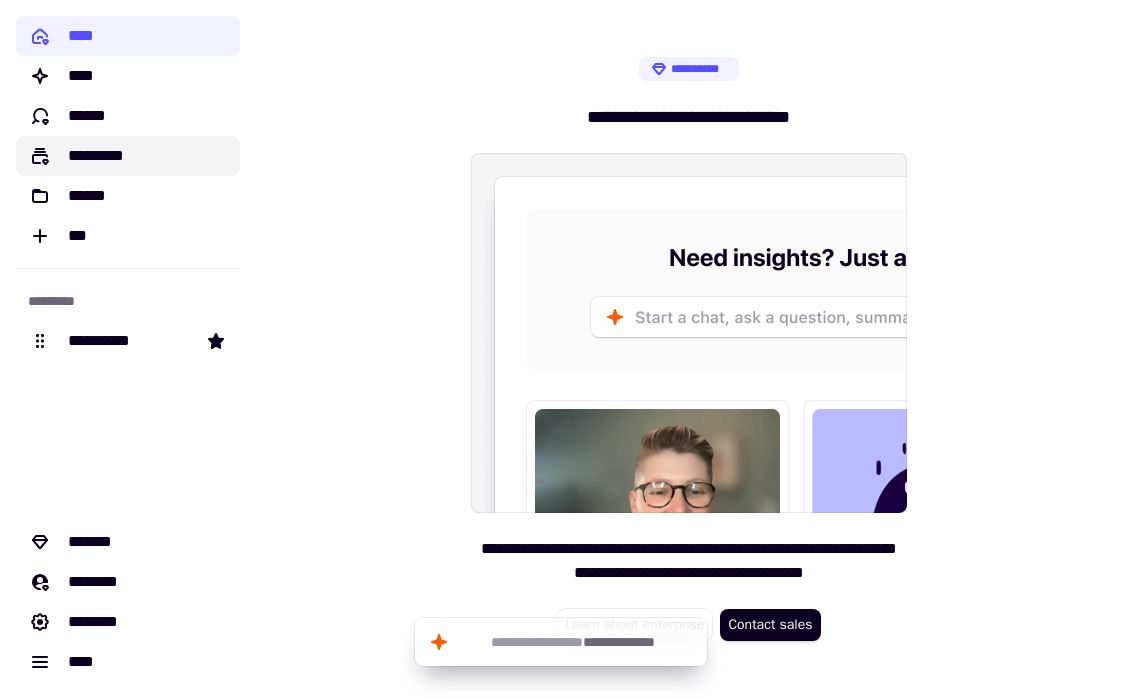 click on "*********" 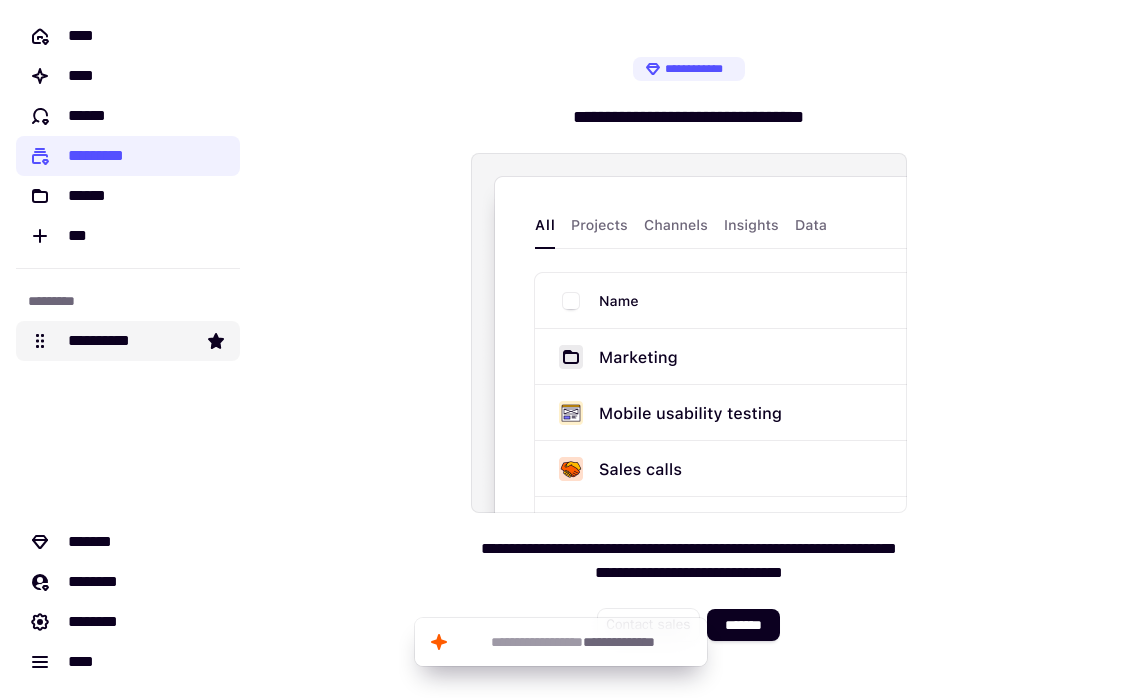 click on "**********" 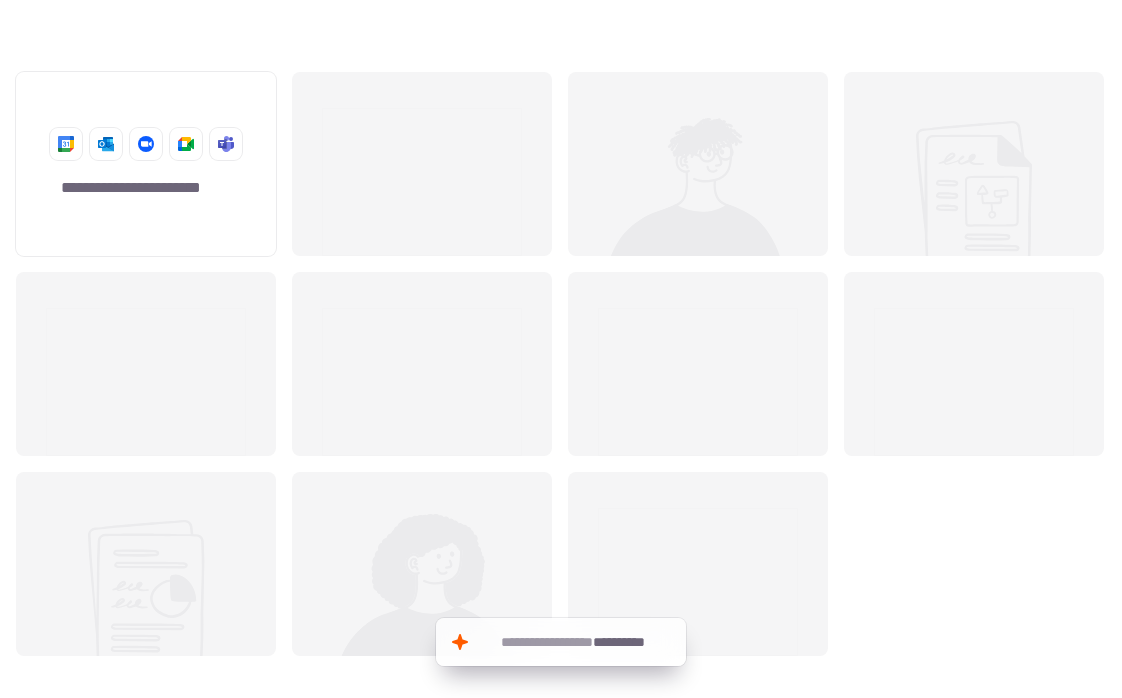 scroll, scrollTop: 1, scrollLeft: 1, axis: both 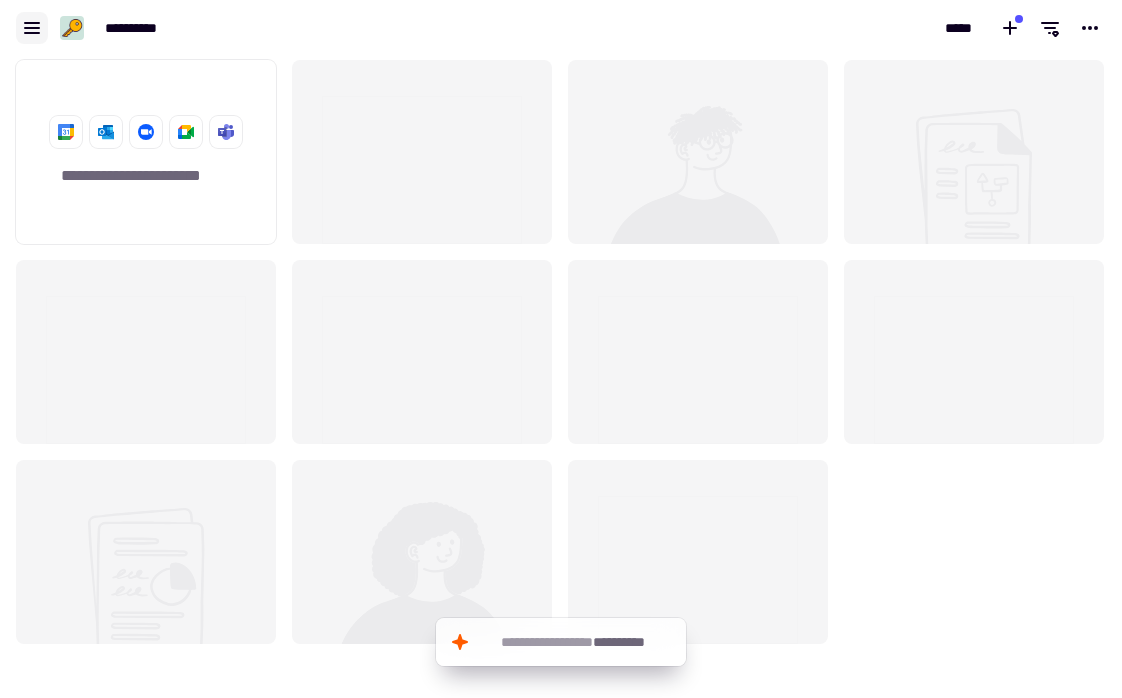click 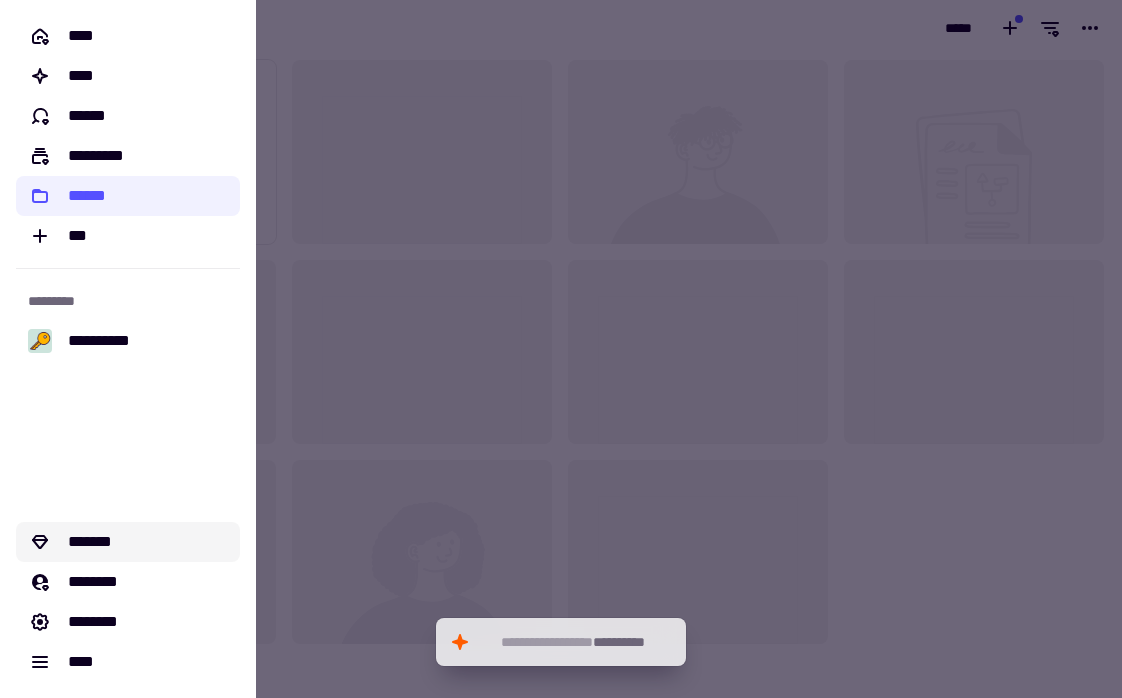 click on "*******" 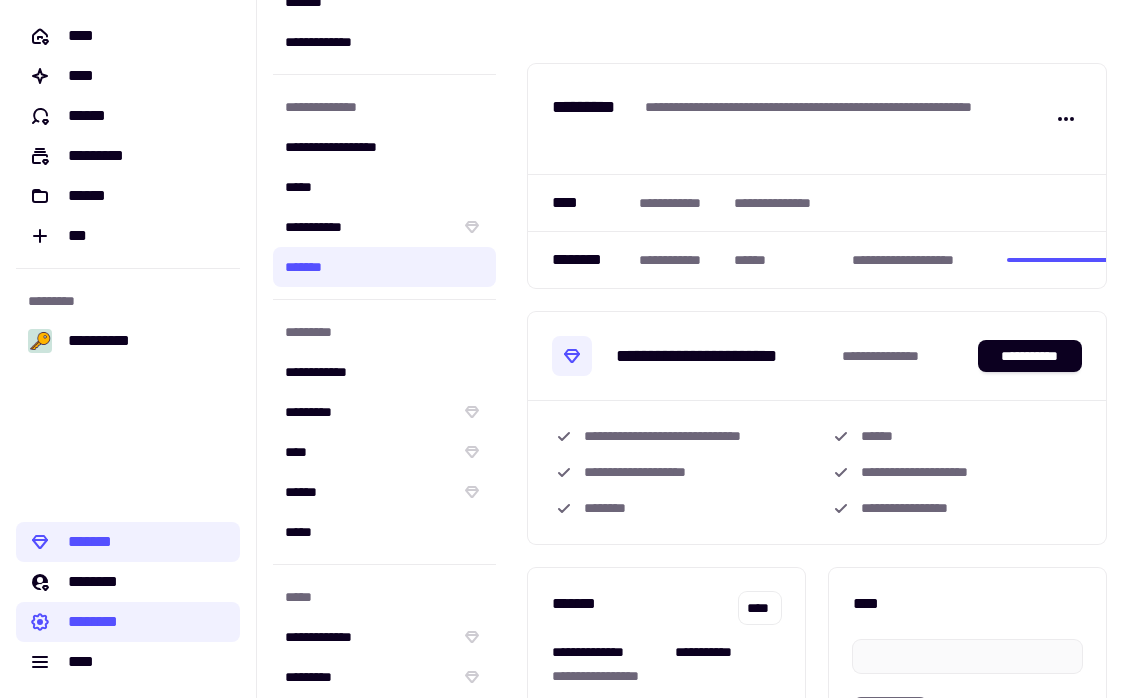 scroll, scrollTop: 75, scrollLeft: 0, axis: vertical 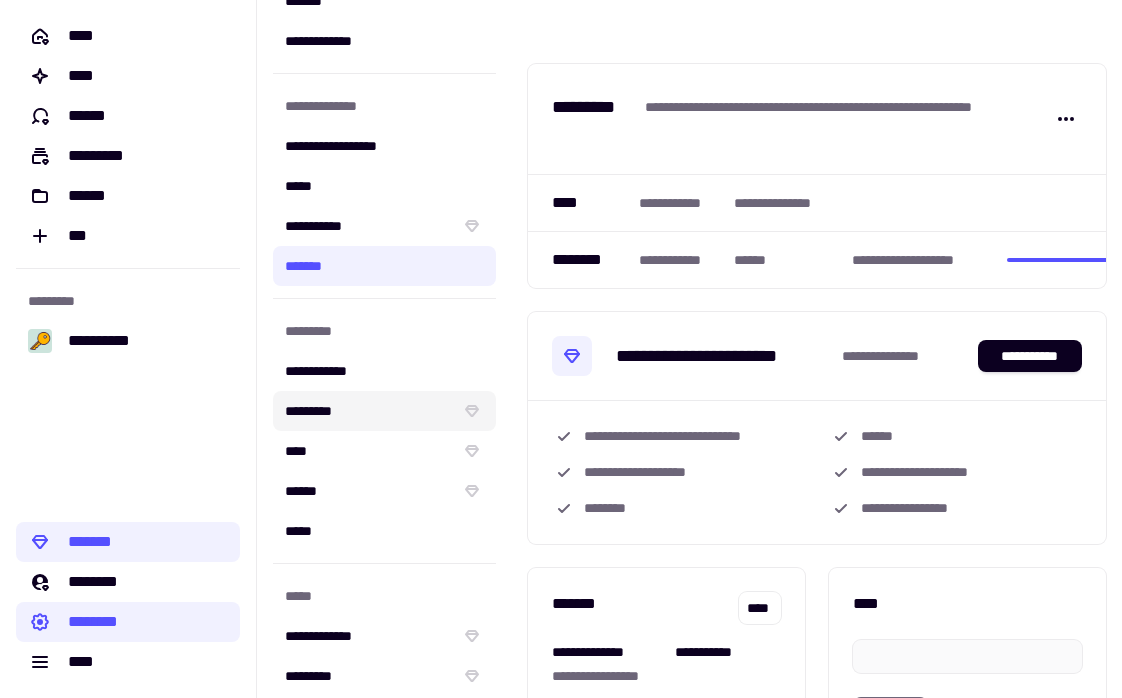 click on "*********" 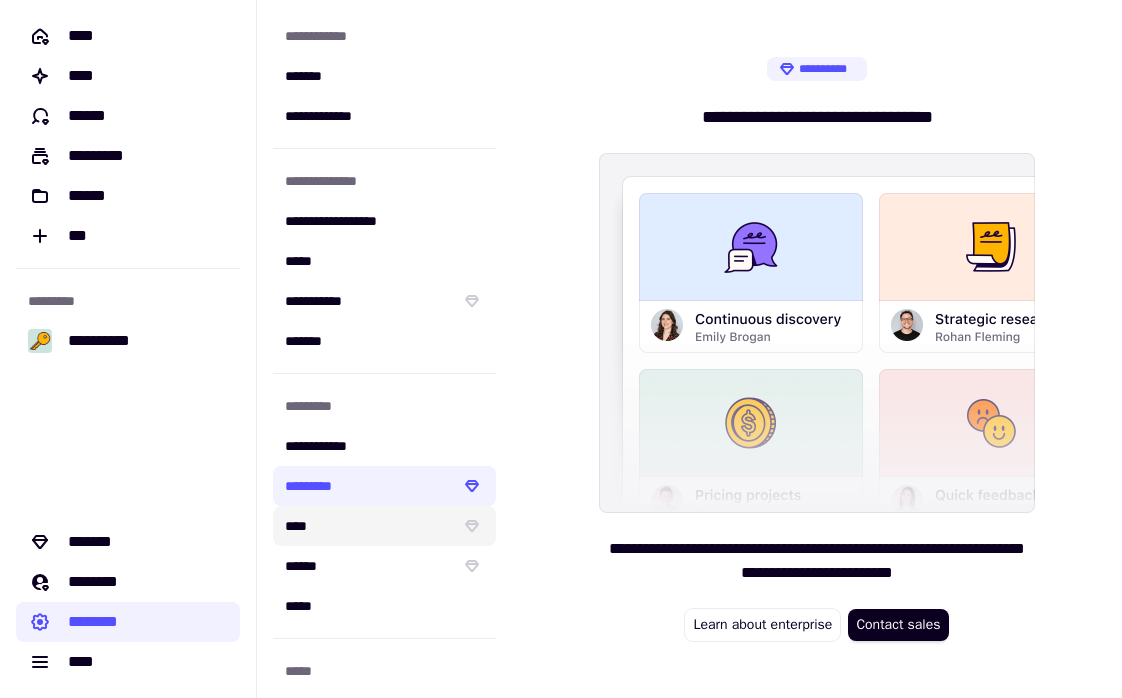 click on "****" 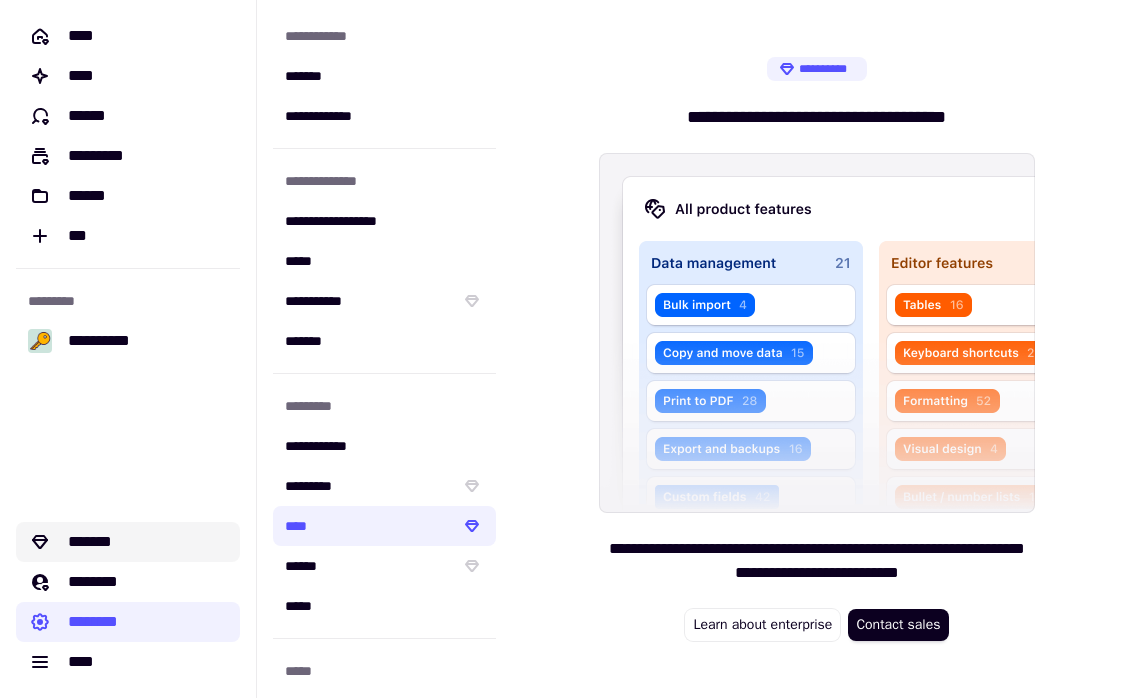 click on "*******" 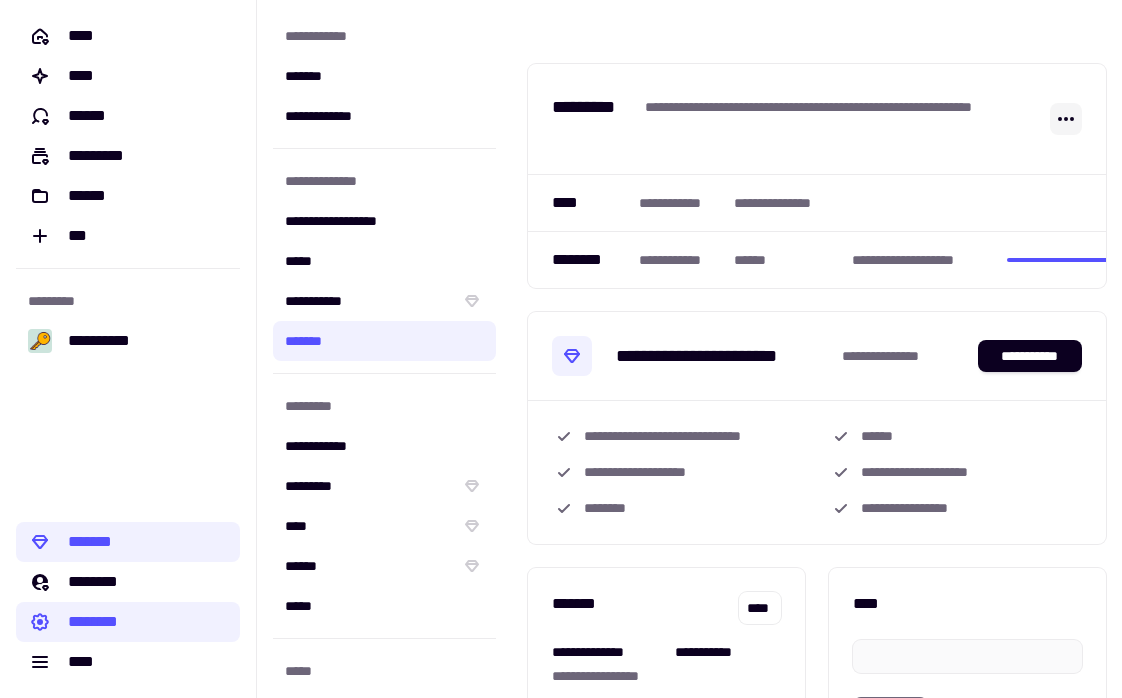 click 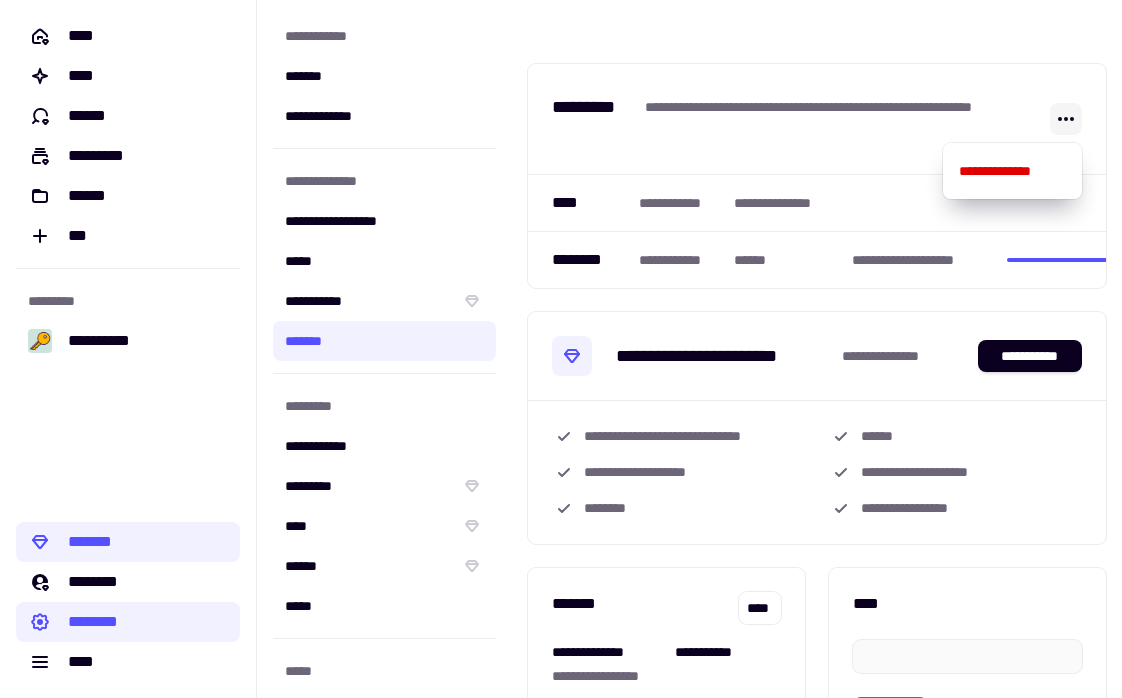 click 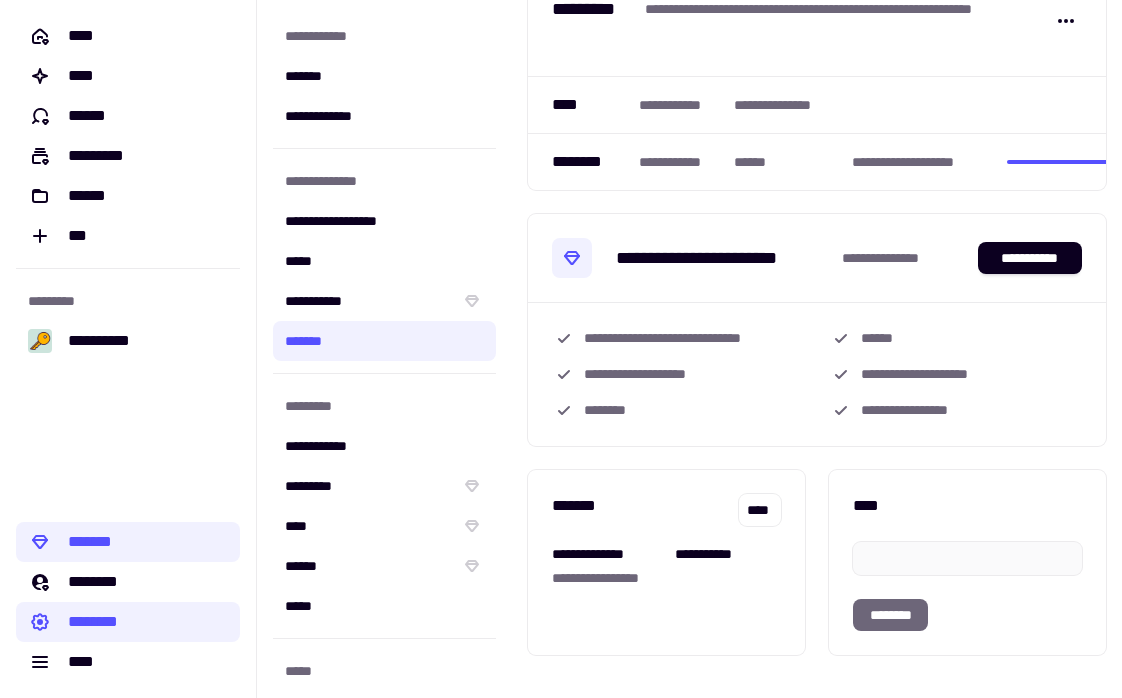 scroll, scrollTop: 142, scrollLeft: 0, axis: vertical 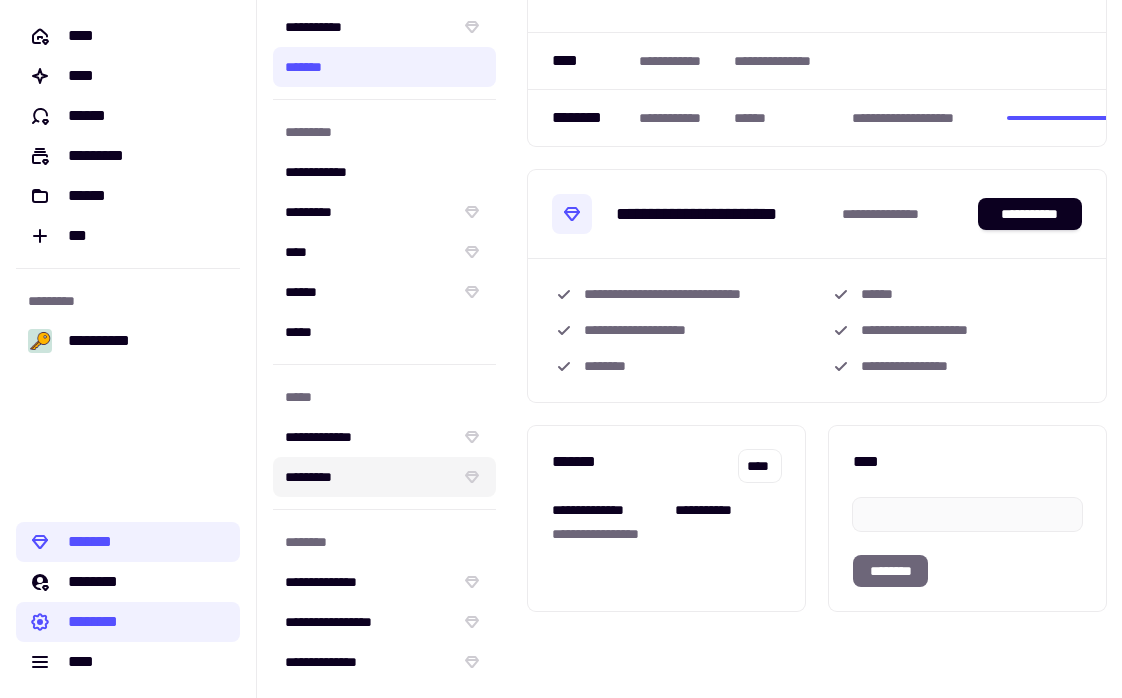 click on "*********" 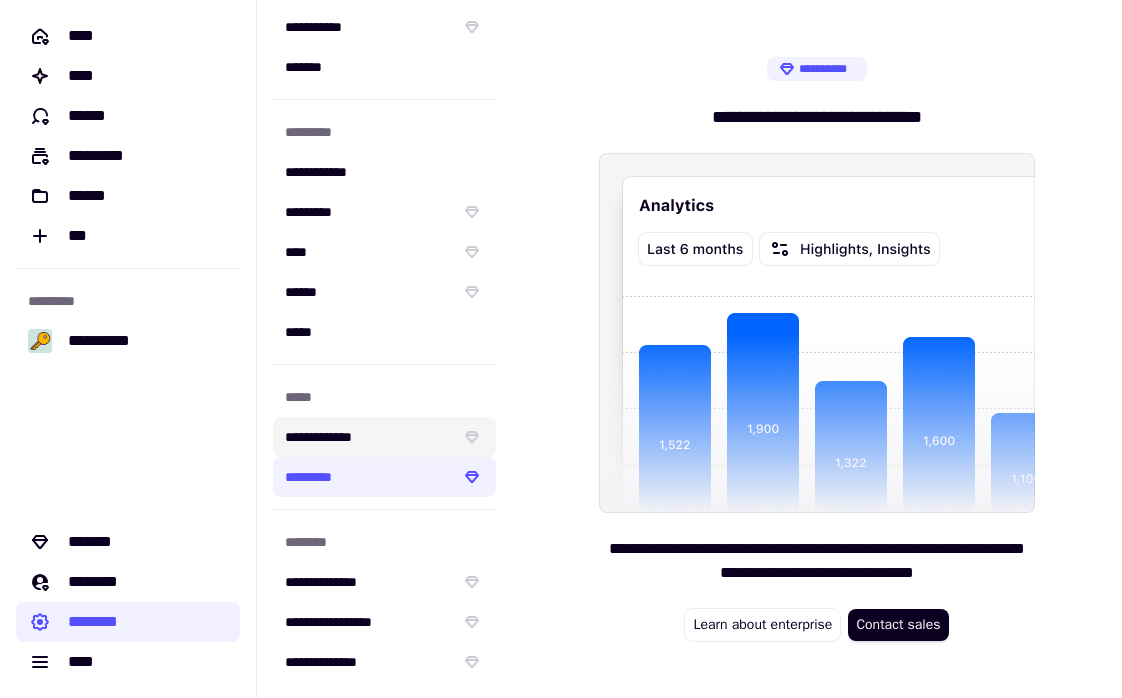 click on "**********" 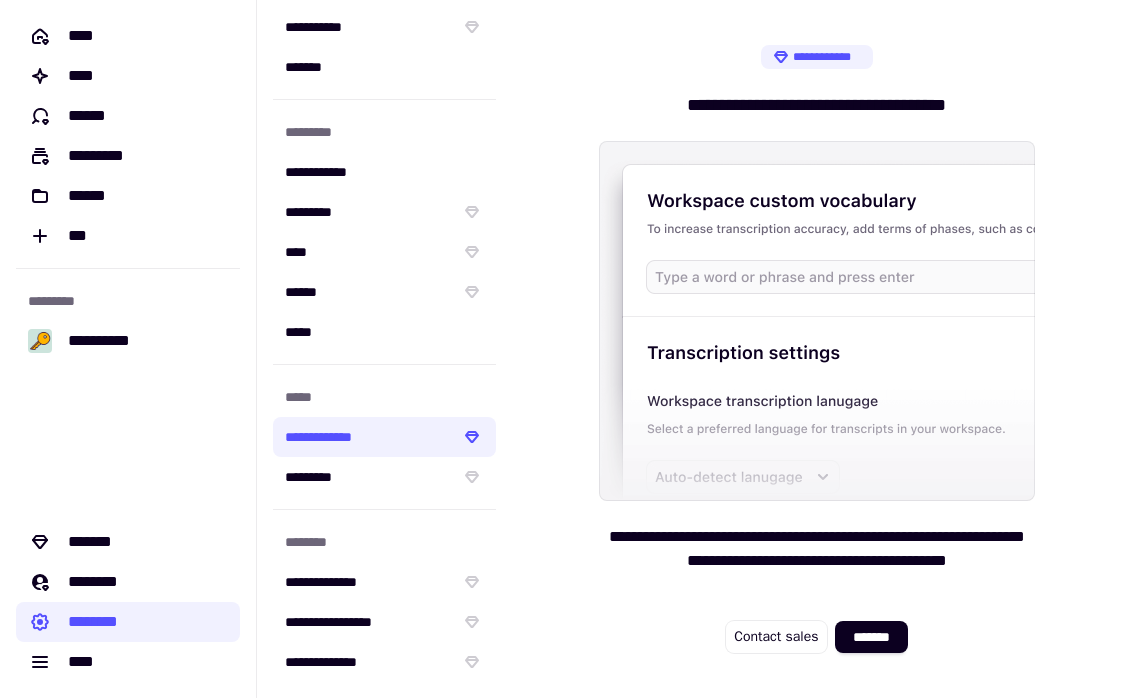 scroll, scrollTop: 0, scrollLeft: 0, axis: both 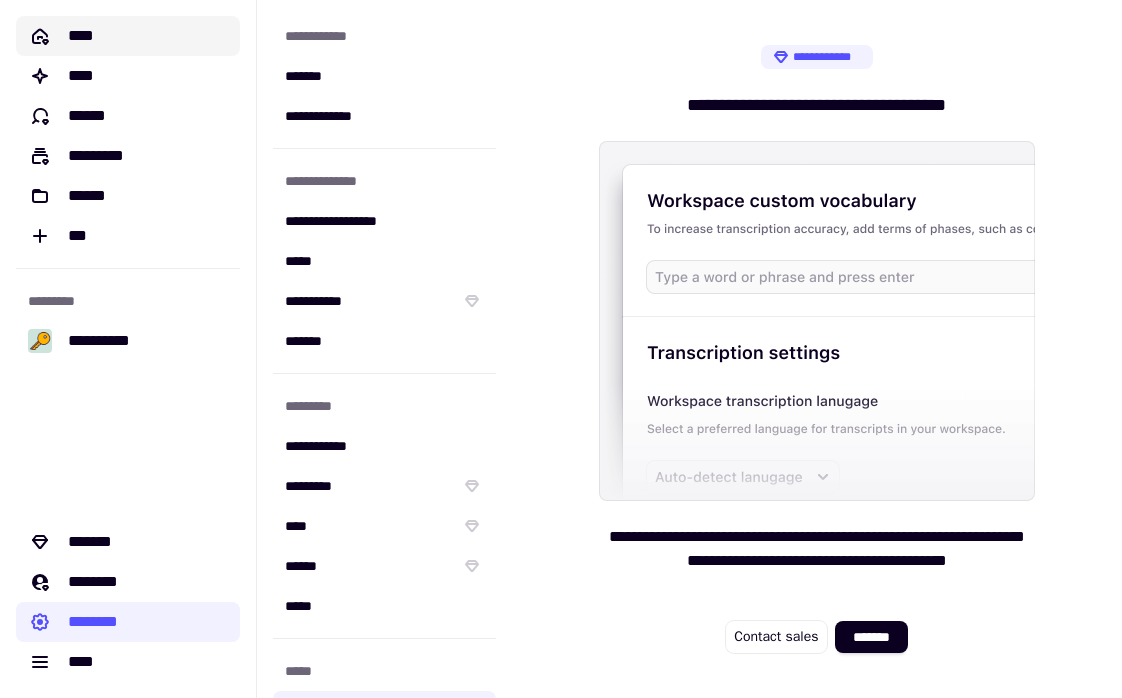 click on "****" 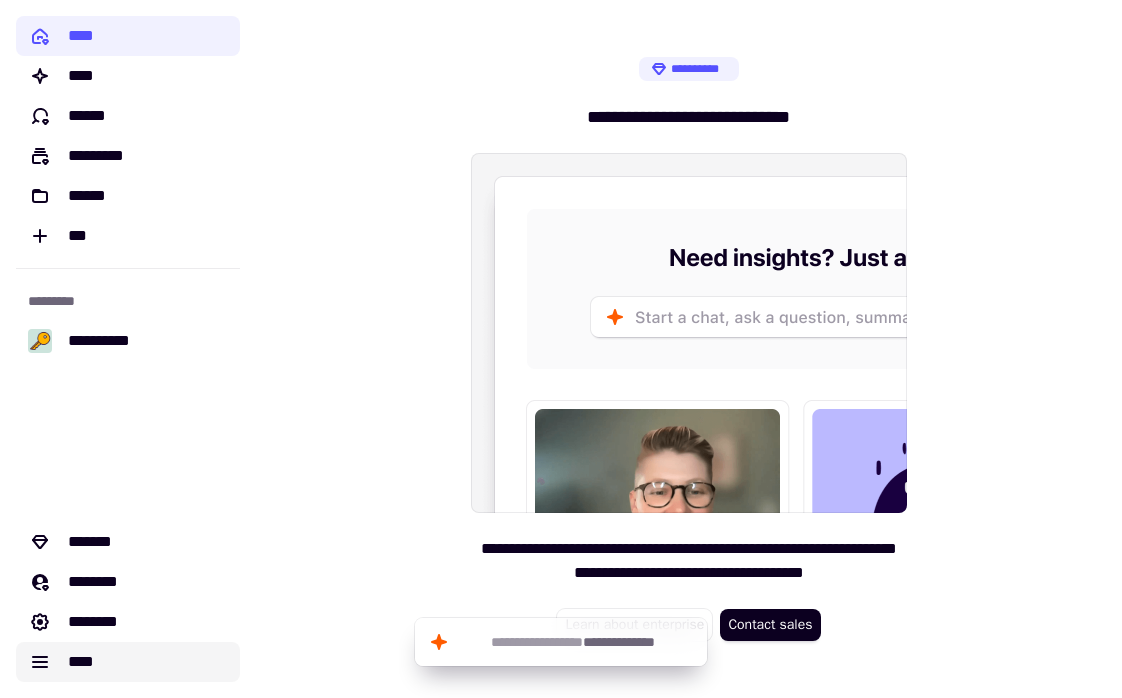 click on "****" 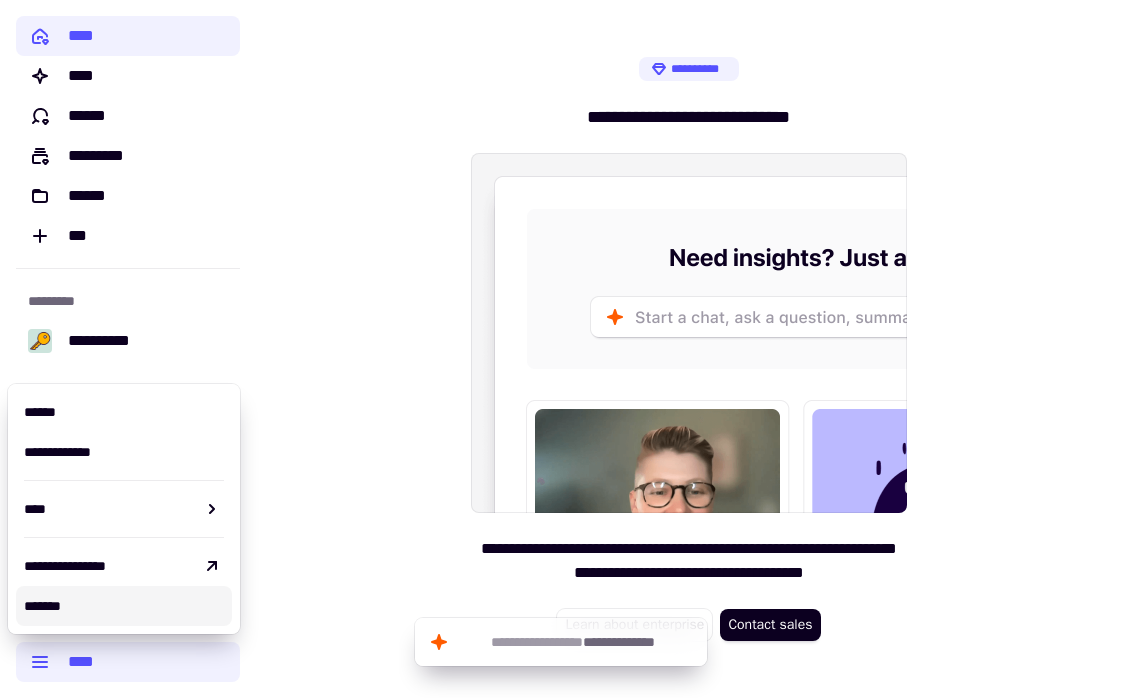 click on "*******" at bounding box center (42, 606) 